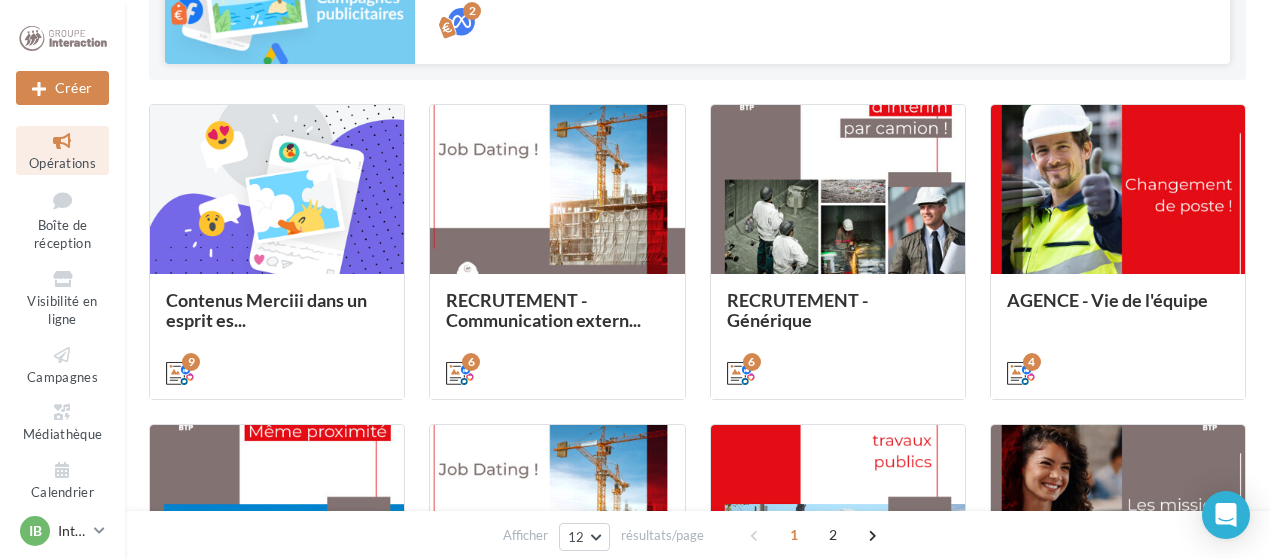 scroll, scrollTop: 317, scrollLeft: 0, axis: vertical 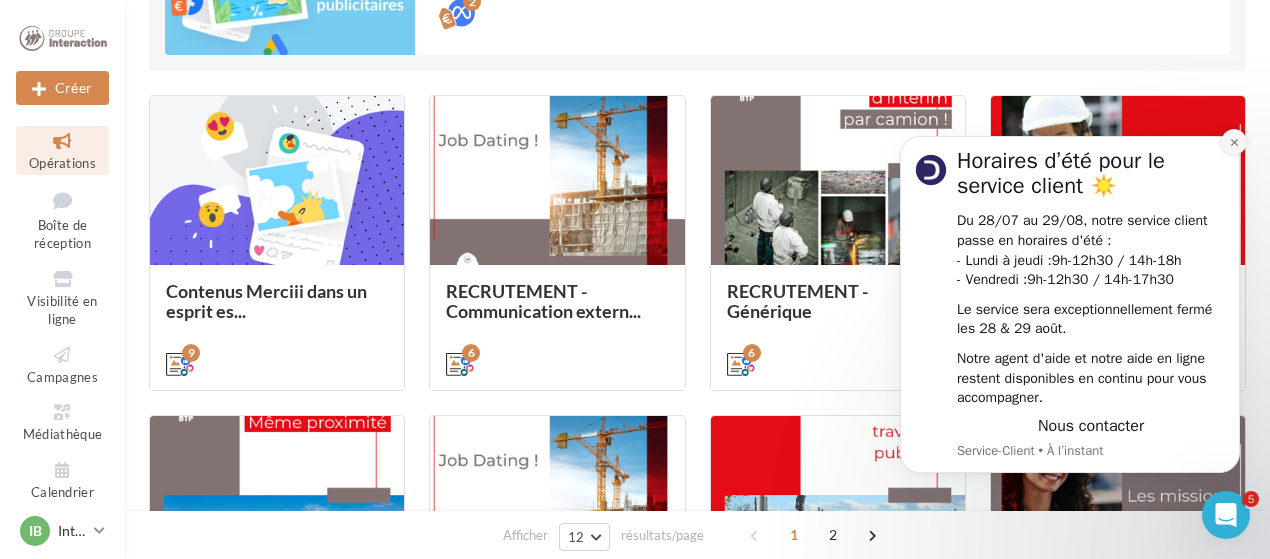 click at bounding box center (1234, 142) 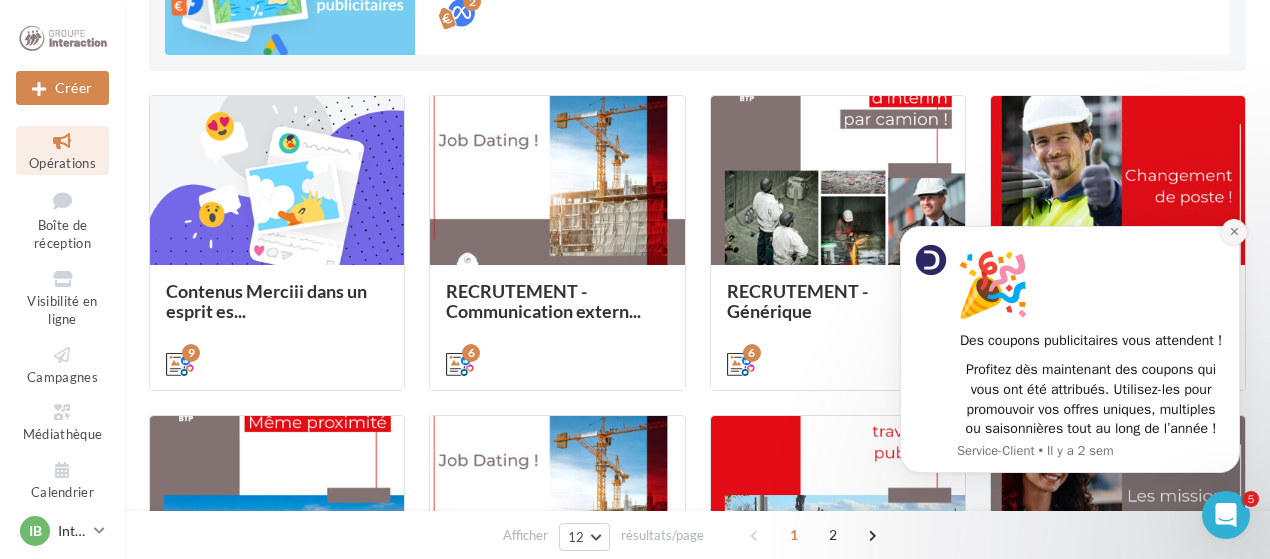 click 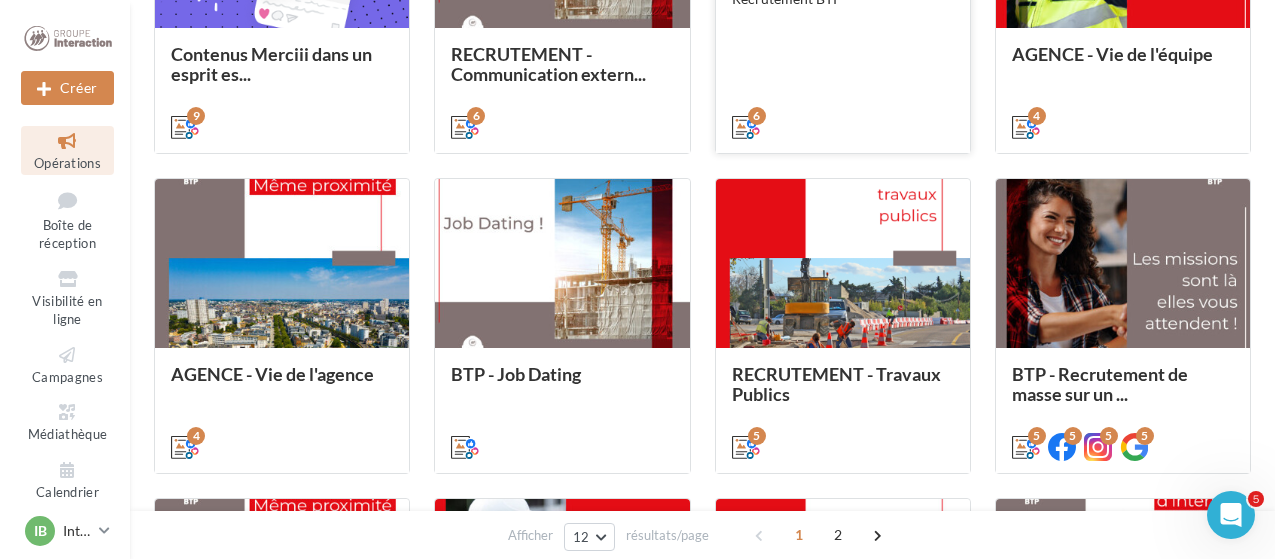 scroll, scrollTop: 562, scrollLeft: 0, axis: vertical 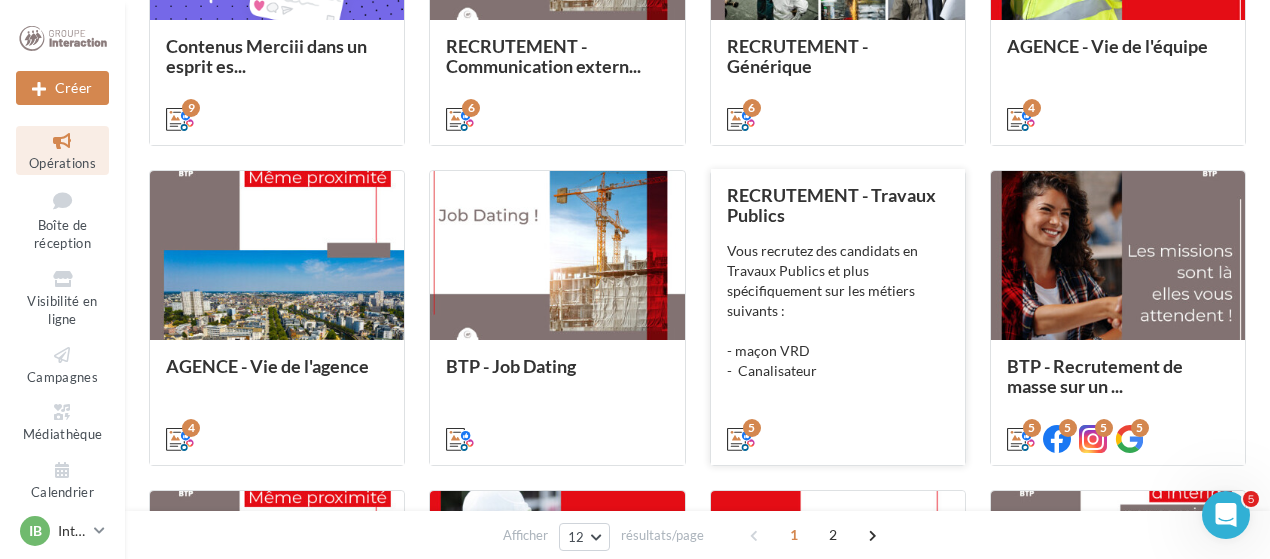 click on "Vous recrutez des candidats en Travaux Publics et plus spécifiquement sur les métiers suivants :
- maçon VRD
-  Canalisateur" at bounding box center (838, 311) 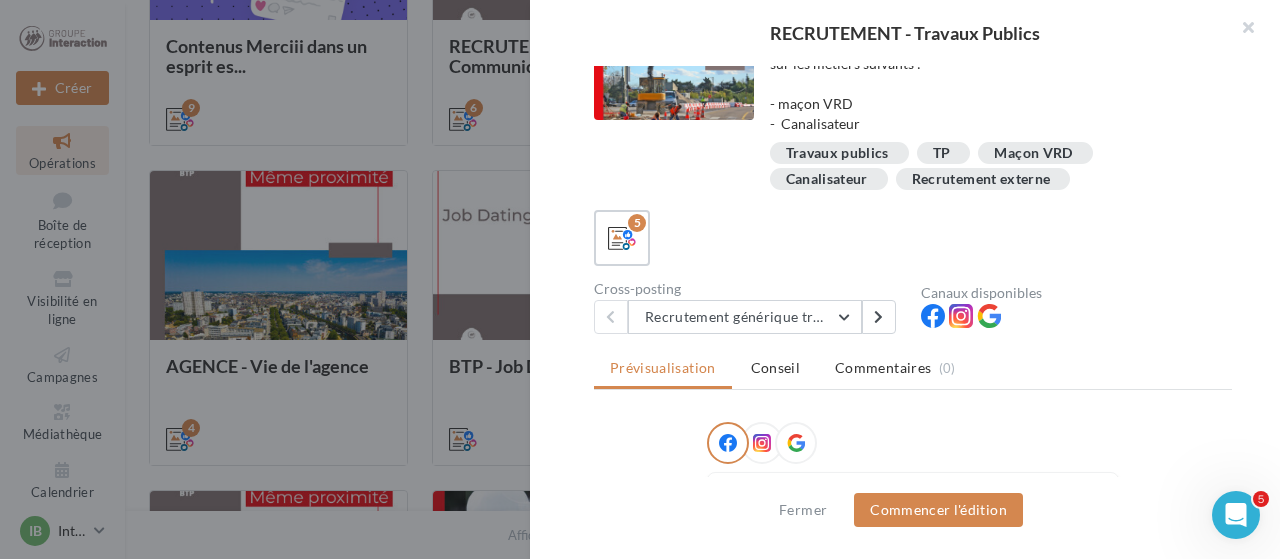 scroll, scrollTop: 0, scrollLeft: 0, axis: both 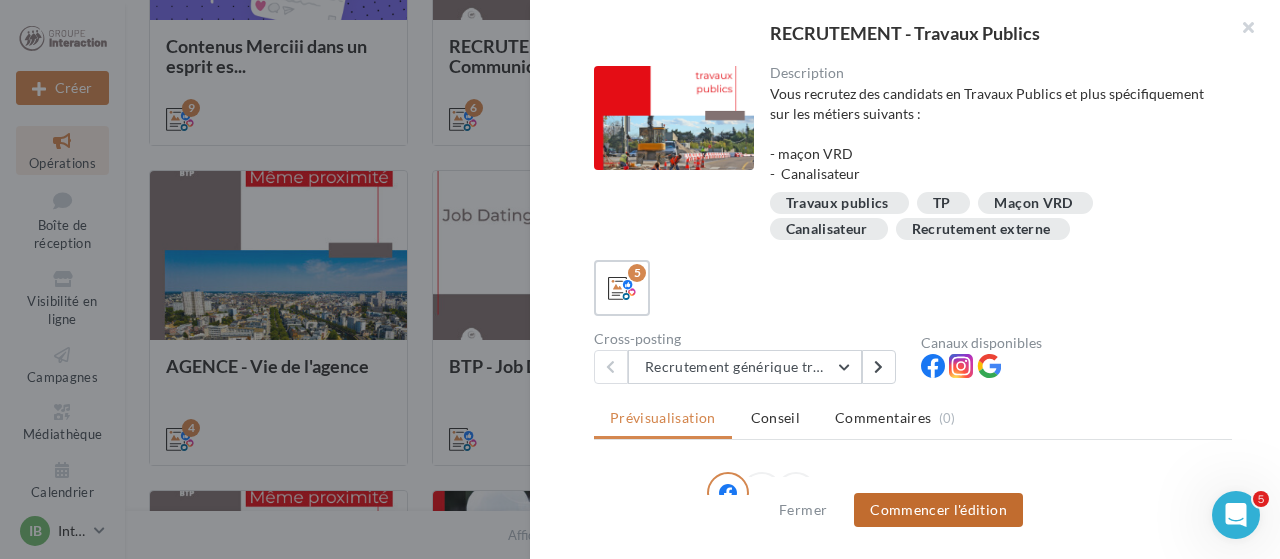 click on "Commencer l'édition" at bounding box center [938, 510] 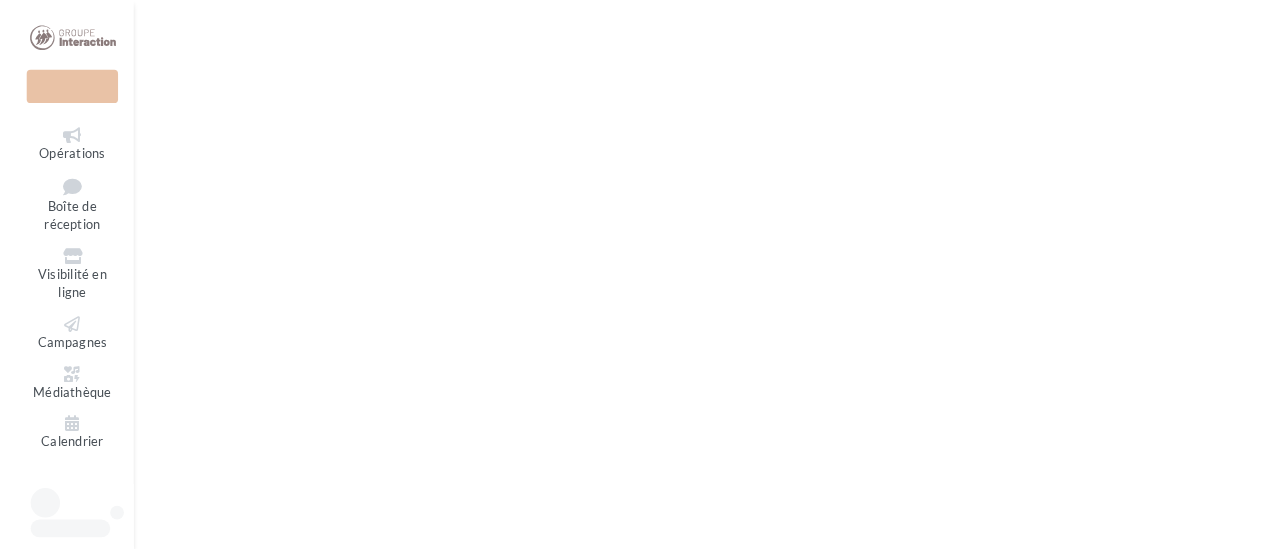 scroll, scrollTop: 0, scrollLeft: 0, axis: both 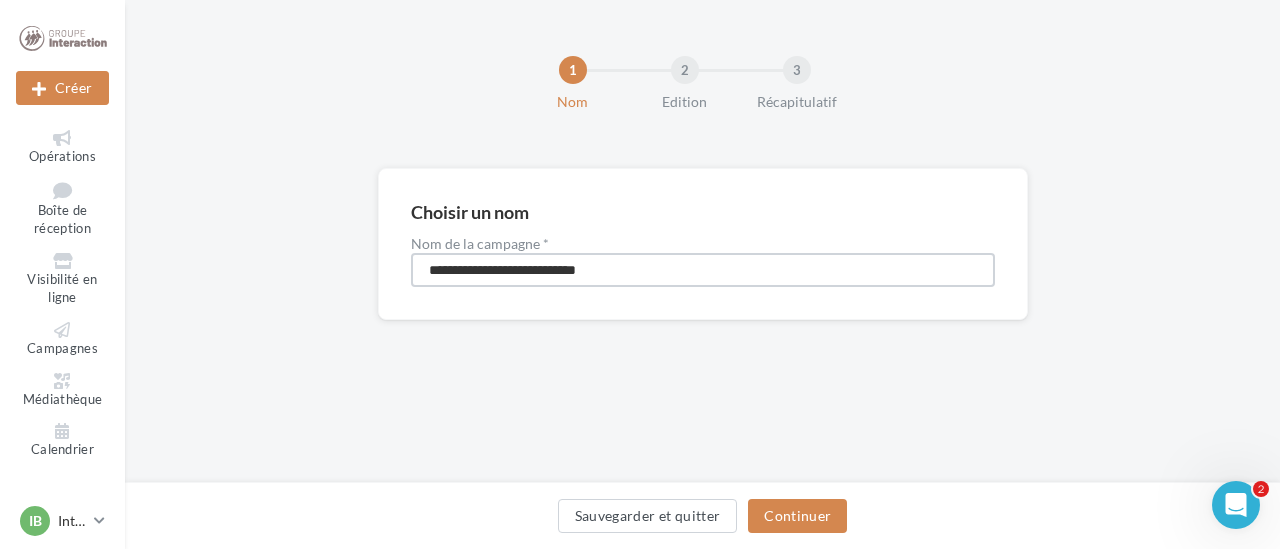 drag, startPoint x: 648, startPoint y: 267, endPoint x: 666, endPoint y: 267, distance: 18 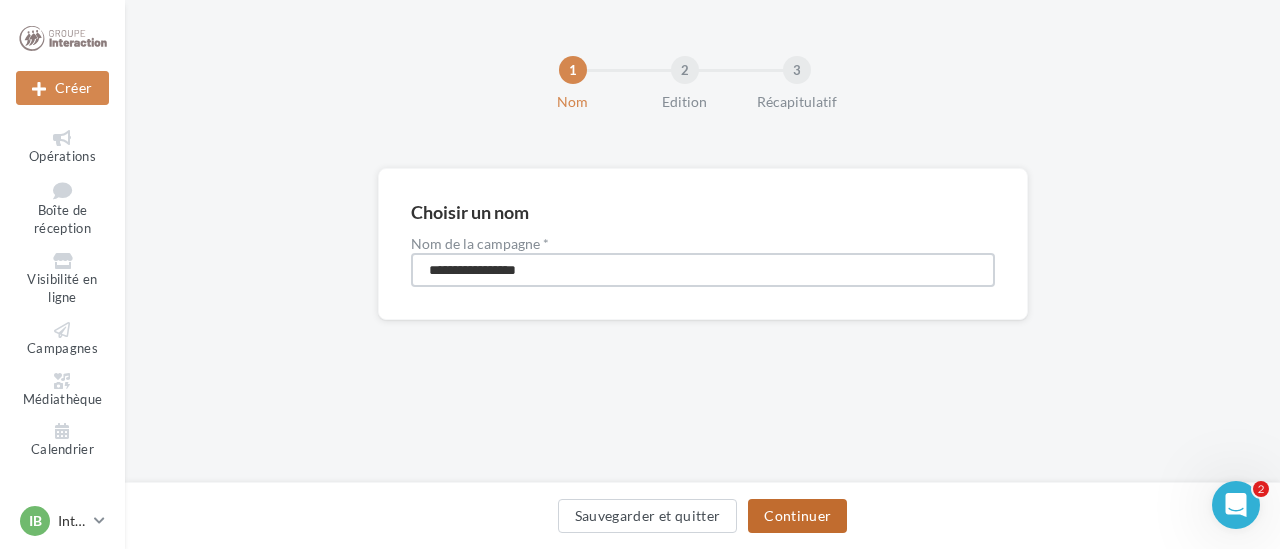 type on "**********" 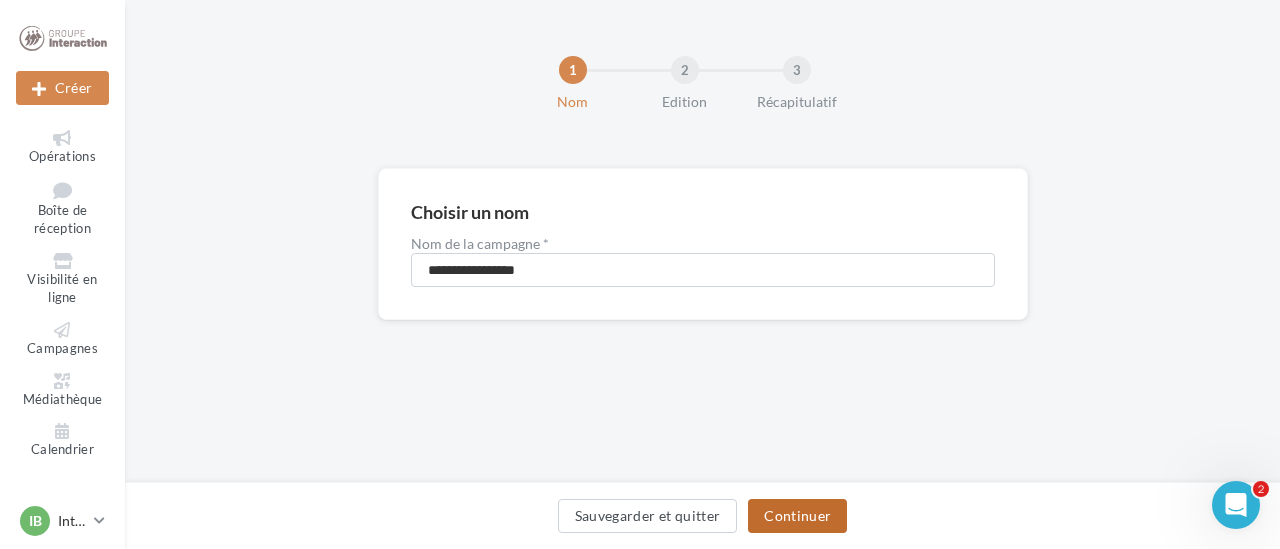 click on "Continuer" at bounding box center (797, 516) 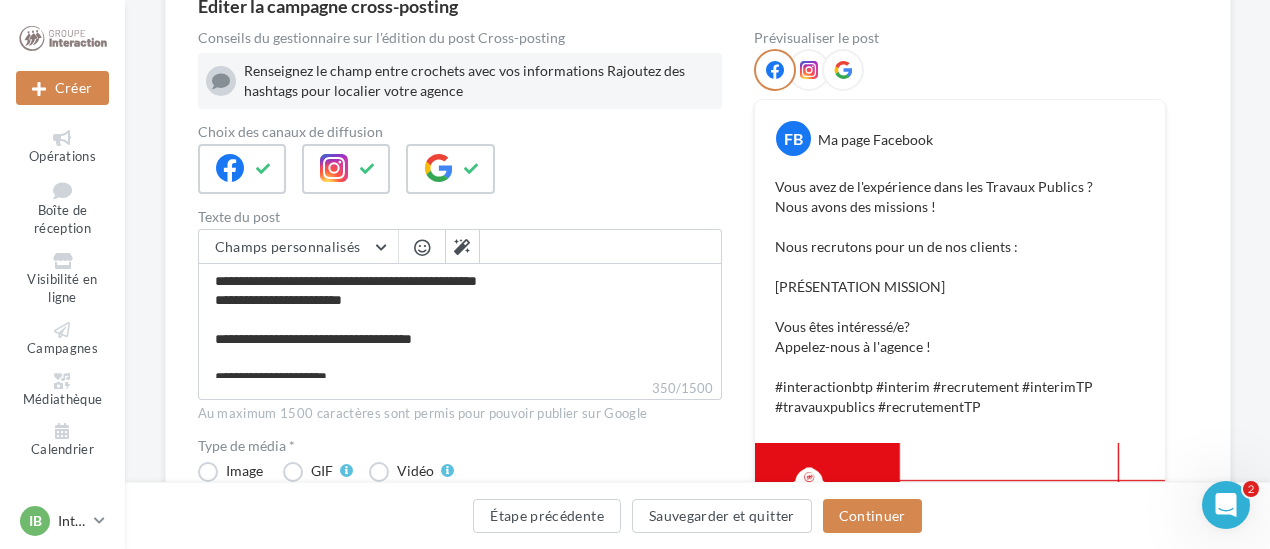 scroll, scrollTop: 217, scrollLeft: 0, axis: vertical 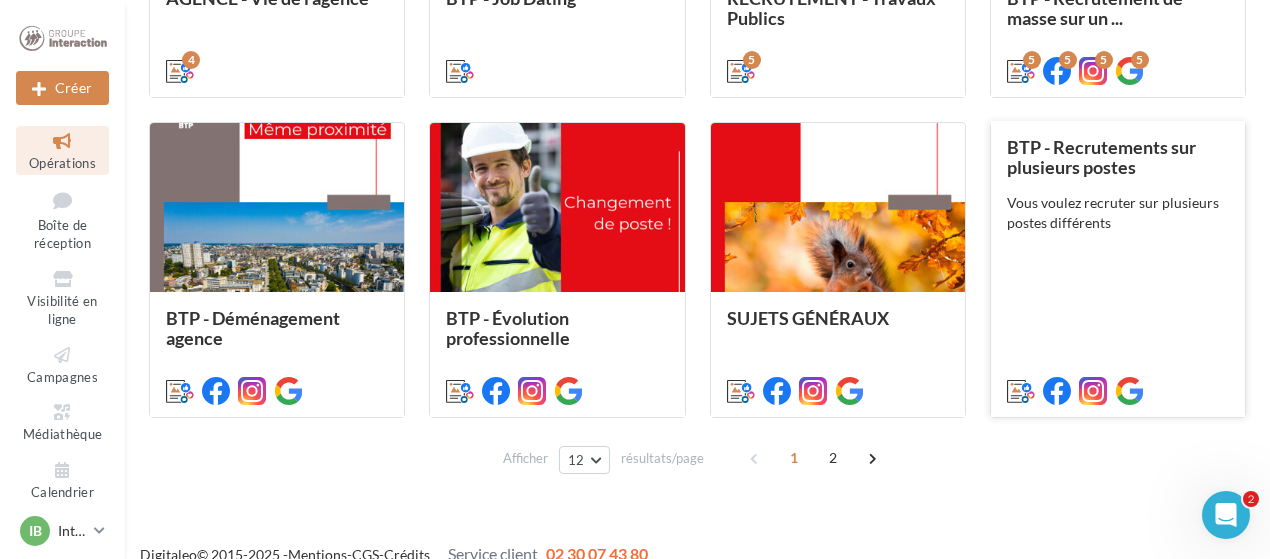 click on "Vous voulez recruter sur plusieurs postes différents" at bounding box center (1118, 213) 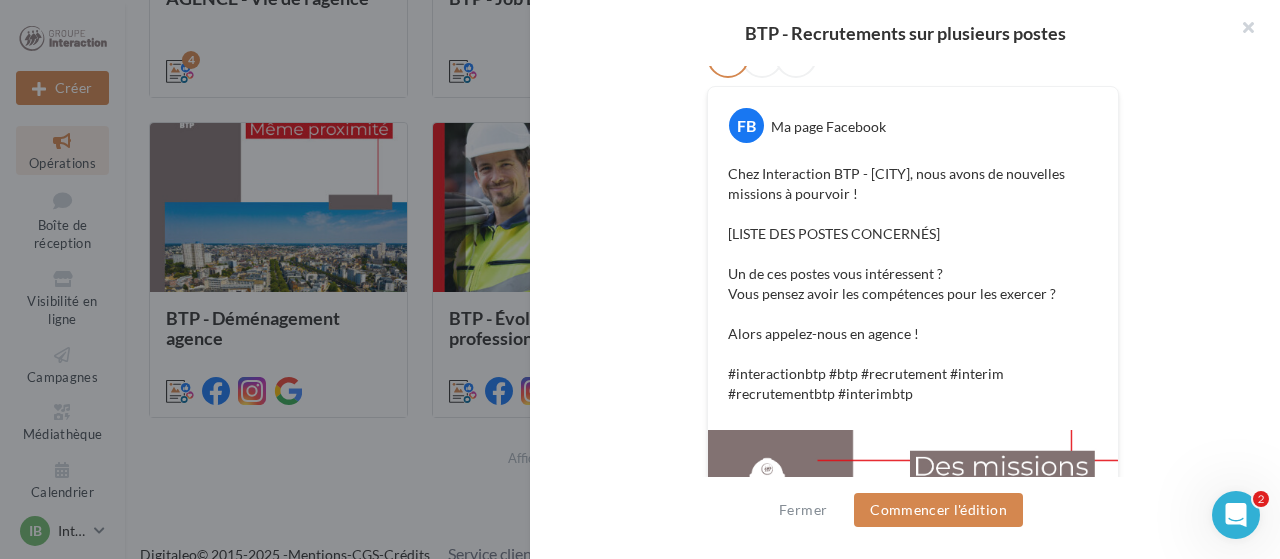 scroll, scrollTop: 356, scrollLeft: 0, axis: vertical 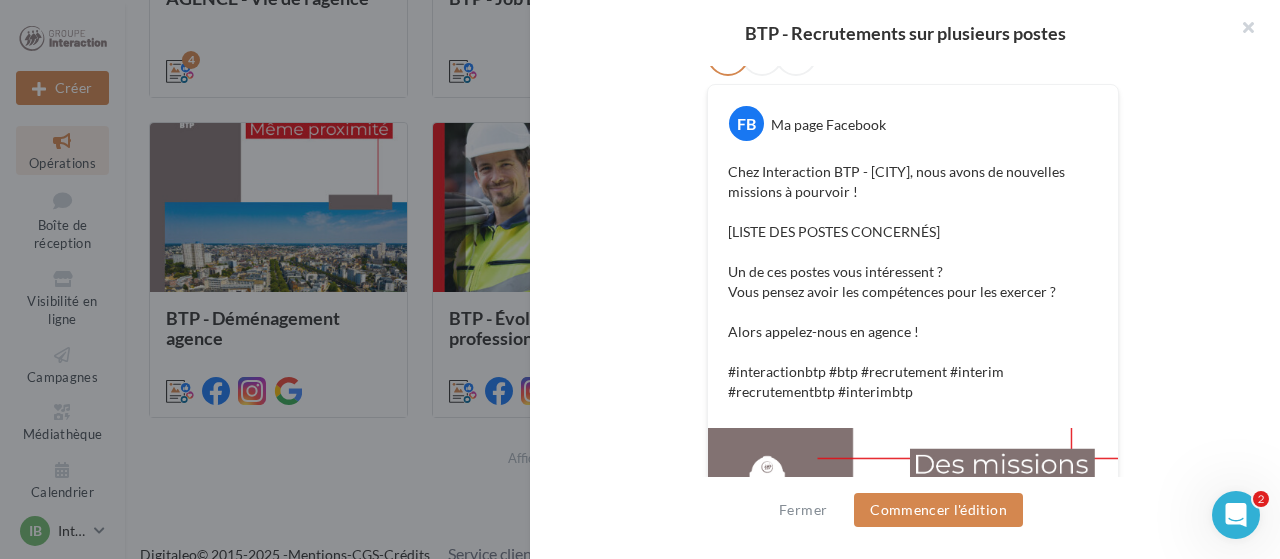 click on "Chez Interaction BTP - Nice, nous avons de nouvelles missions à pourvoir ! [LISTE DES POSTES CONCERNÉS] Un de ces postes vous intéressent ?  Vous pensez avoir les compétences pour les exercer ? Alors appelez-nous en agence ! #interactionbtp #btp #recrutement #interim #recrutementbtp #interimbtp" at bounding box center (913, 282) 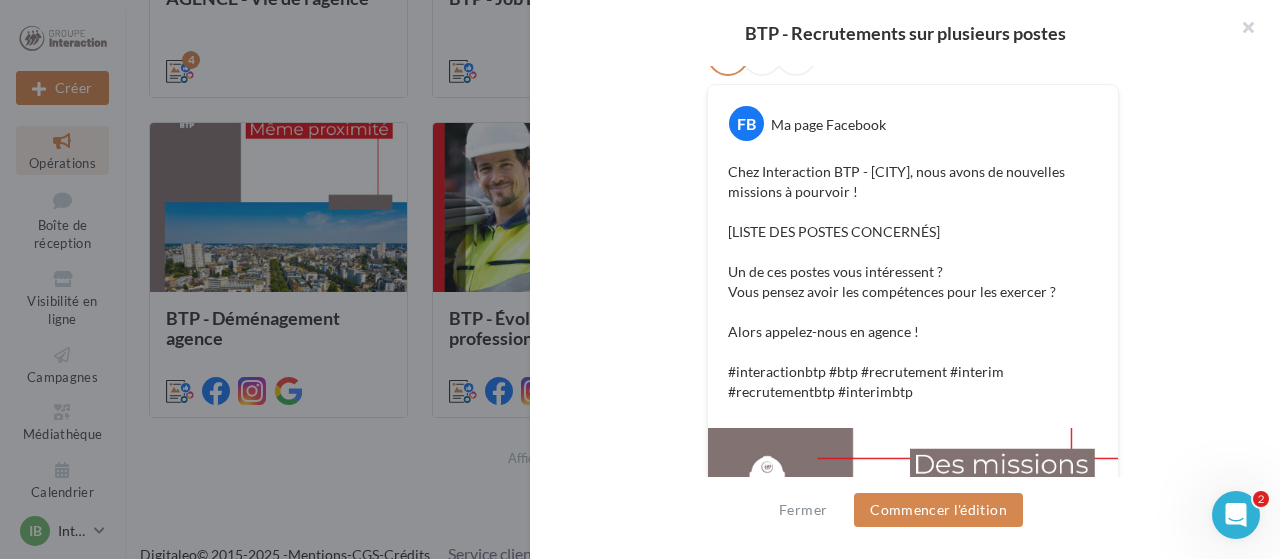 click on "Chez Interaction BTP - Nice, nous avons de nouvelles missions à pourvoir ! [LISTE DES POSTES CONCERNÉS] Un de ces postes vous intéressent ?  Vous pensez avoir les compétences pour les exercer ? Alors appelez-nous en agence ! #interactionbtp #btp #recrutement #interim #recrutementbtp #interimbtp" at bounding box center [913, 282] 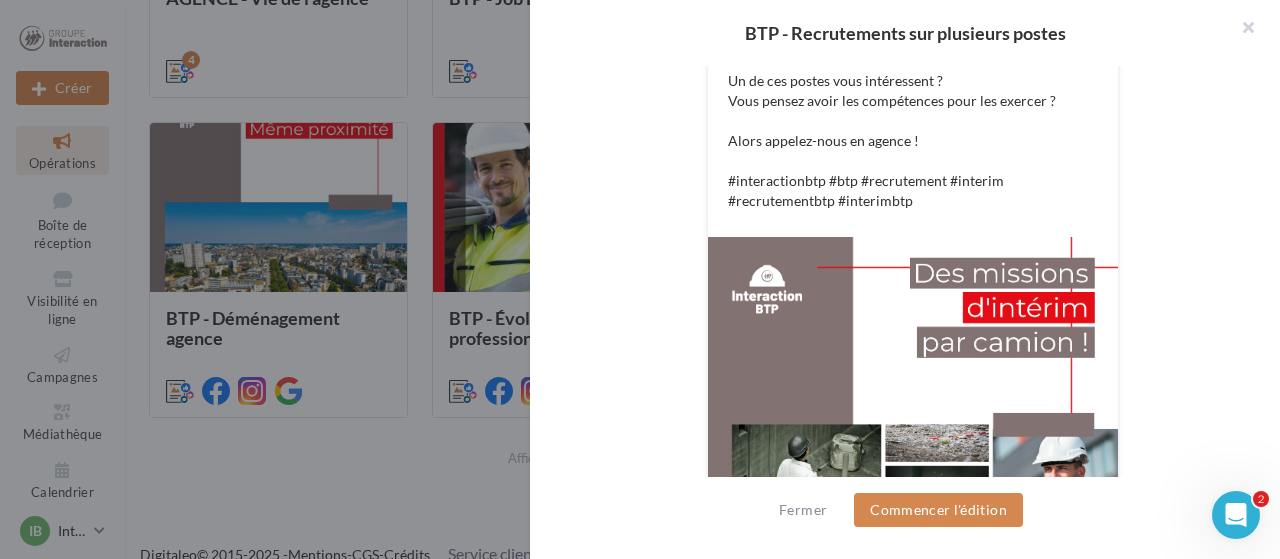 scroll, scrollTop: 563, scrollLeft: 0, axis: vertical 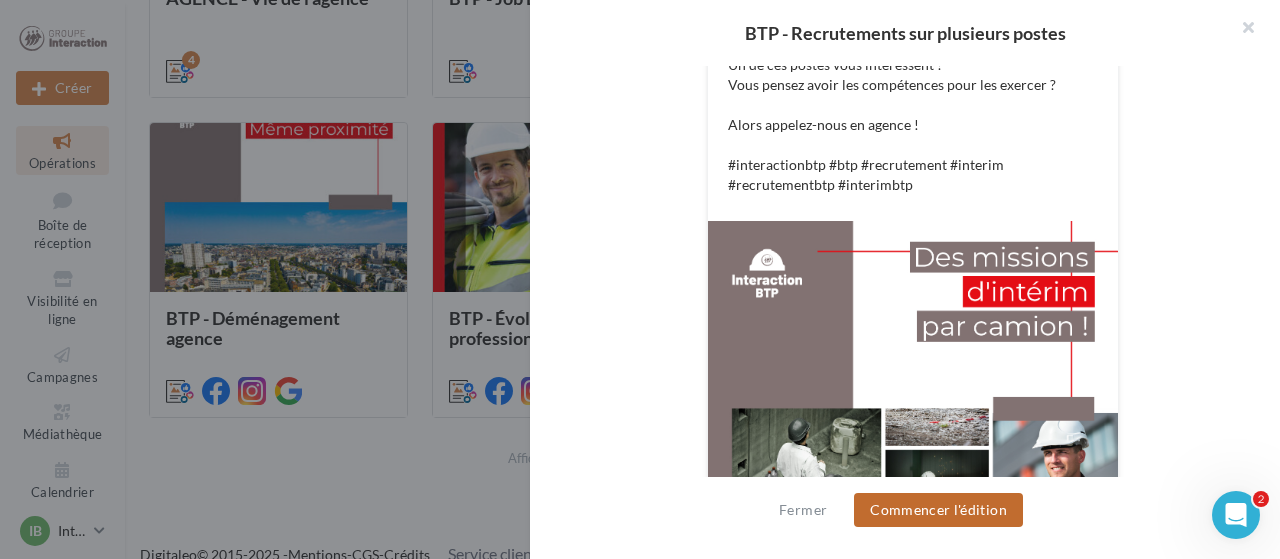 click on "Commencer l'édition" at bounding box center [938, 510] 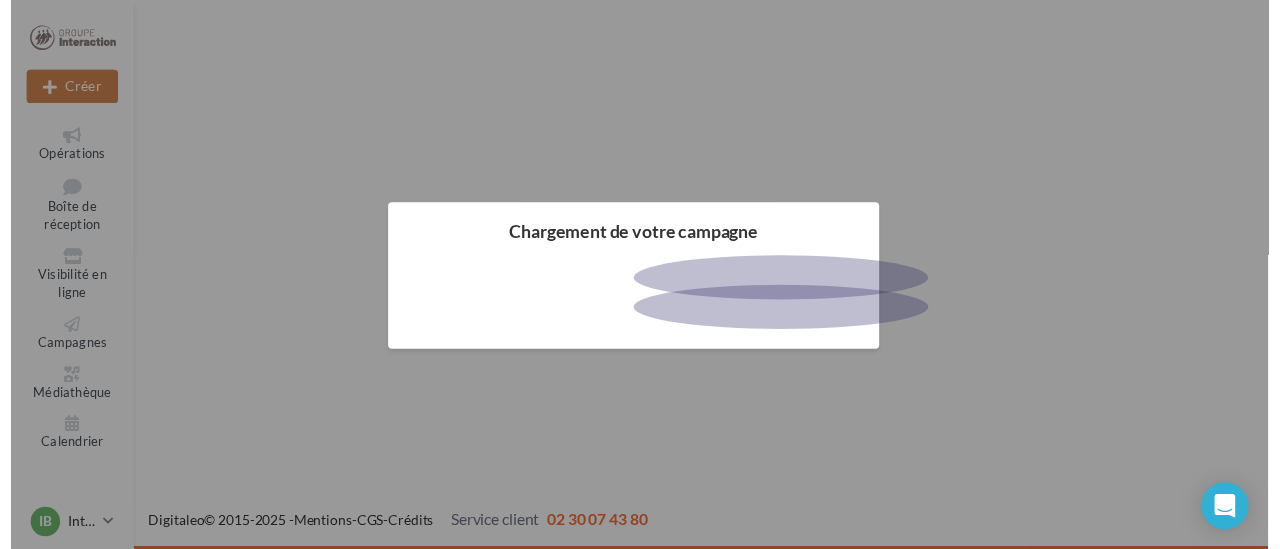 scroll, scrollTop: 0, scrollLeft: 0, axis: both 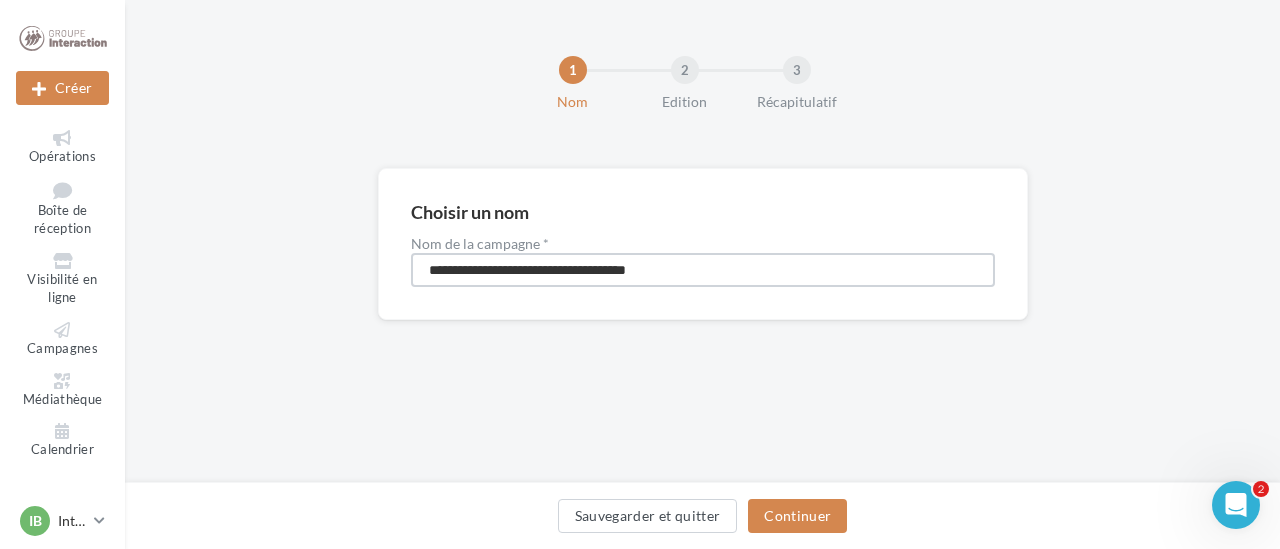 click on "**********" at bounding box center [703, 270] 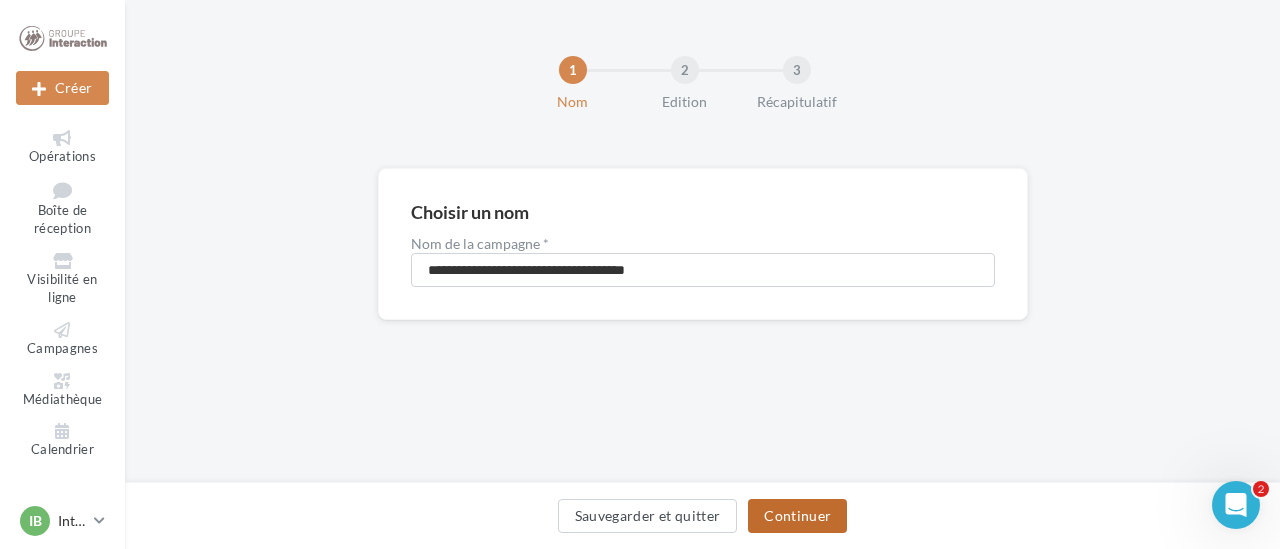 click on "Continuer" at bounding box center (797, 516) 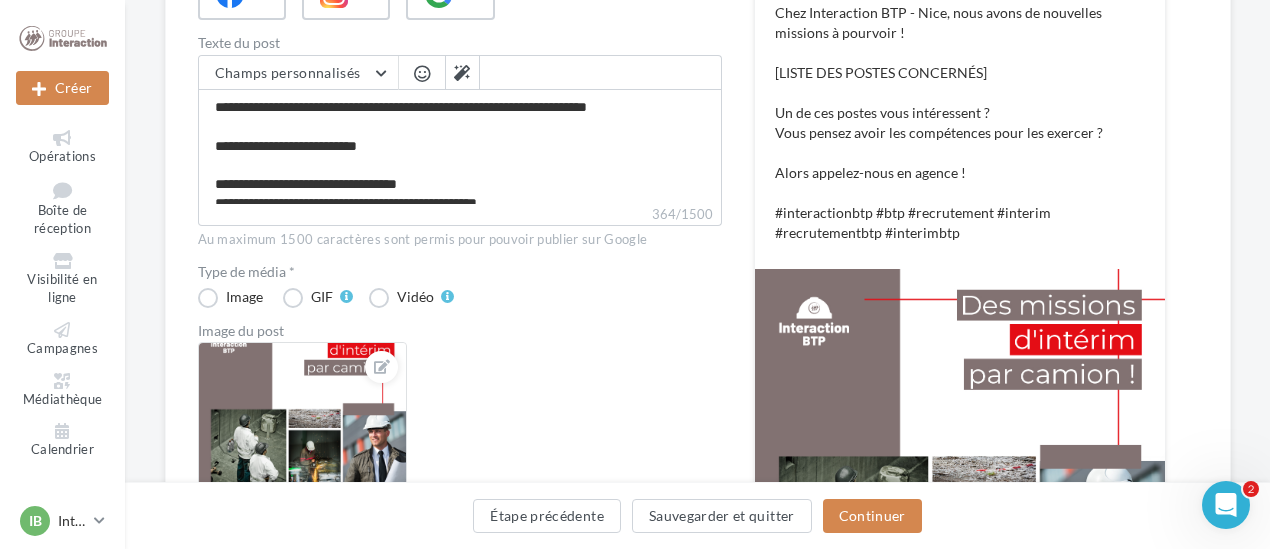 scroll, scrollTop: 325, scrollLeft: 0, axis: vertical 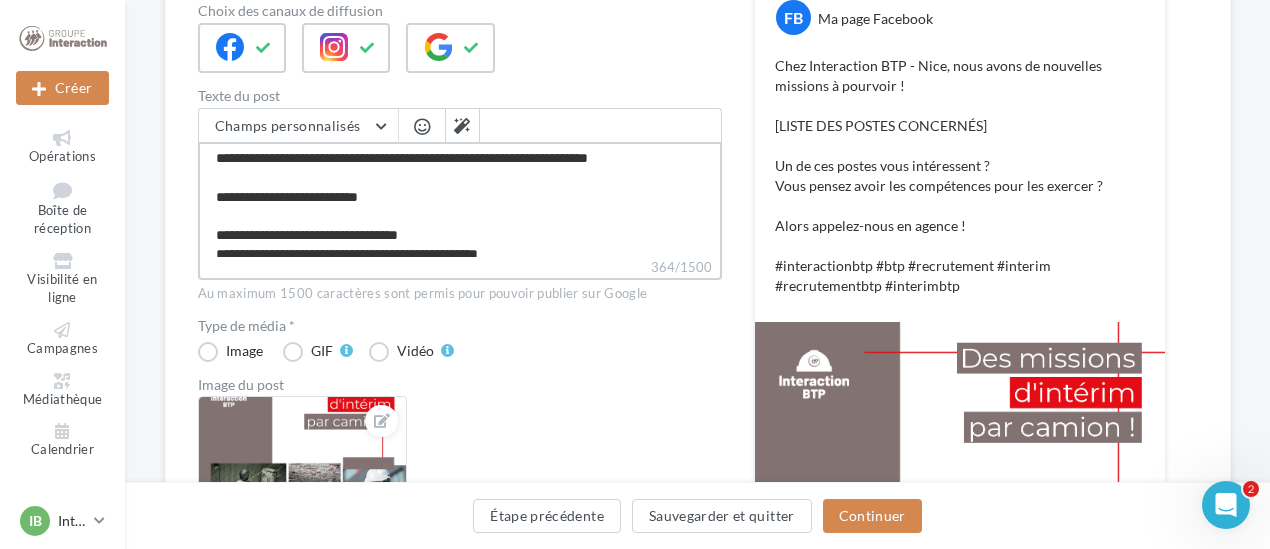 click on "**********" at bounding box center [460, 199] 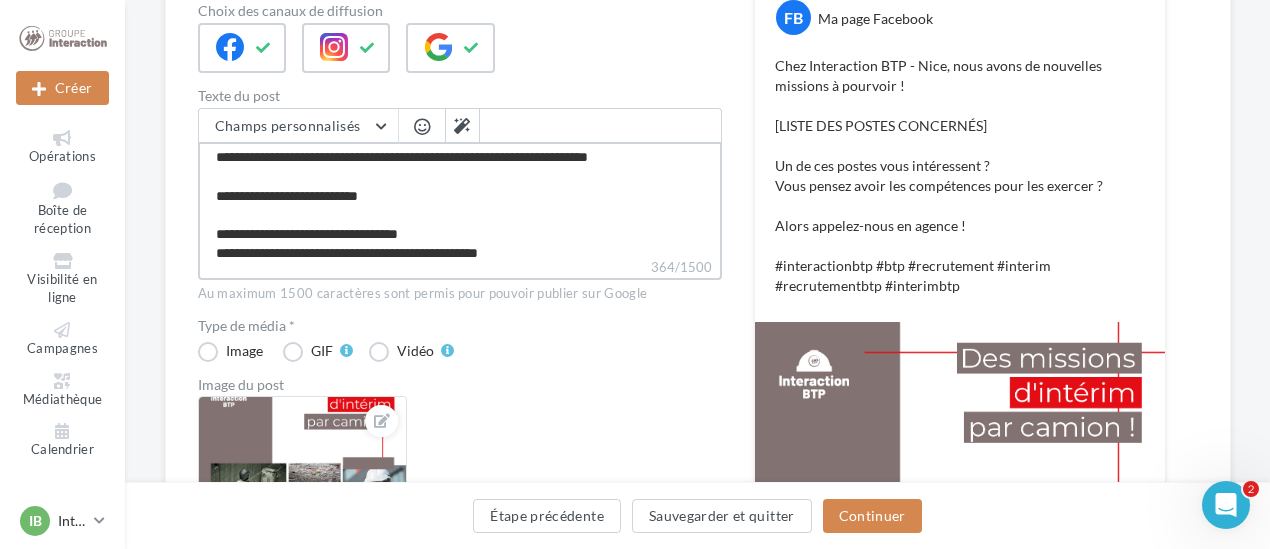 type on "**********" 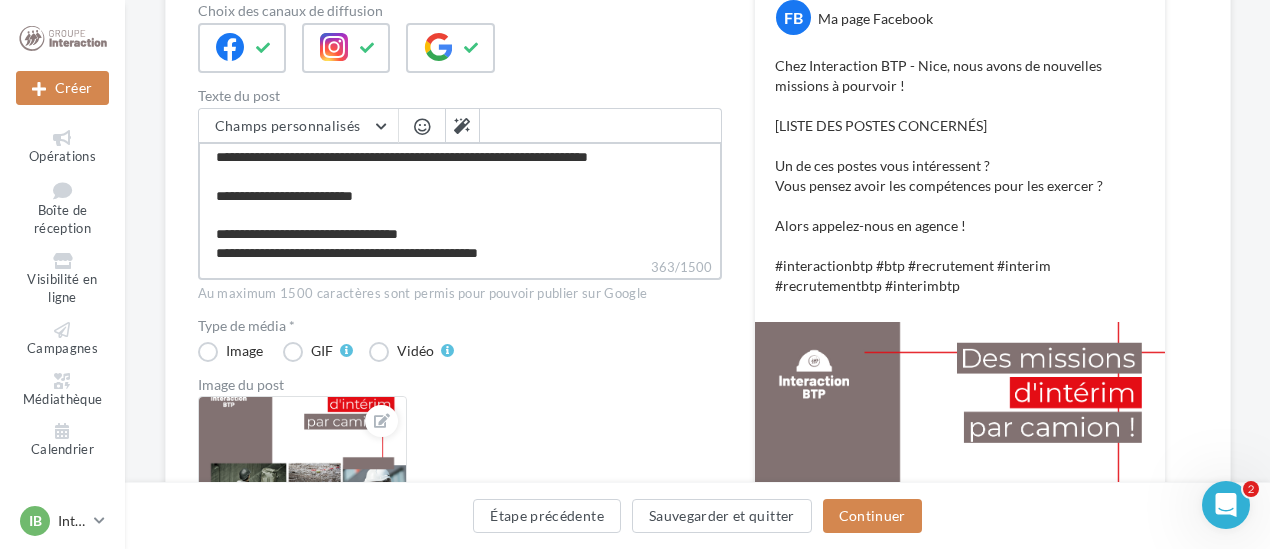 type on "**********" 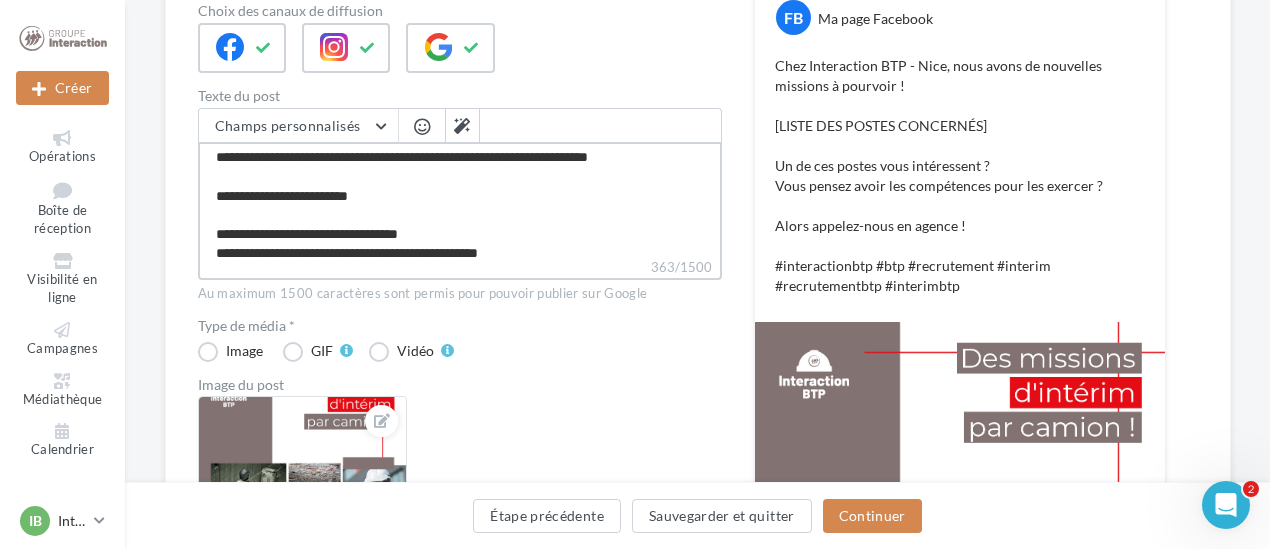 type on "**********" 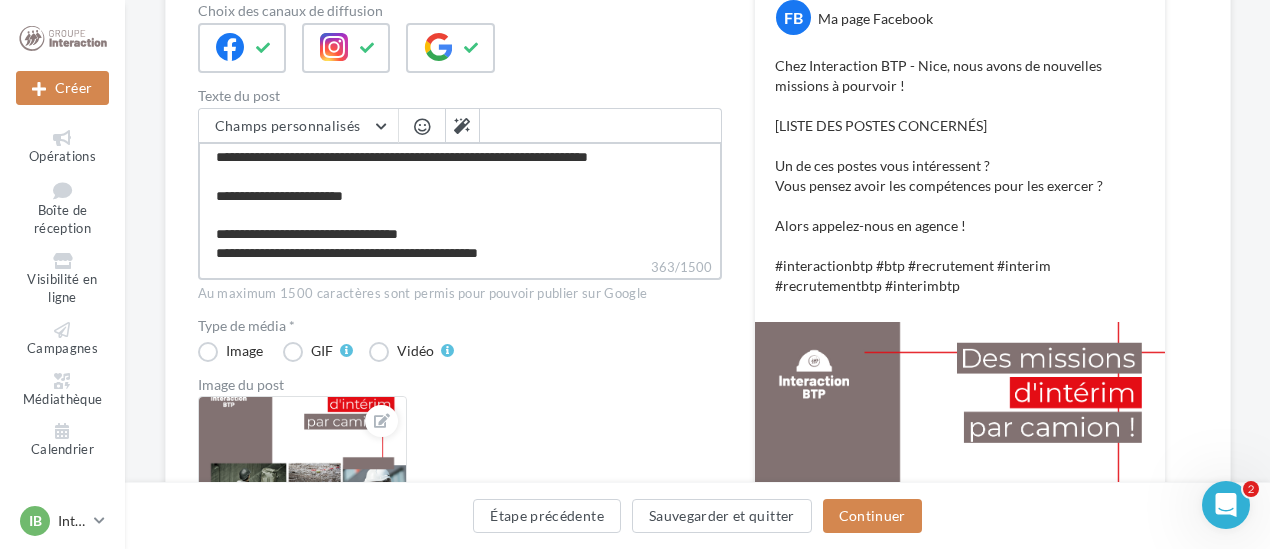 type on "**********" 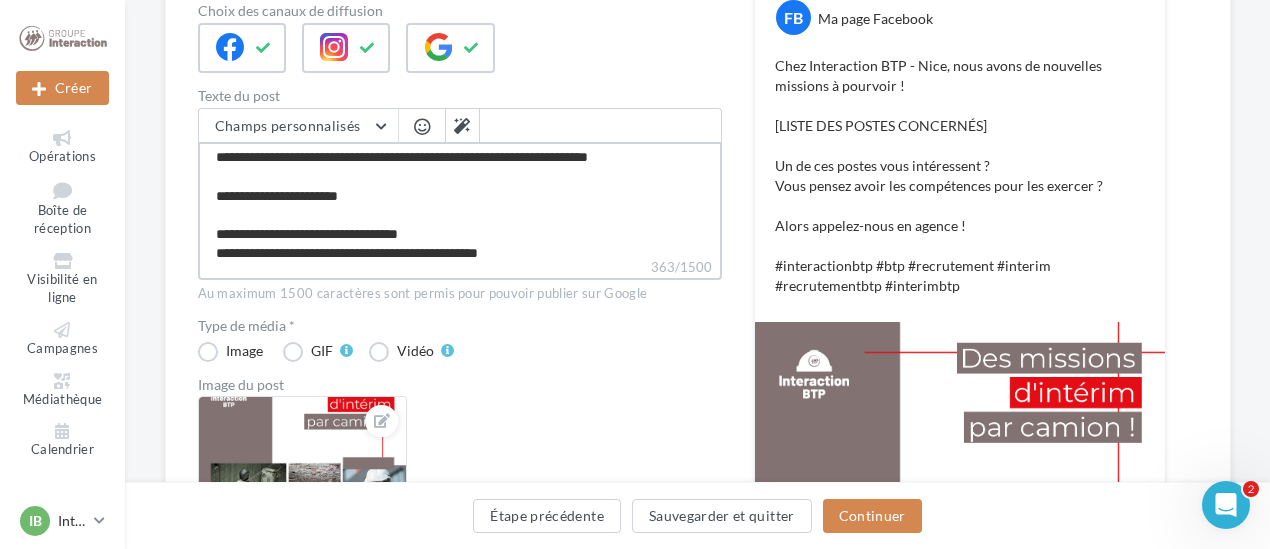 type on "**********" 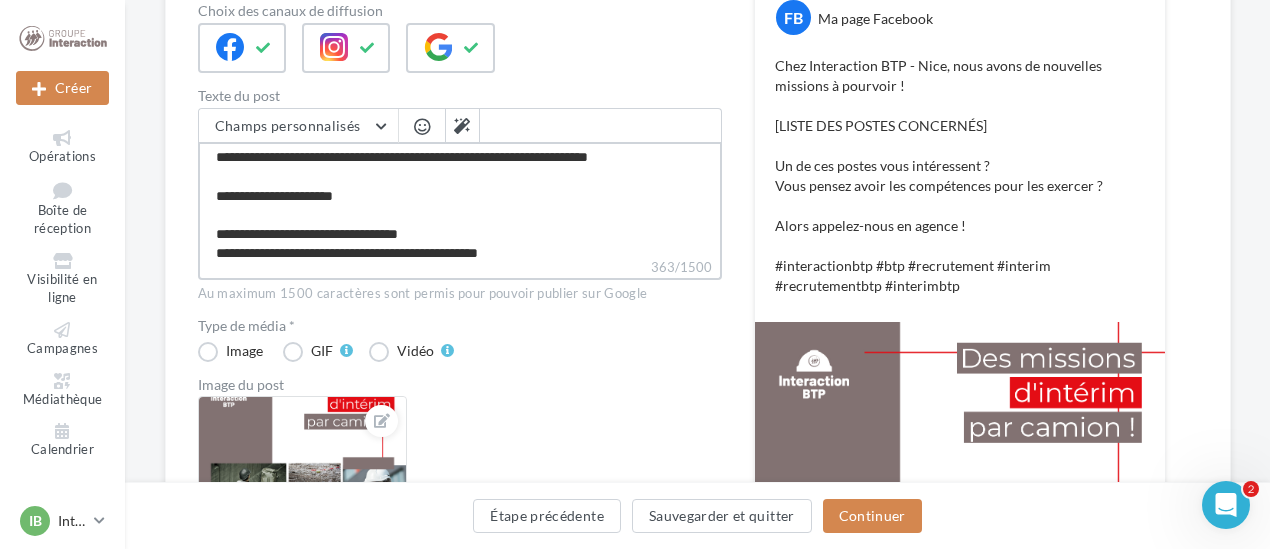 type on "**********" 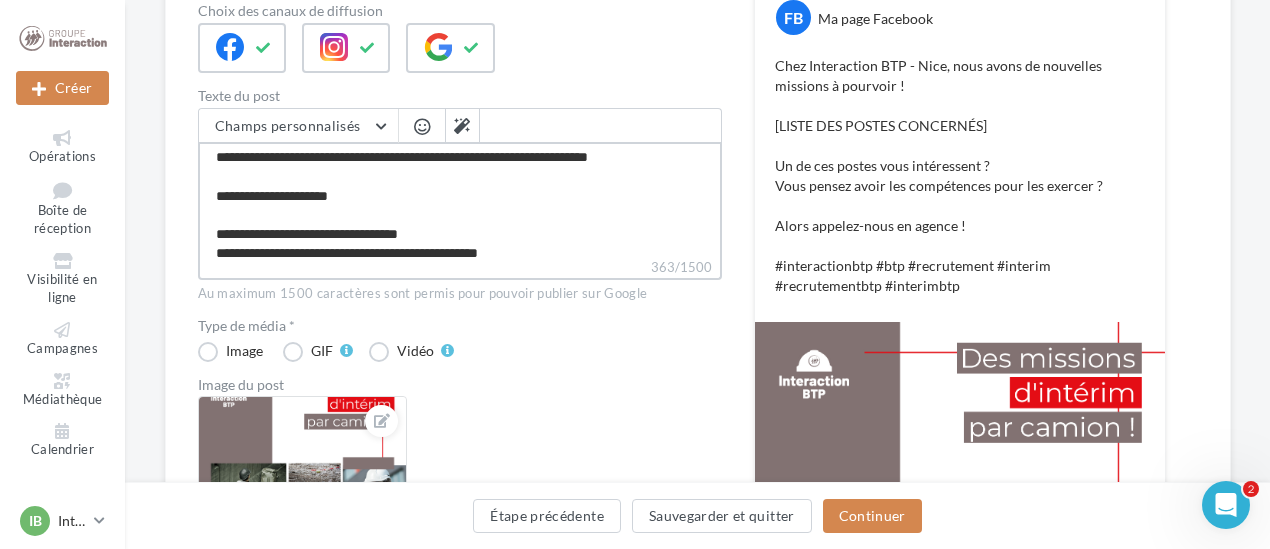 type on "**********" 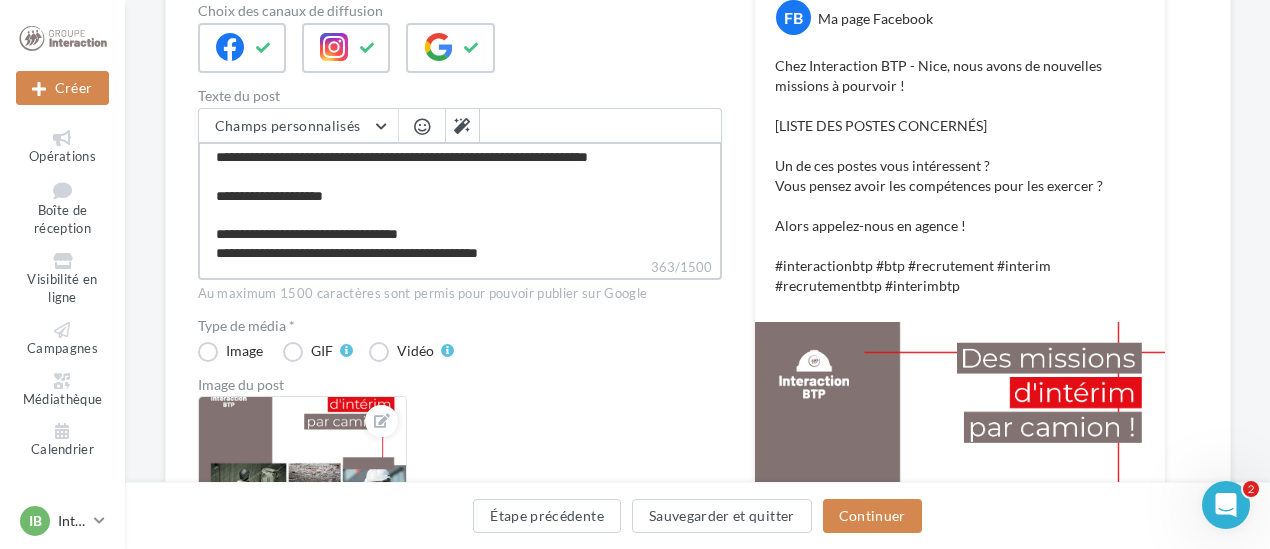 type on "**********" 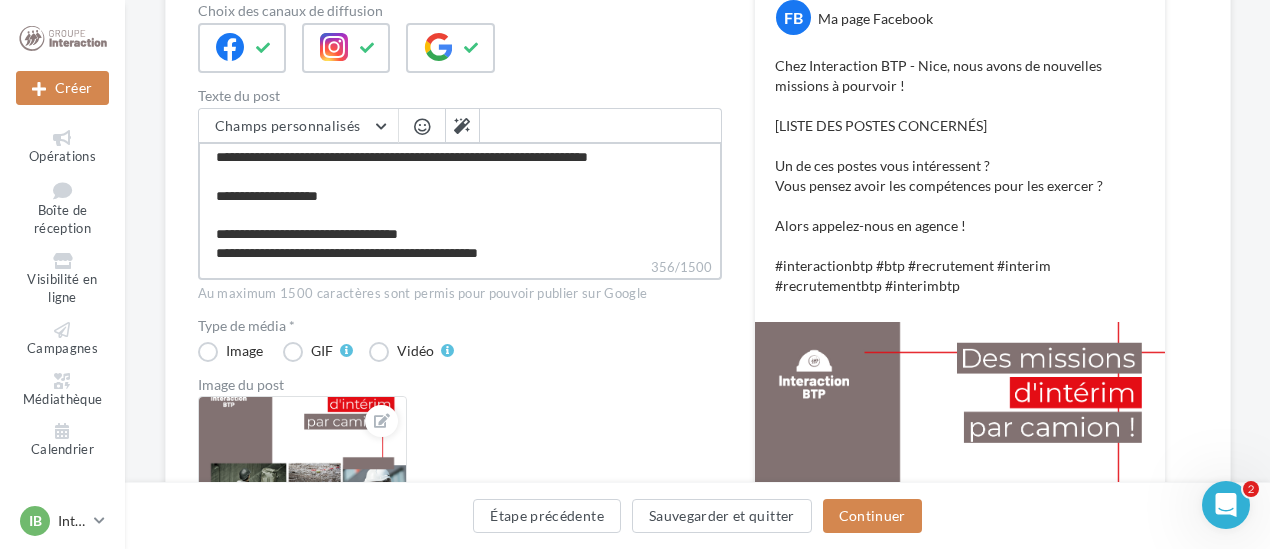 type on "**********" 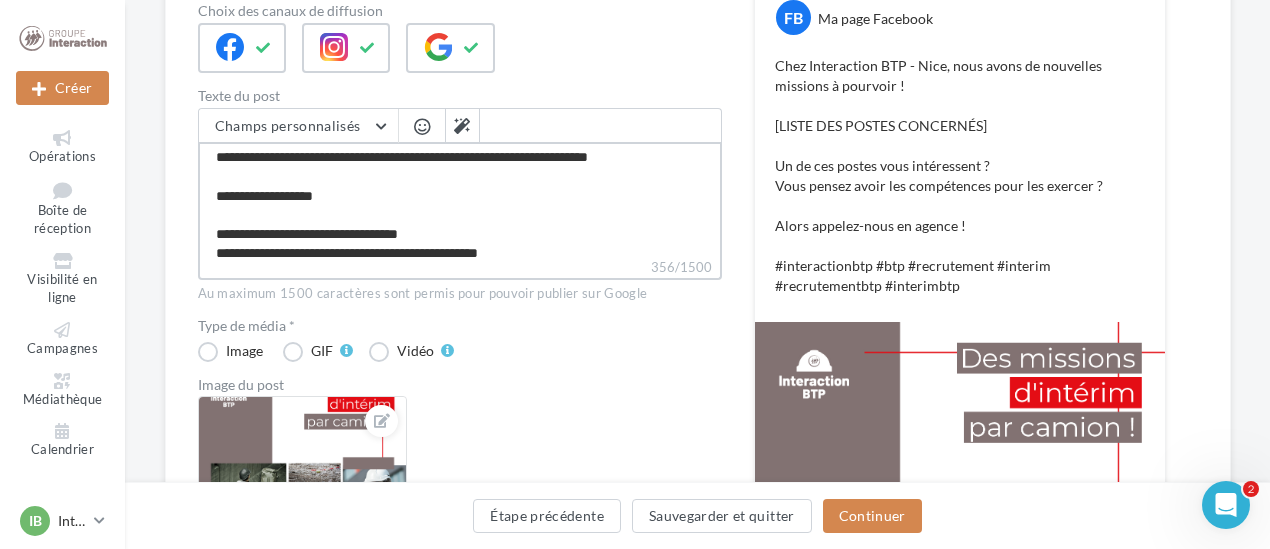 type on "**********" 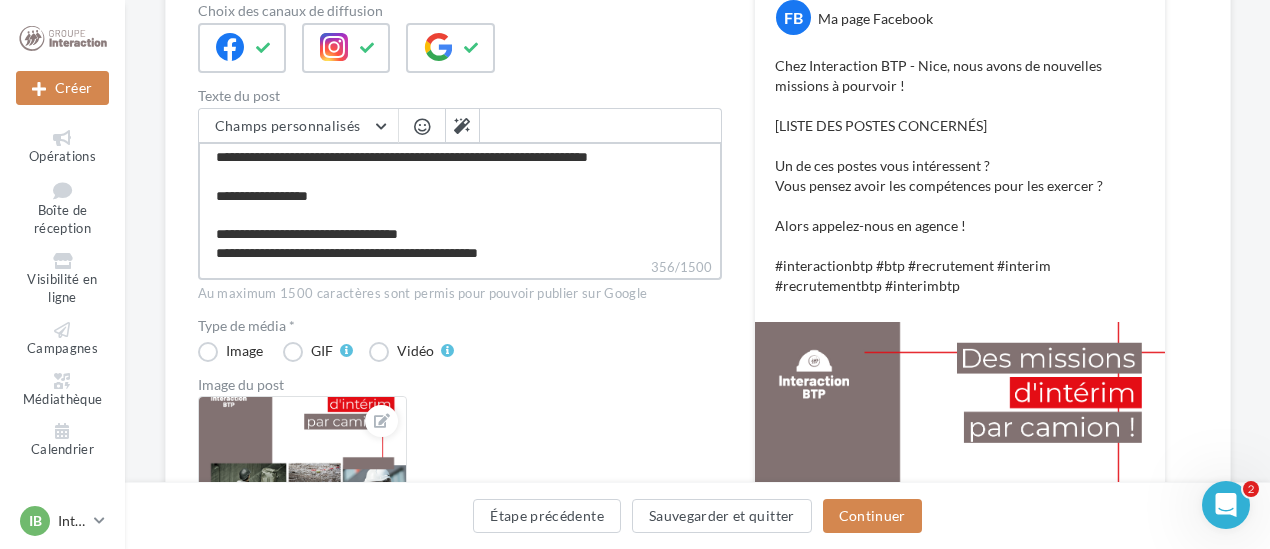 type on "**********" 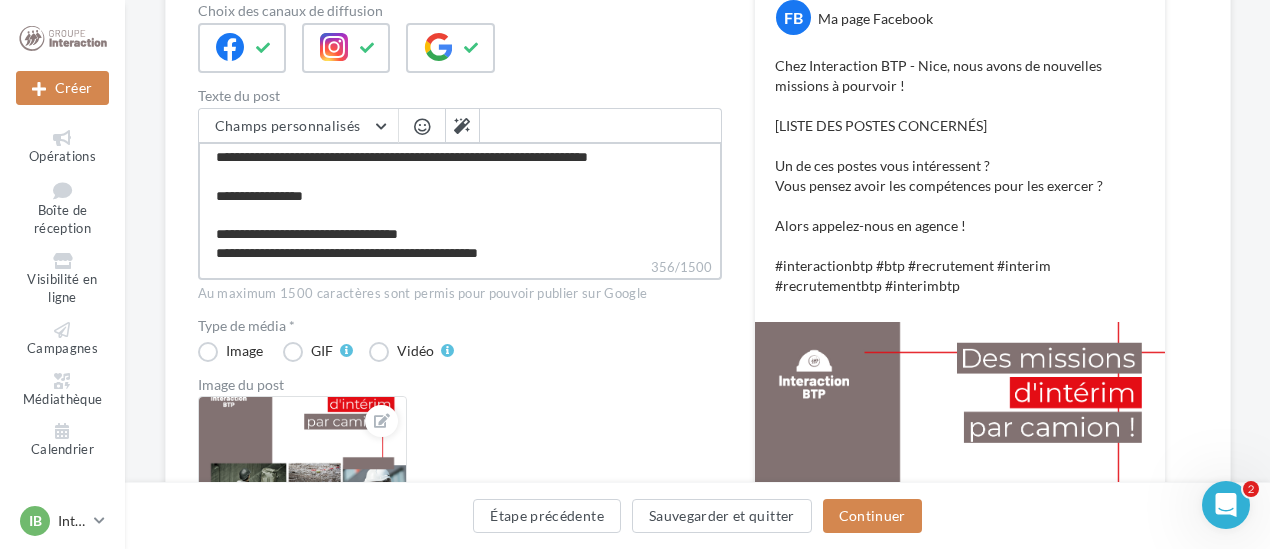 type on "**********" 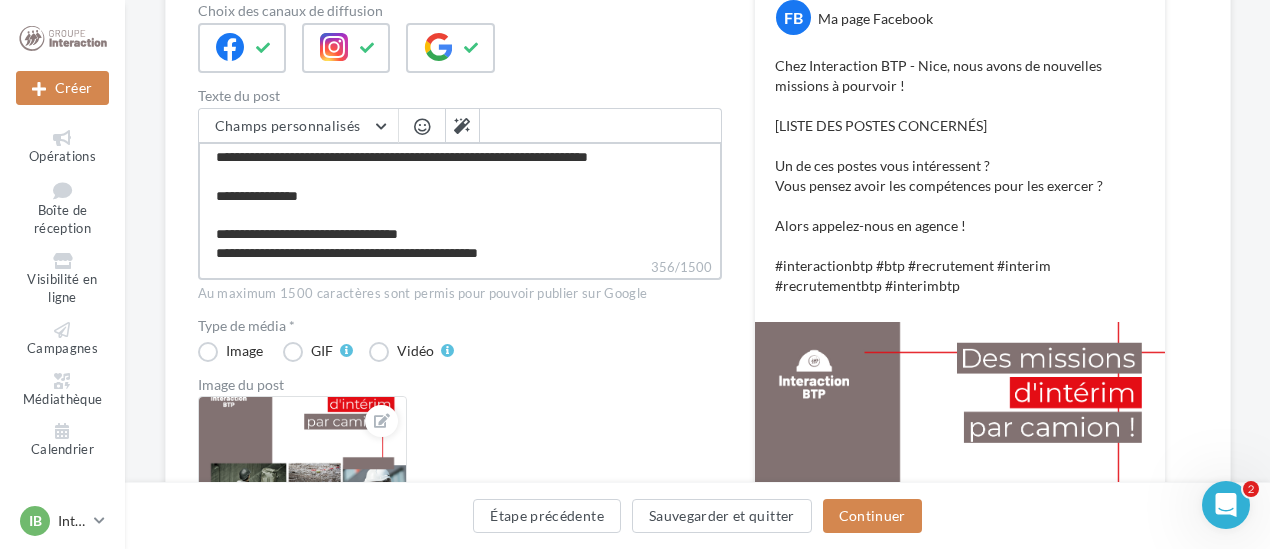 type on "**********" 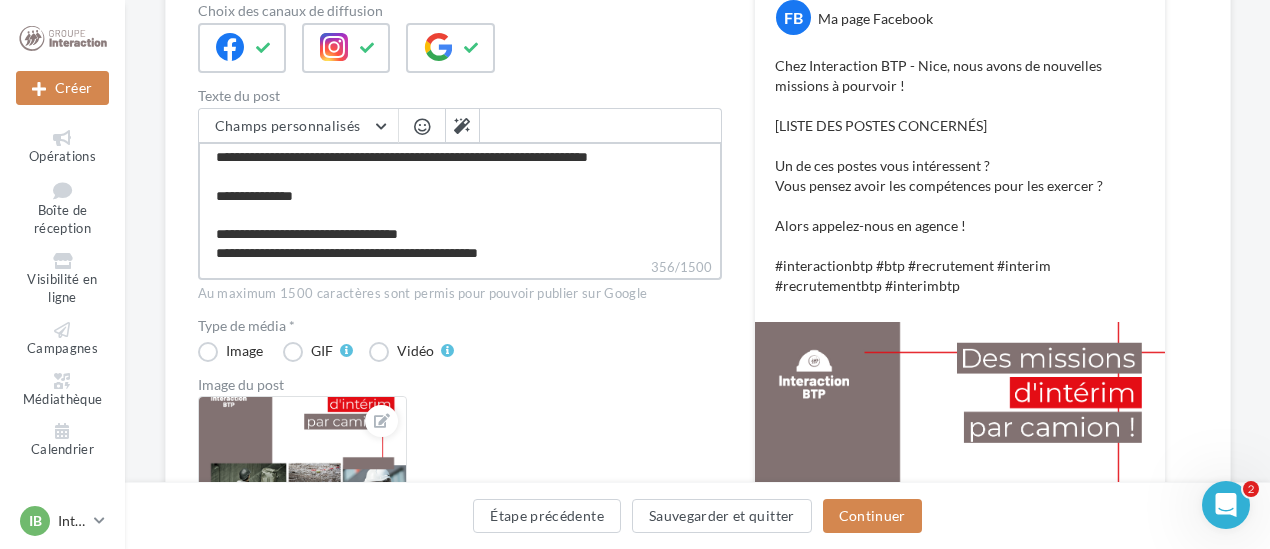 type on "**********" 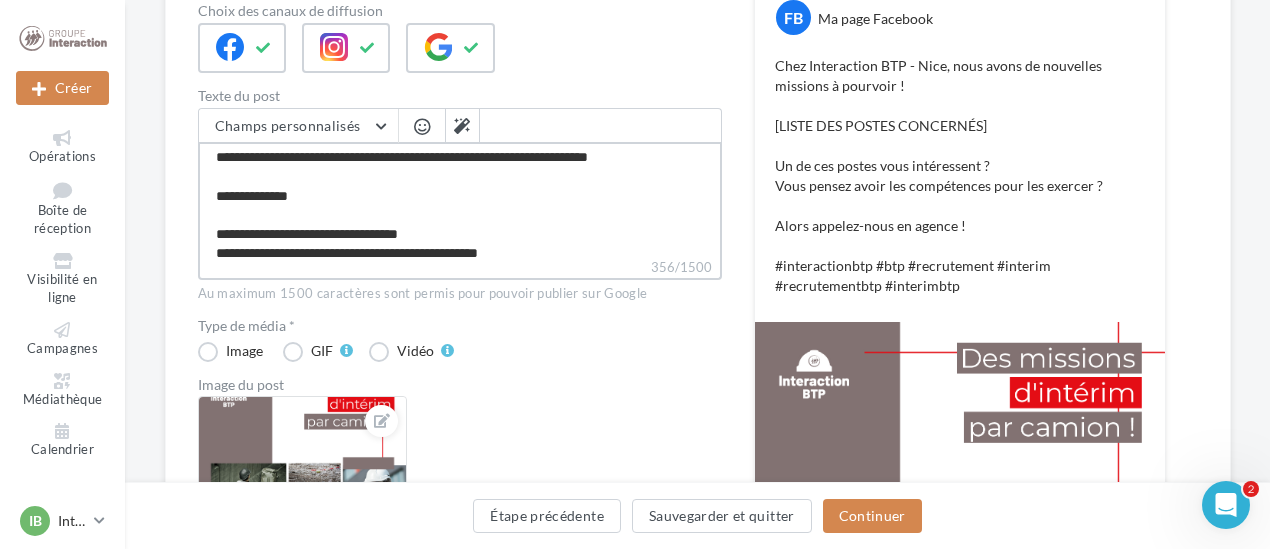 type on "**********" 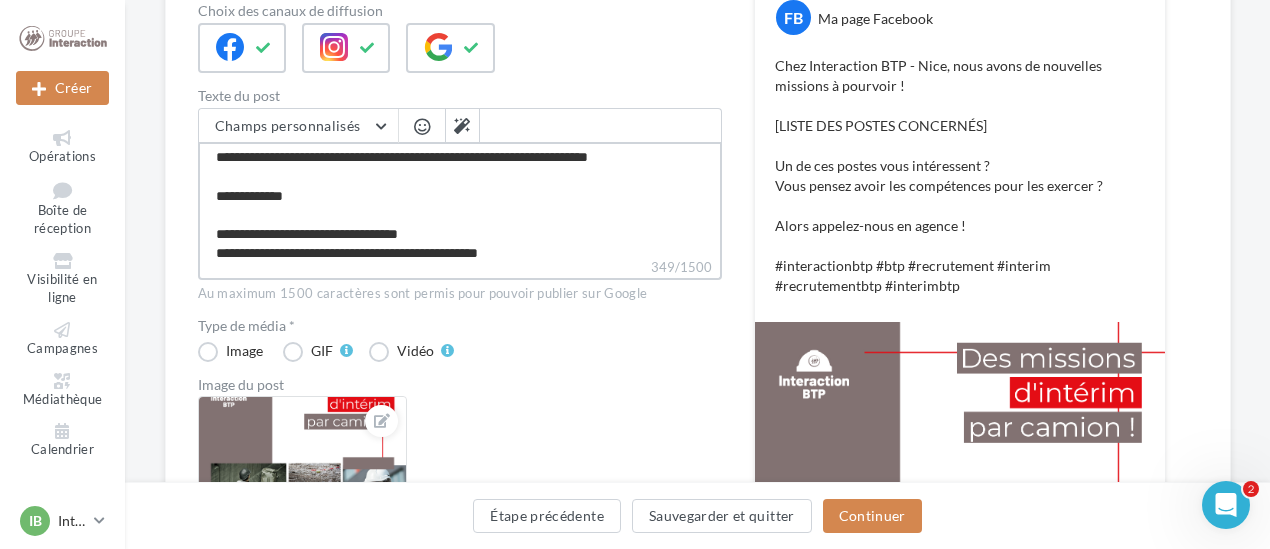 type on "**********" 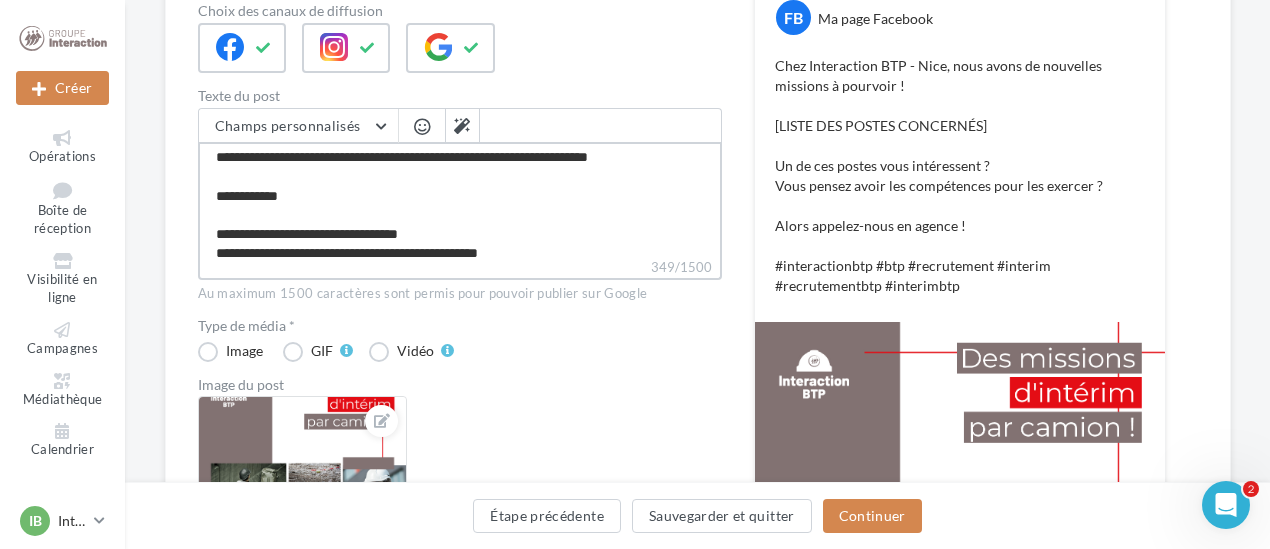 type on "**********" 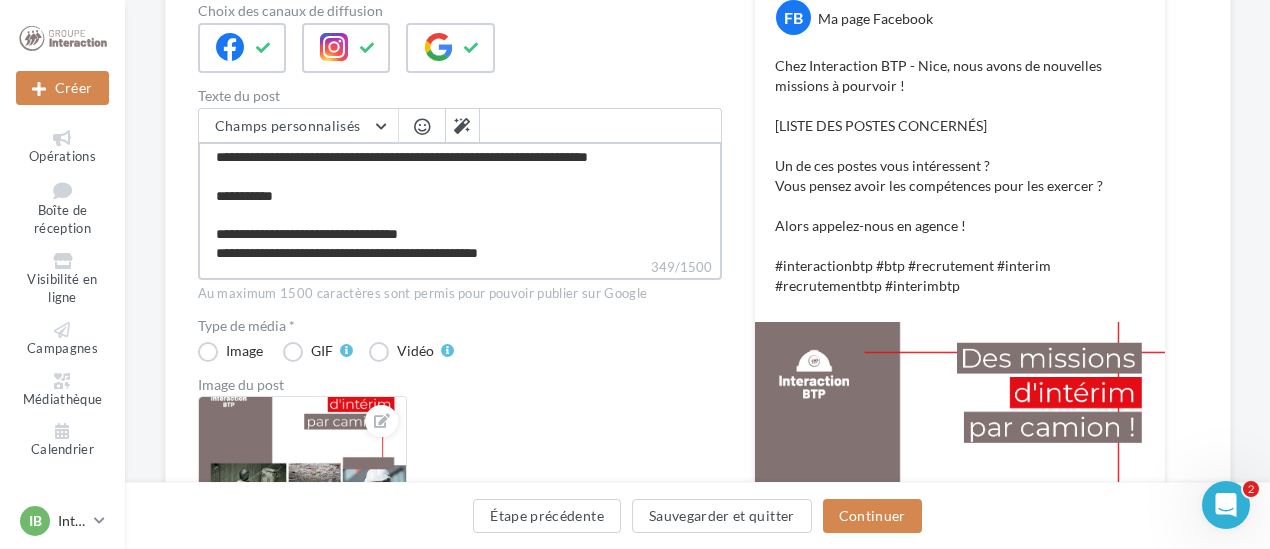type on "**********" 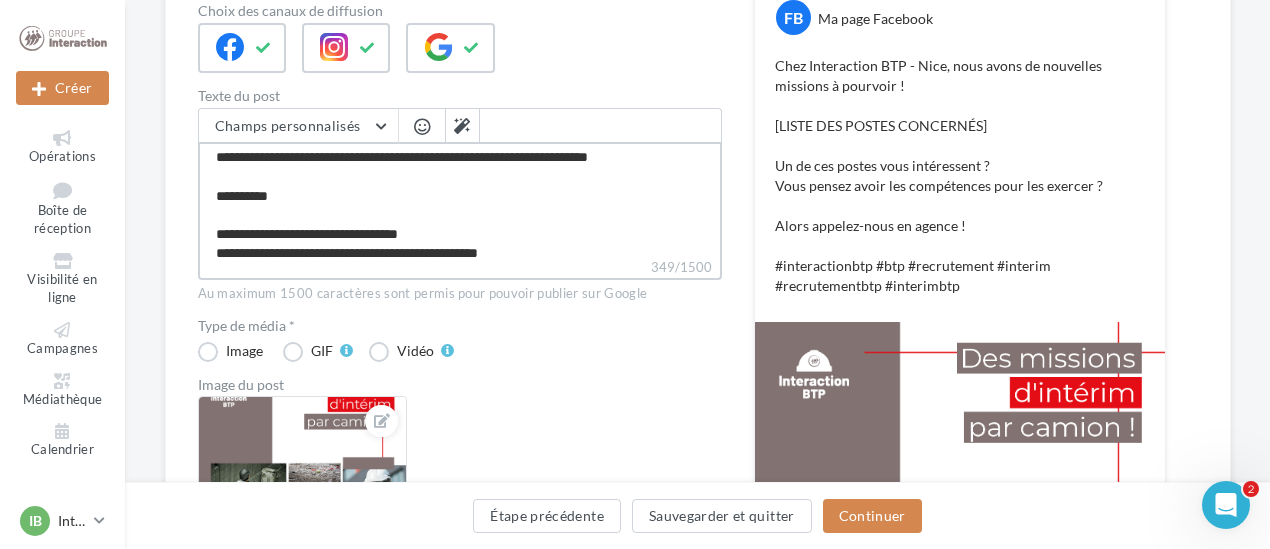 type on "**********" 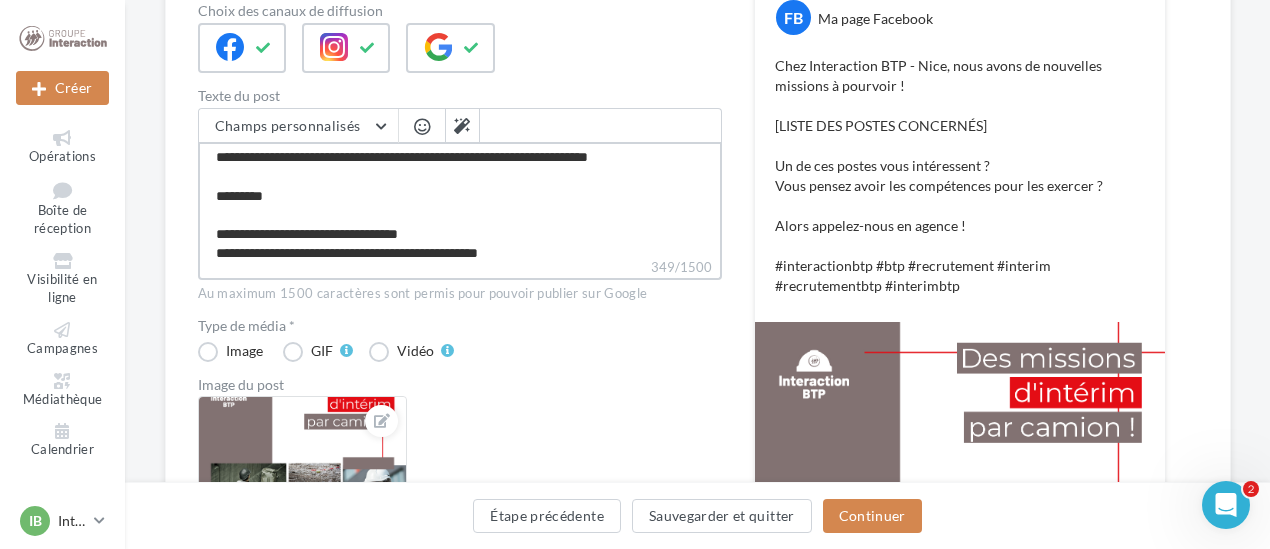 type on "**********" 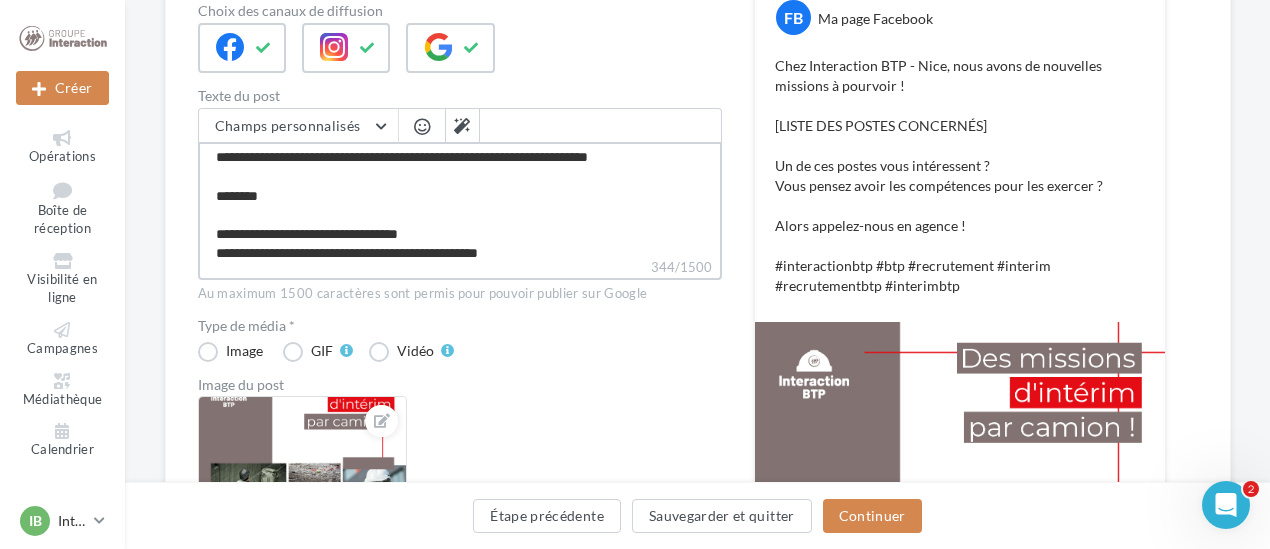 type on "**********" 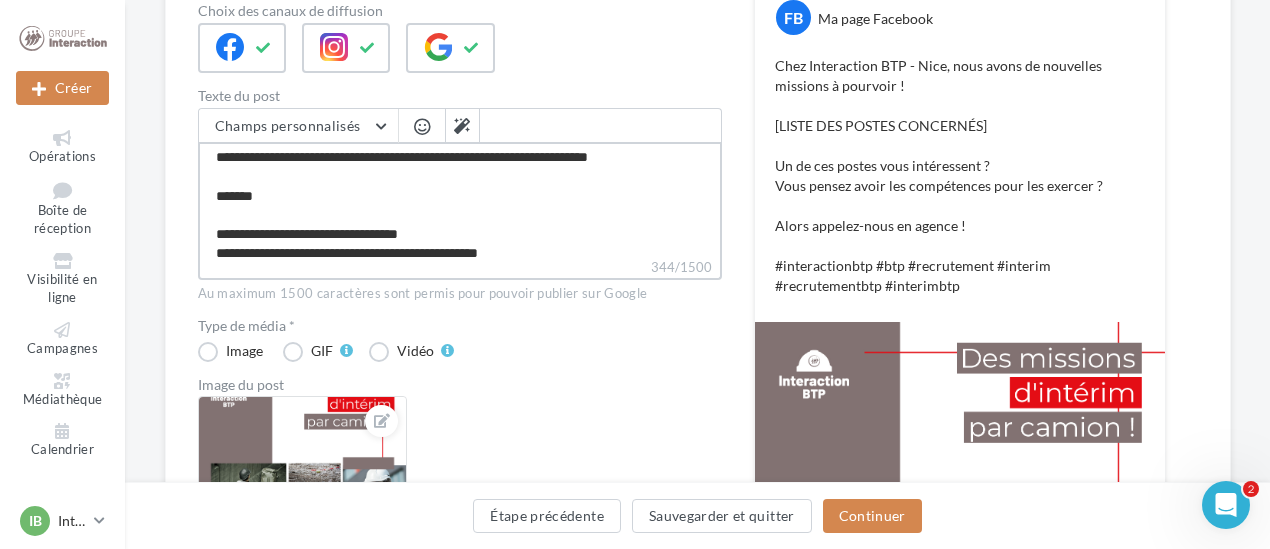 type on "**********" 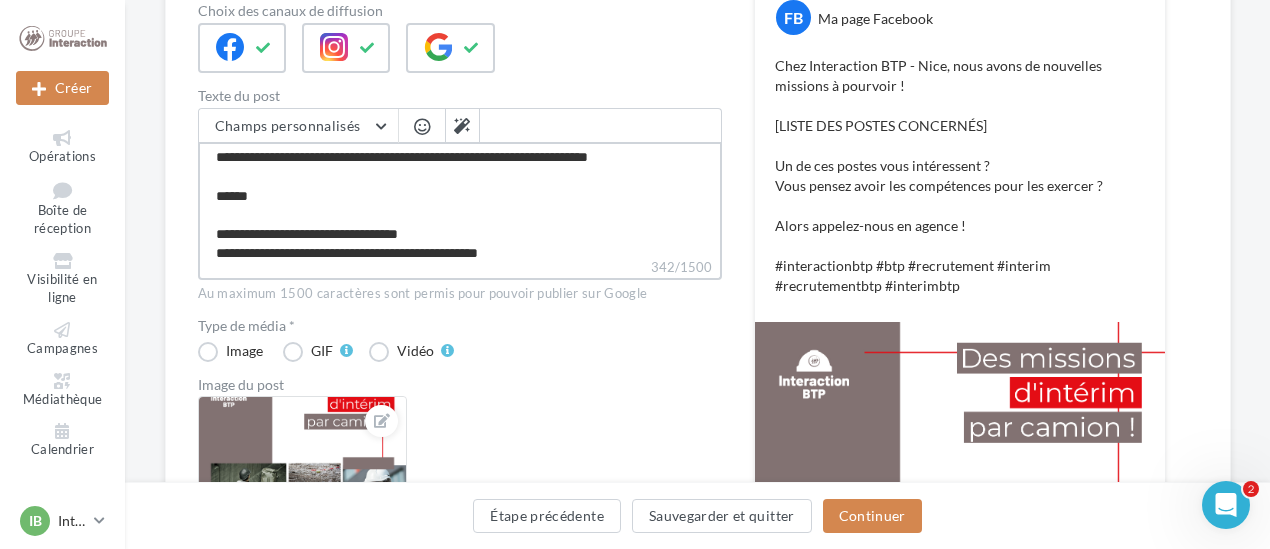 type on "**********" 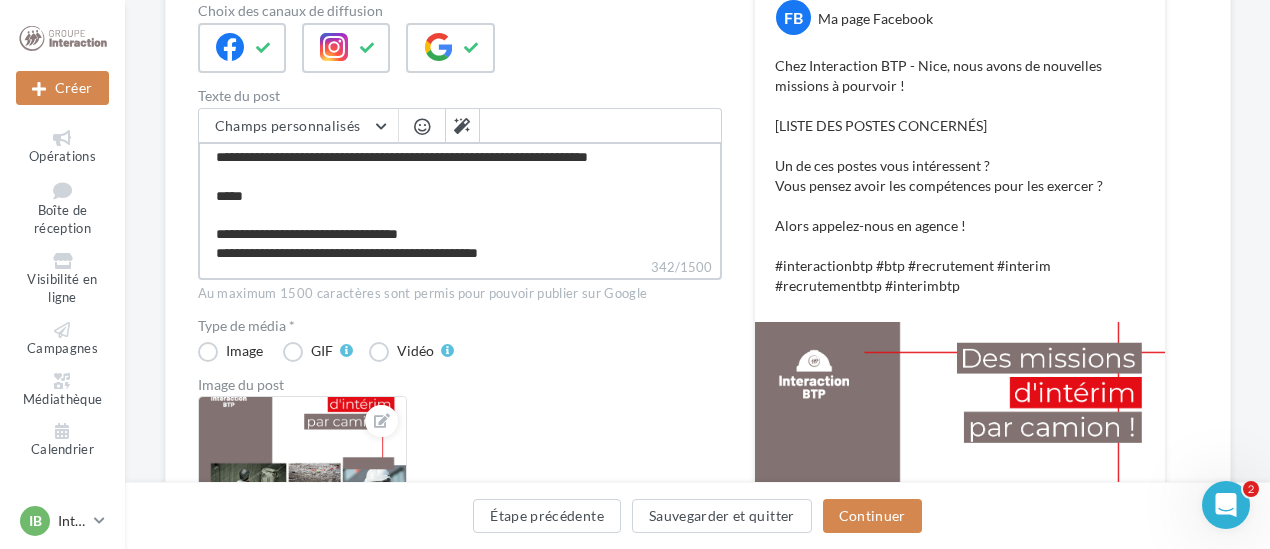 type on "**********" 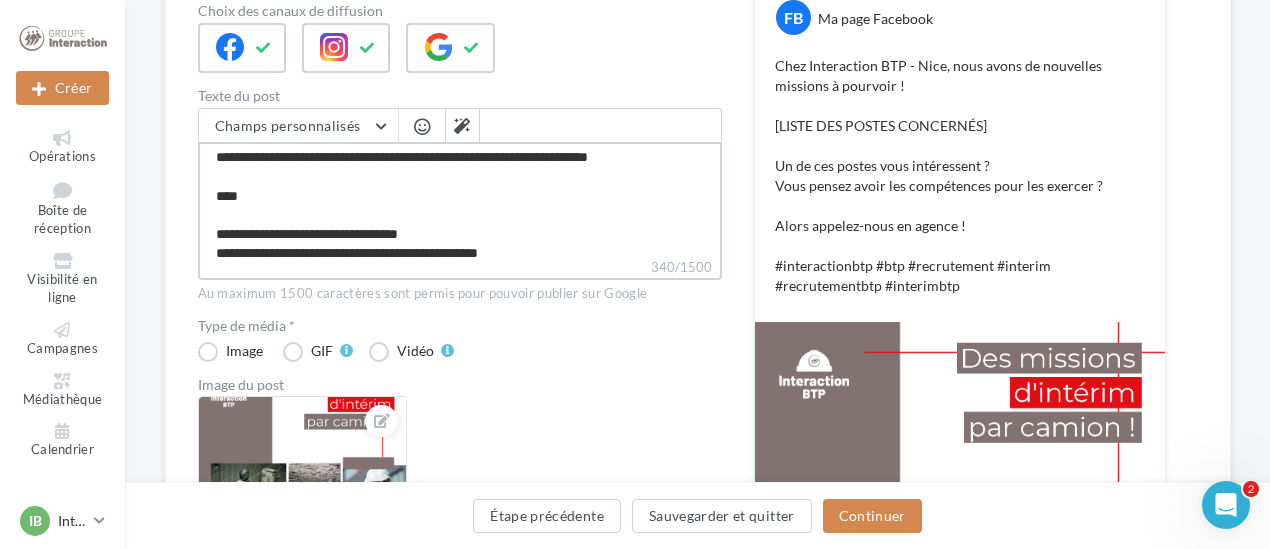 type on "**********" 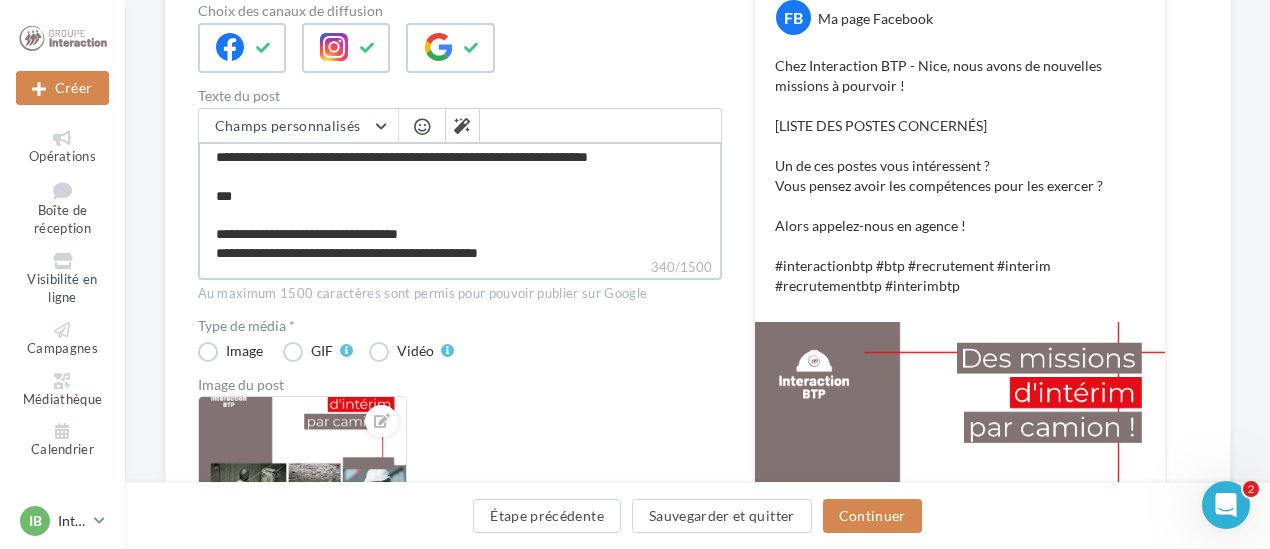 type on "**********" 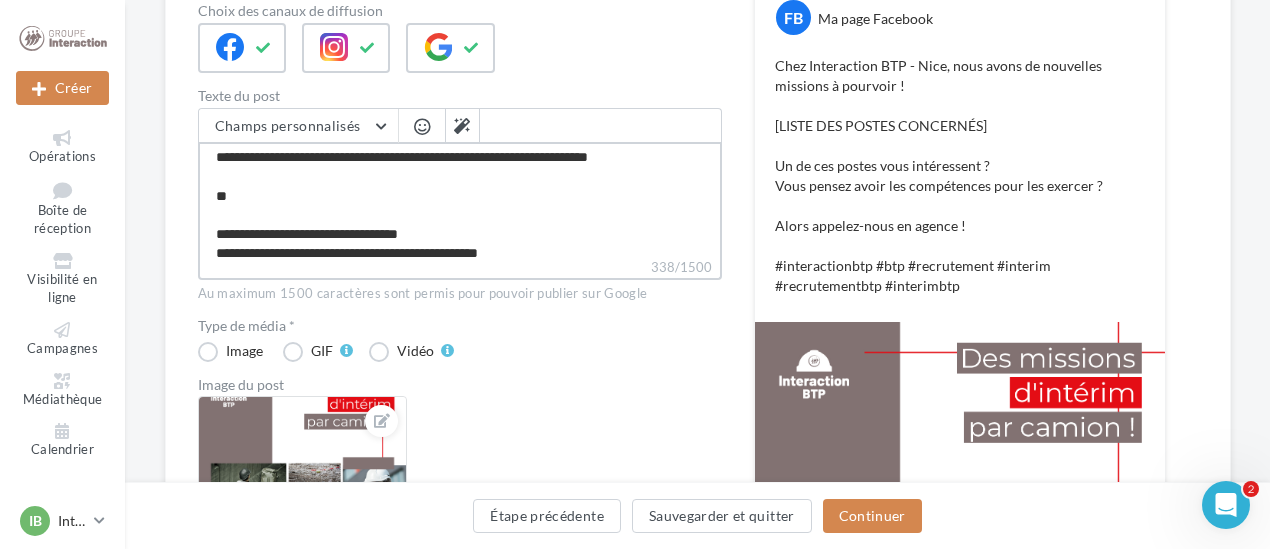 type on "**********" 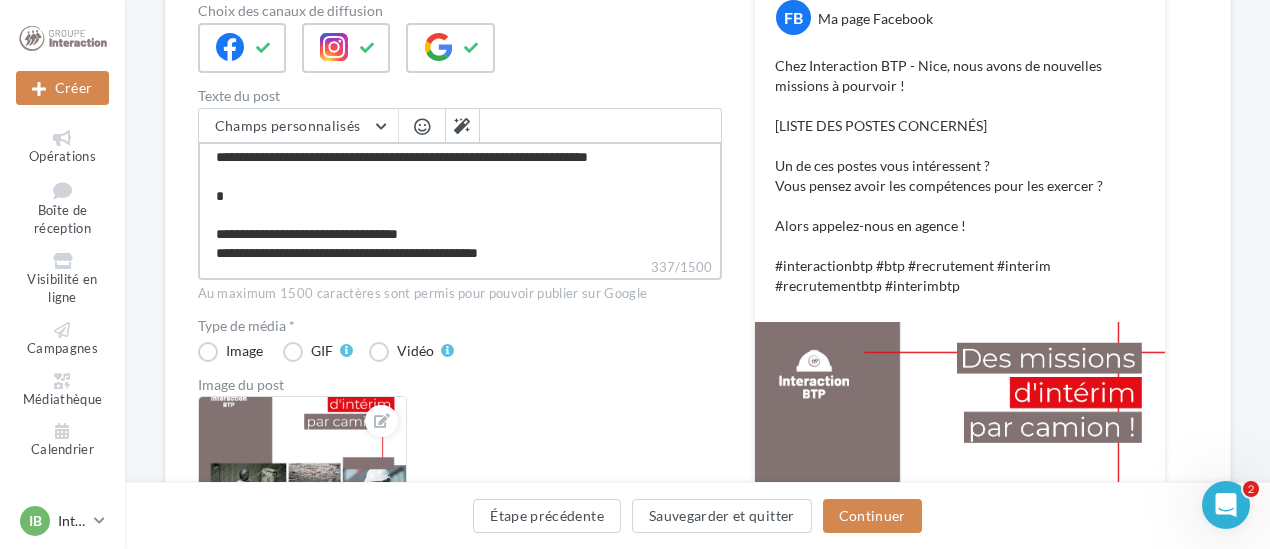 type on "**********" 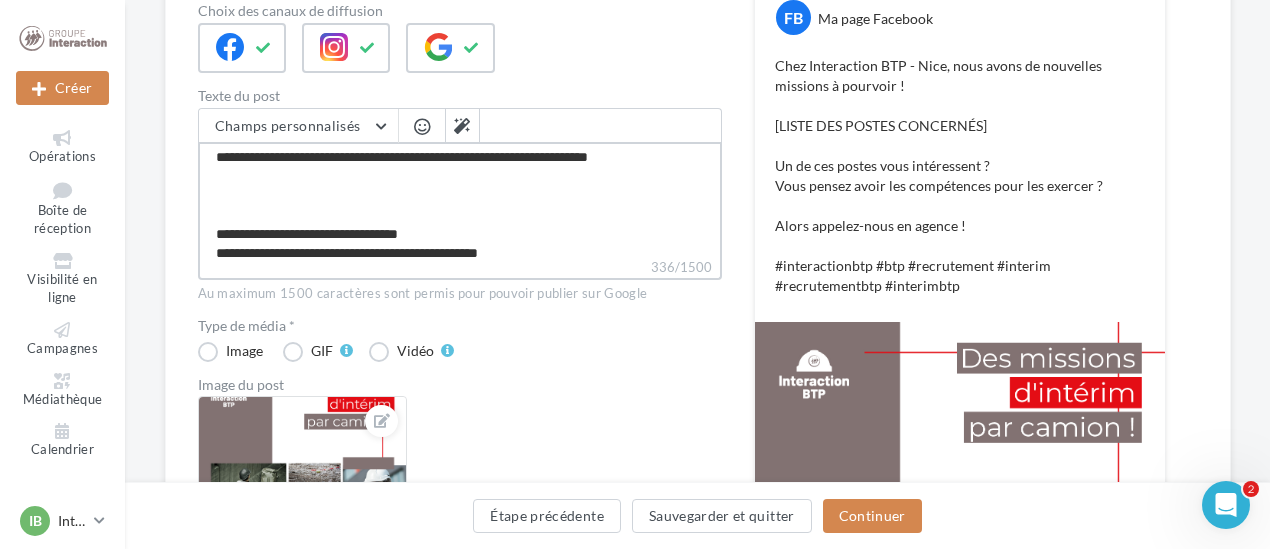 type on "**********" 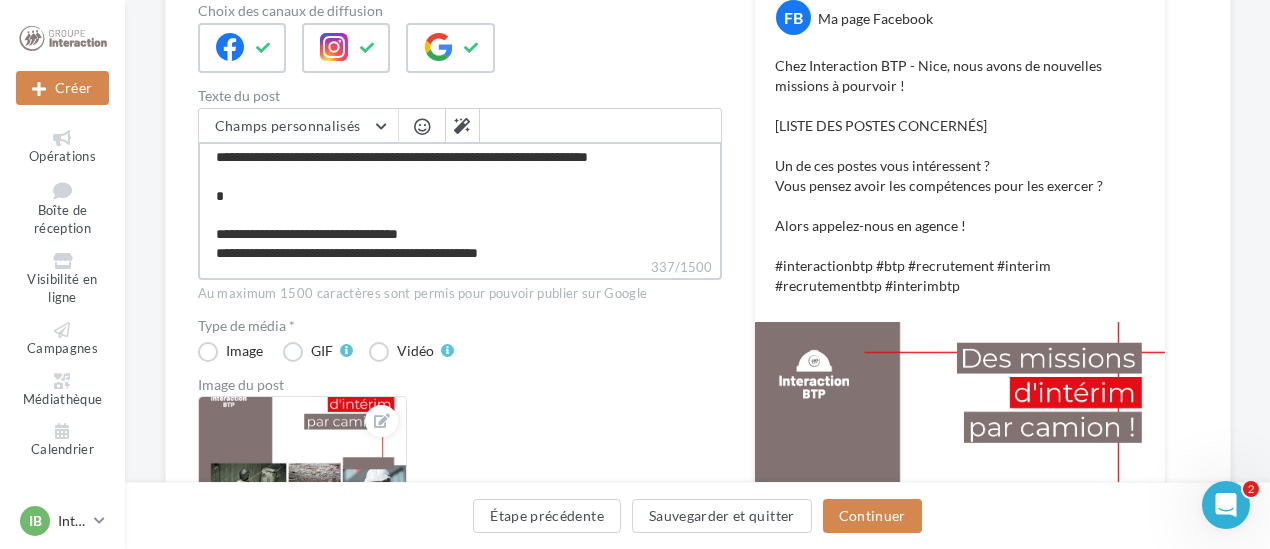 type on "**********" 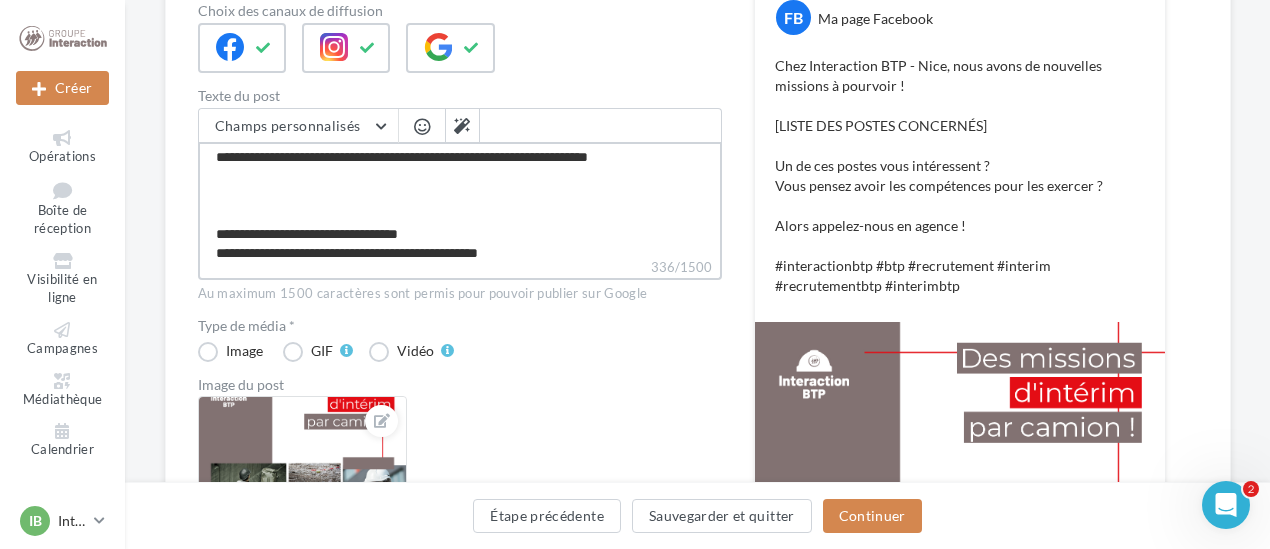 type on "**********" 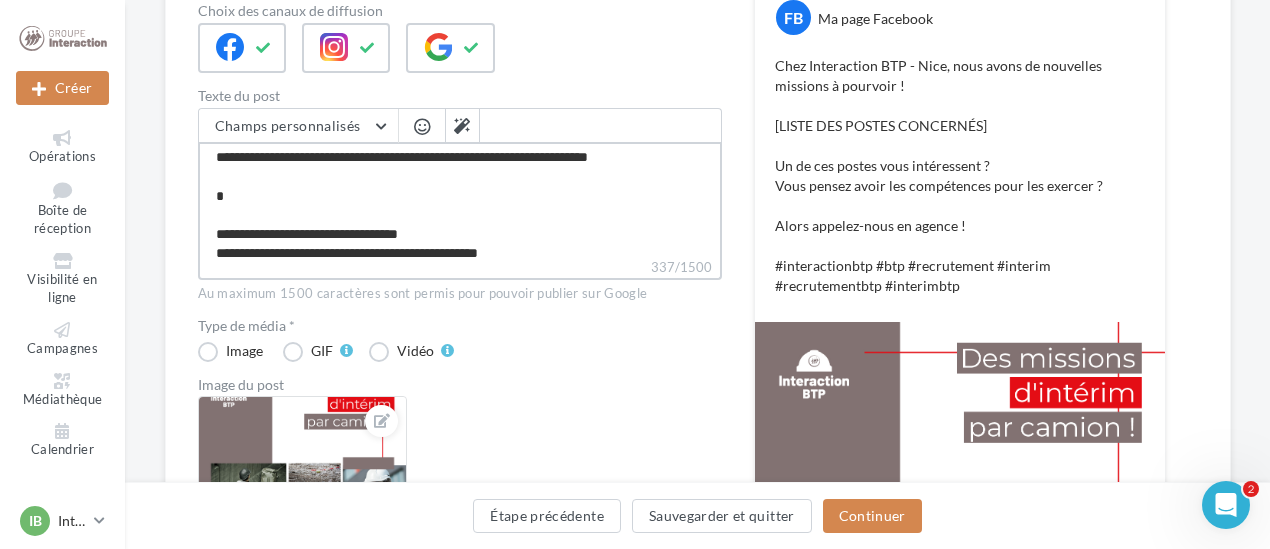 type on "**********" 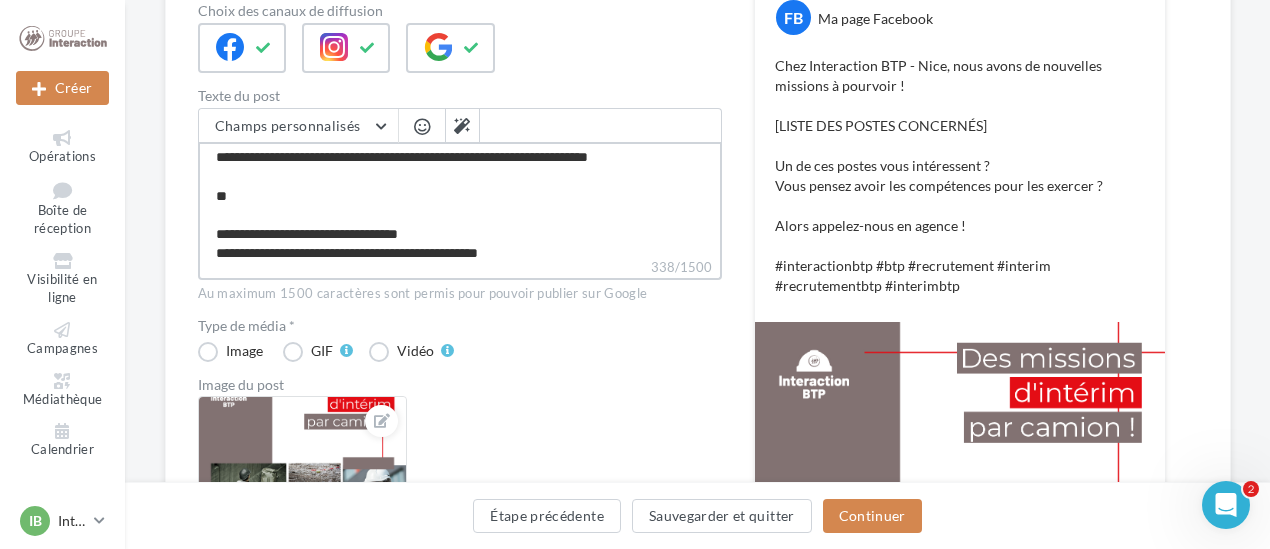 type on "**********" 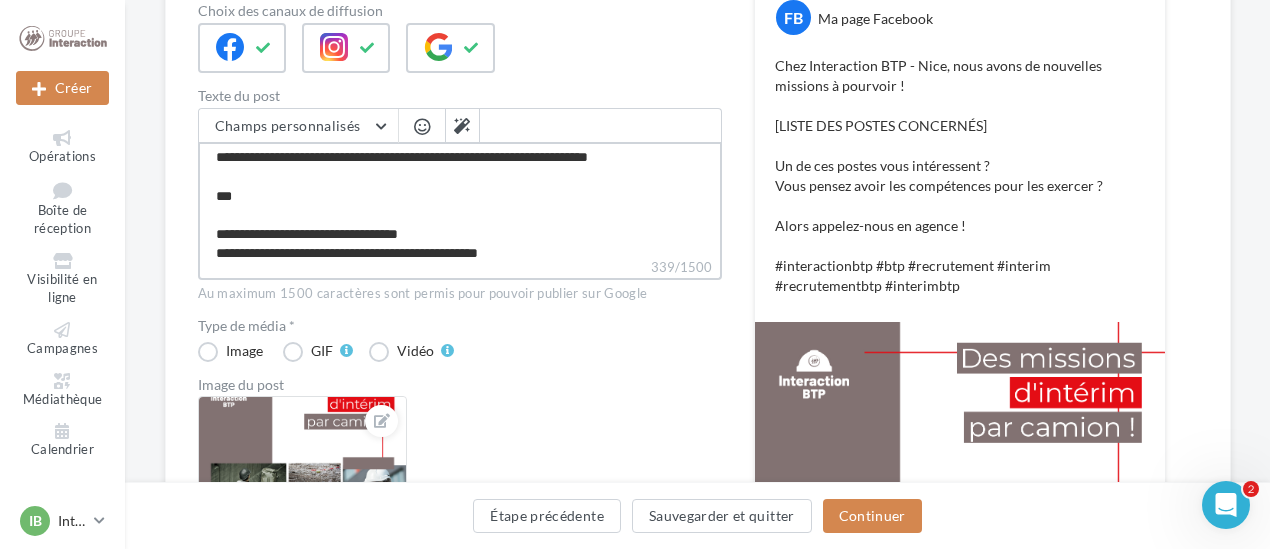 type on "**********" 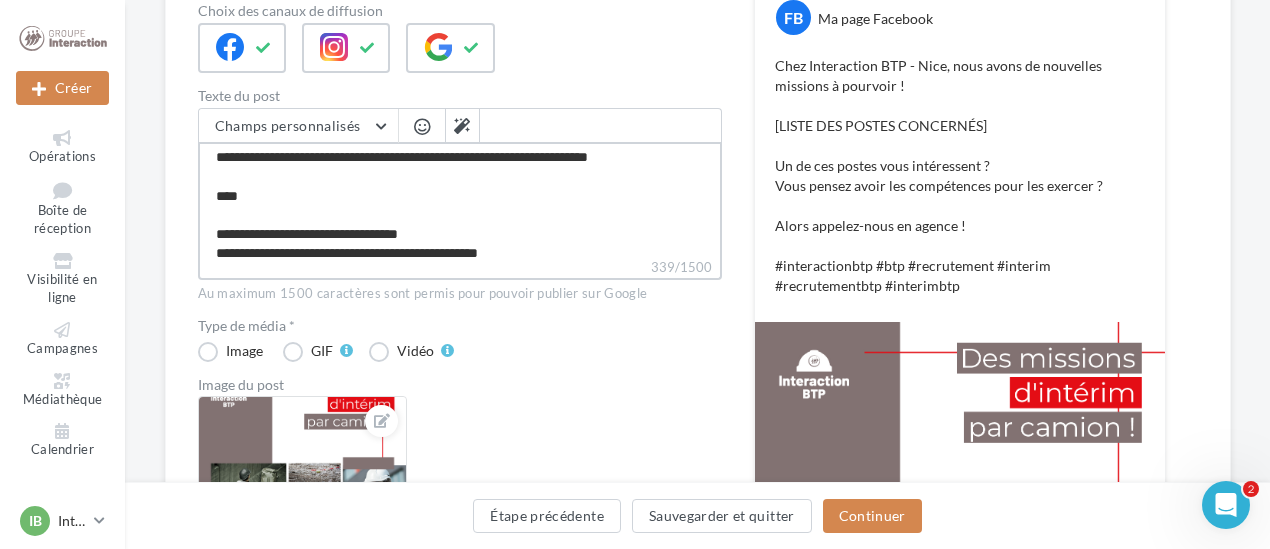 type on "**********" 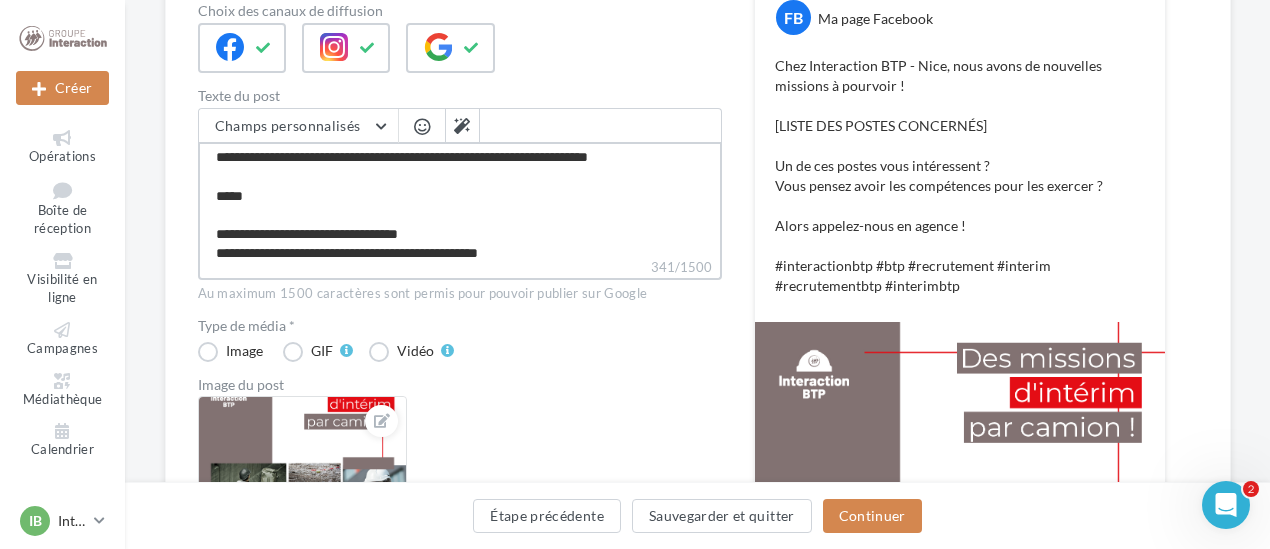 type on "**********" 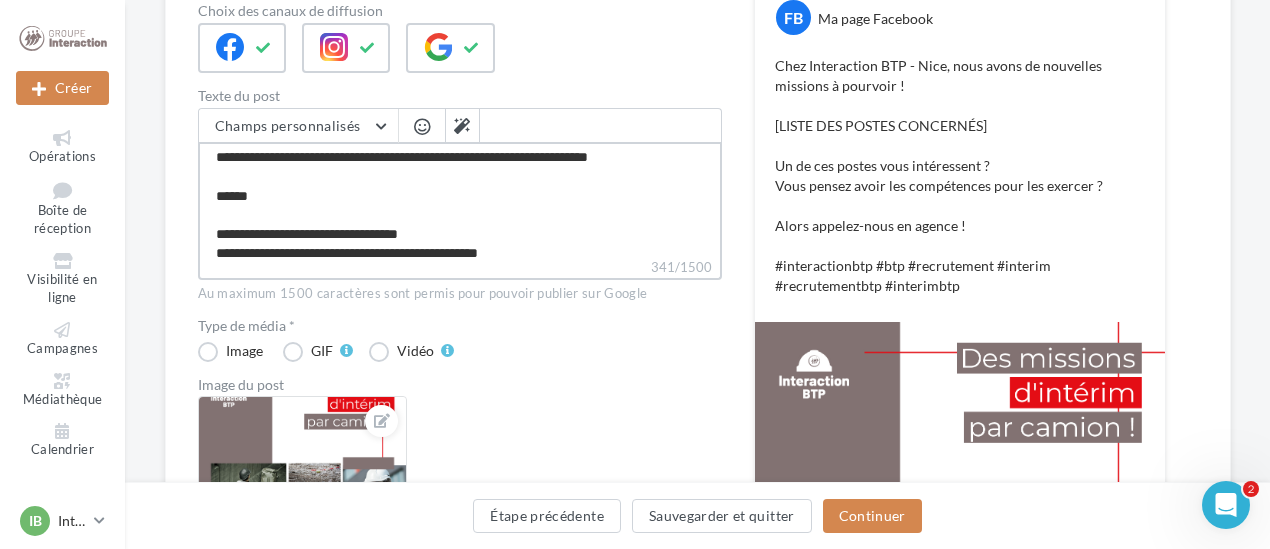 type on "**********" 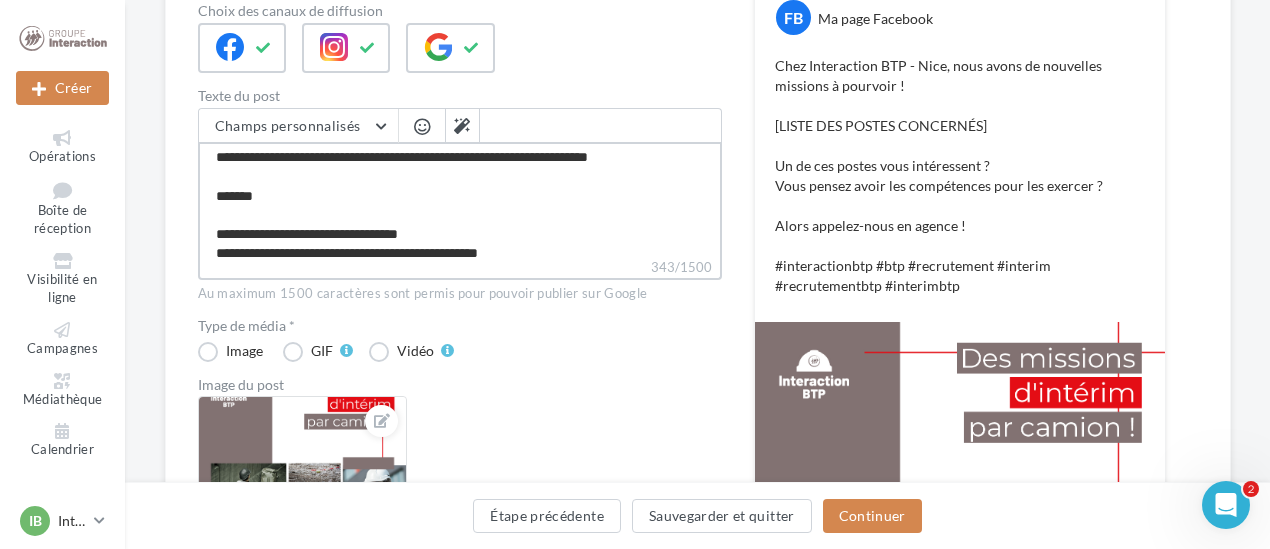 type on "**********" 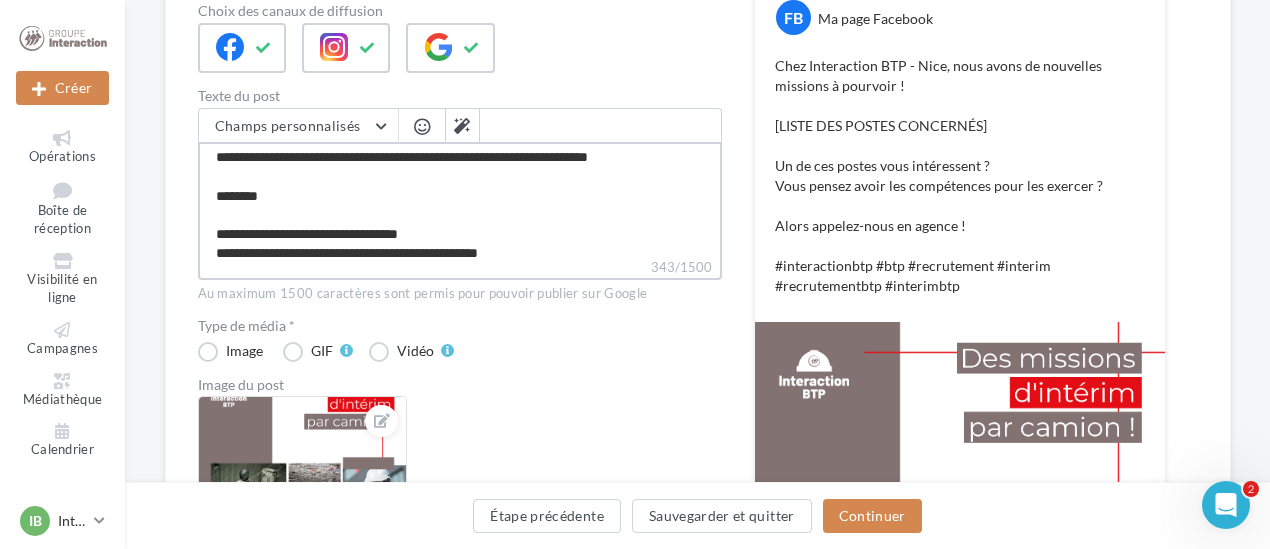 type on "**********" 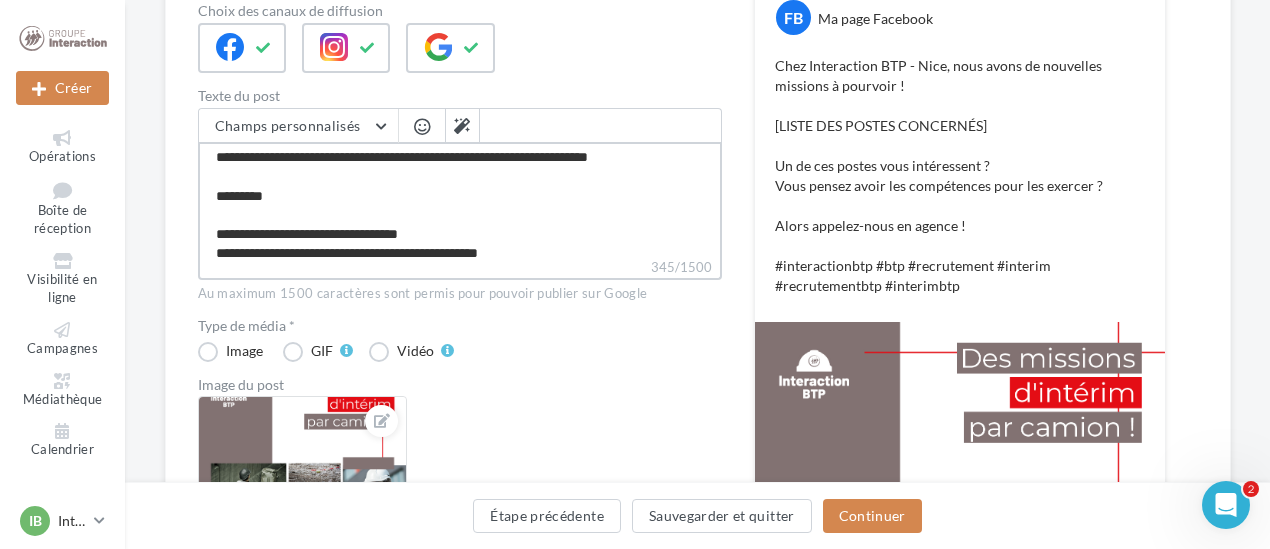 type on "**********" 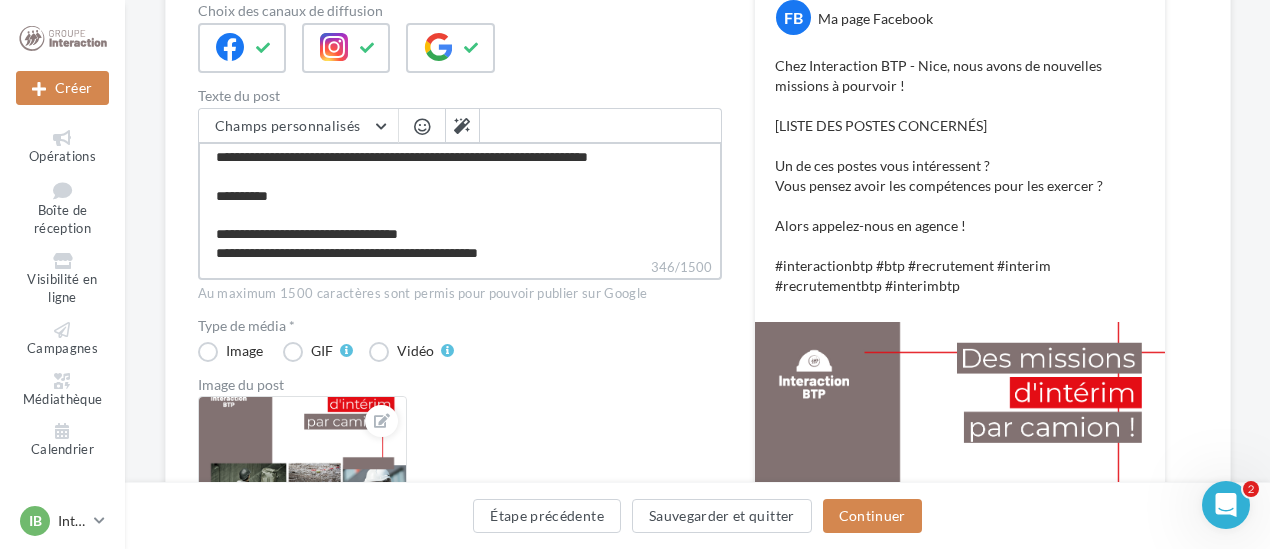 type on "**********" 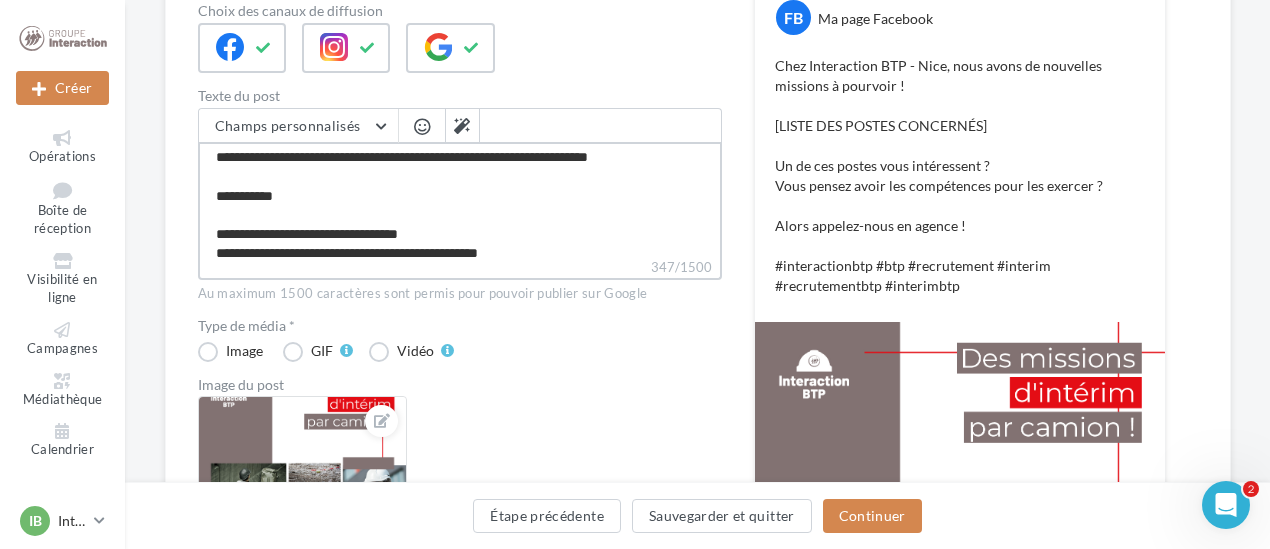 type on "**********" 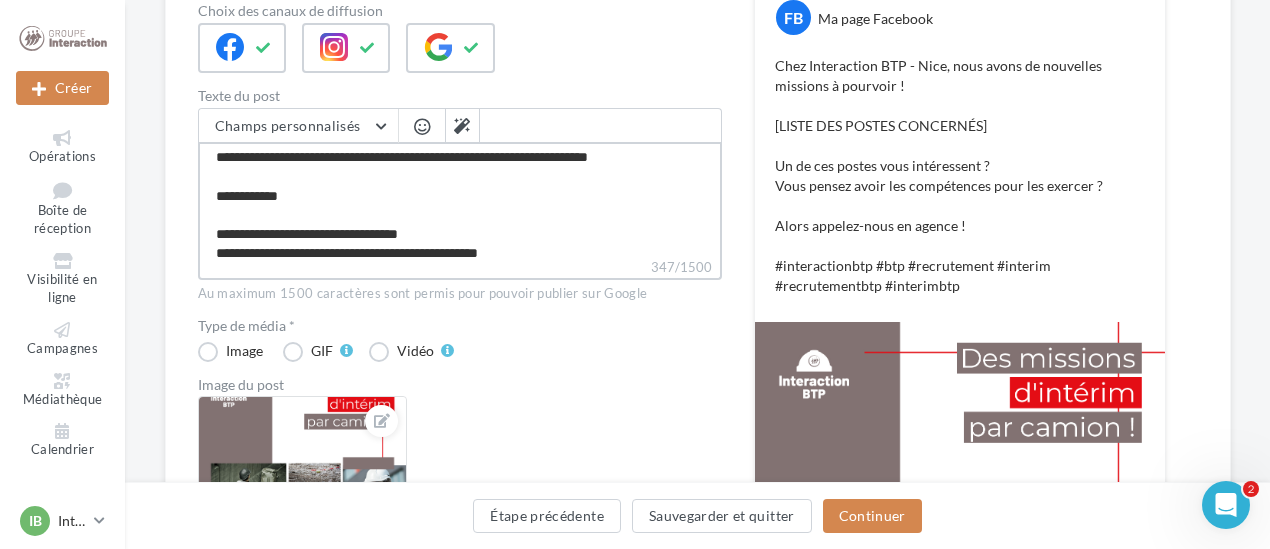 type on "**********" 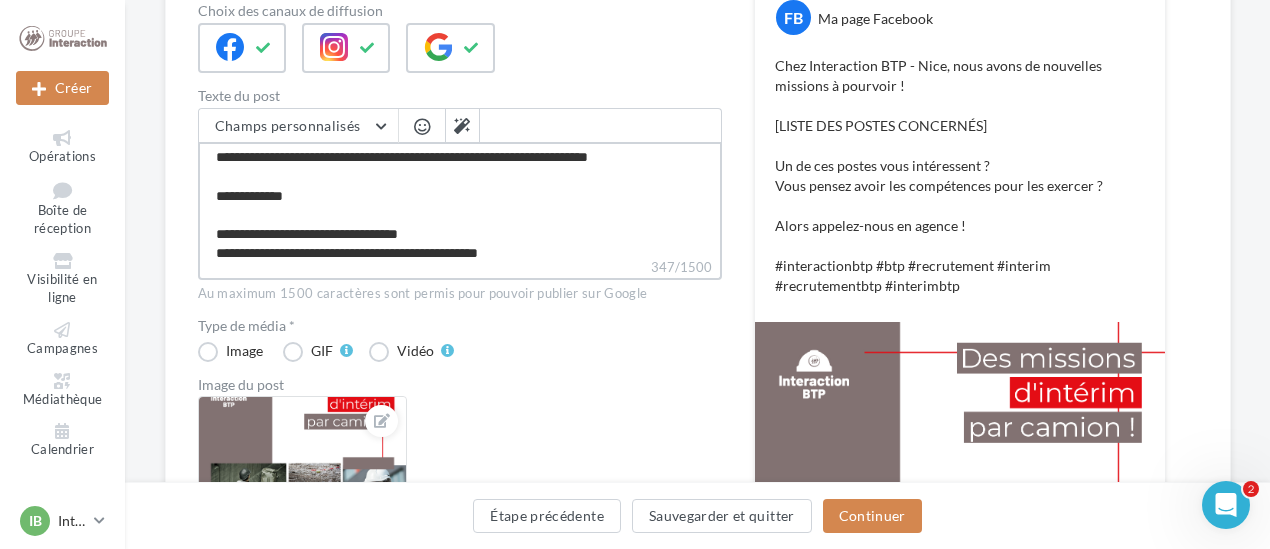 type on "**********" 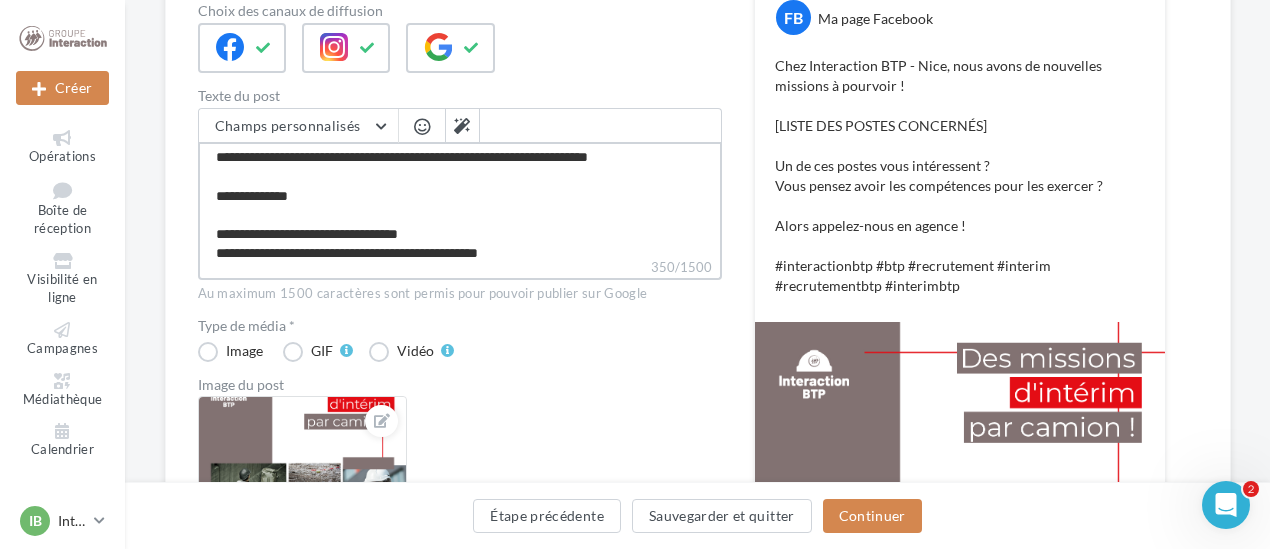 type on "**********" 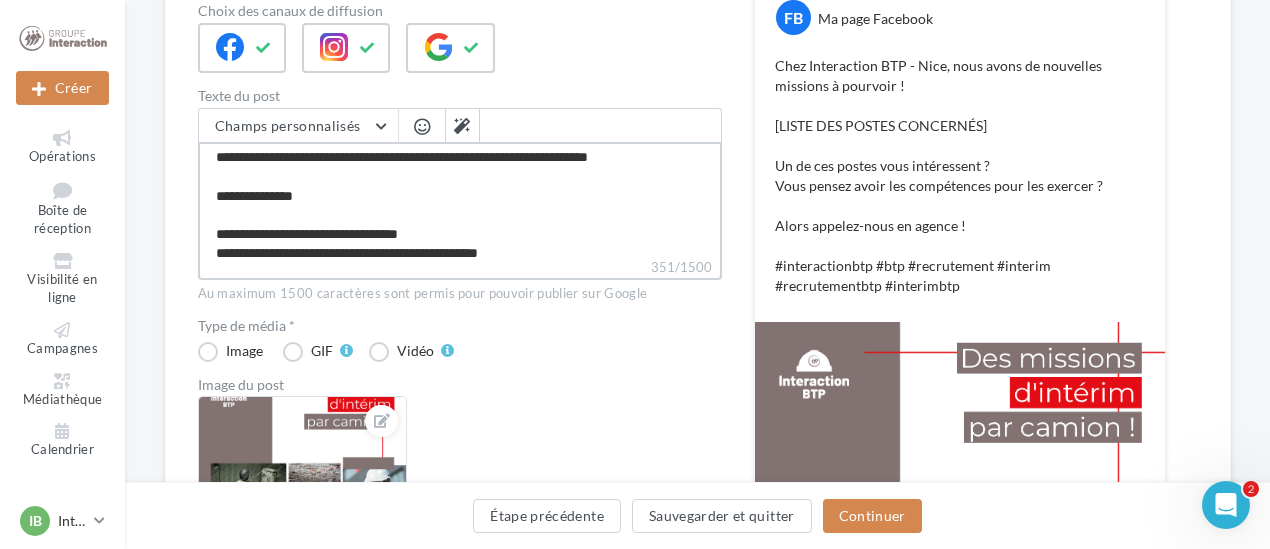 type on "**********" 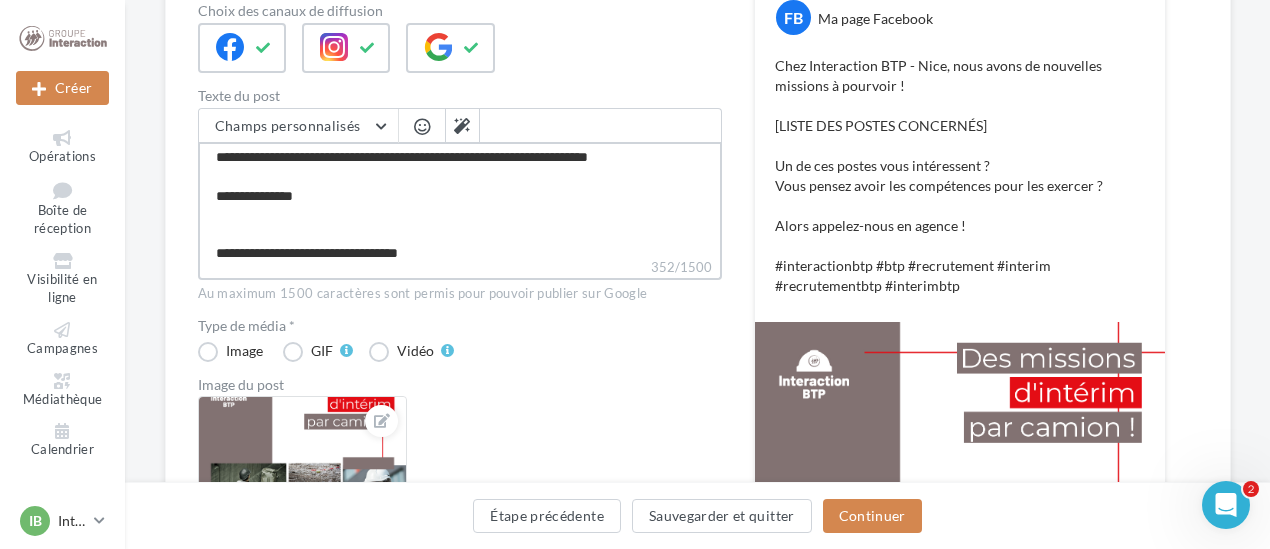 type on "**********" 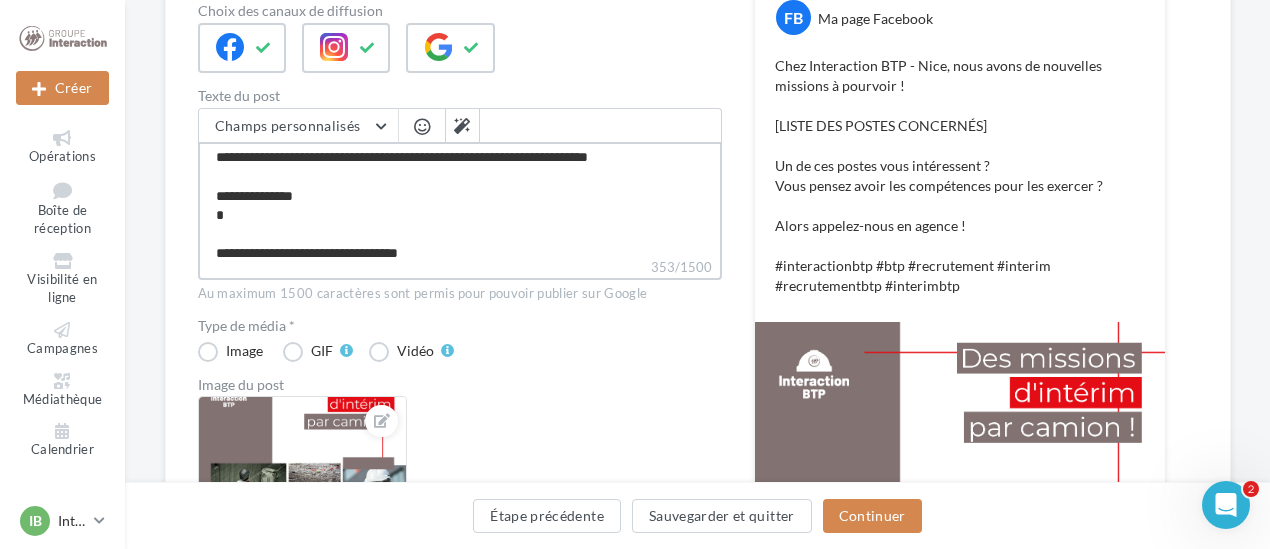 type on "**********" 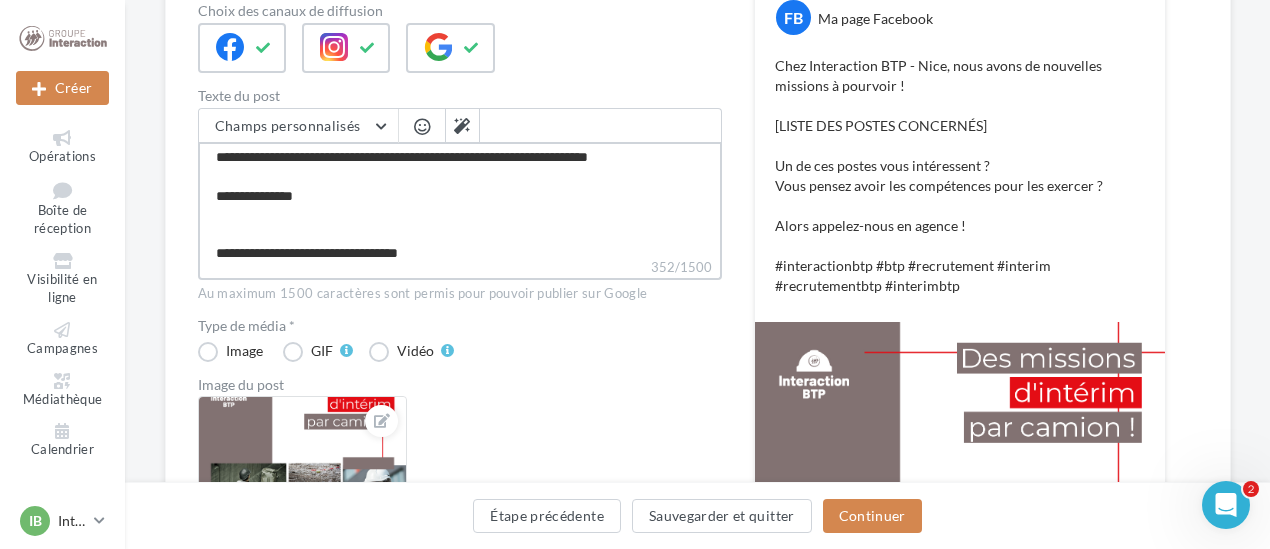 type on "**********" 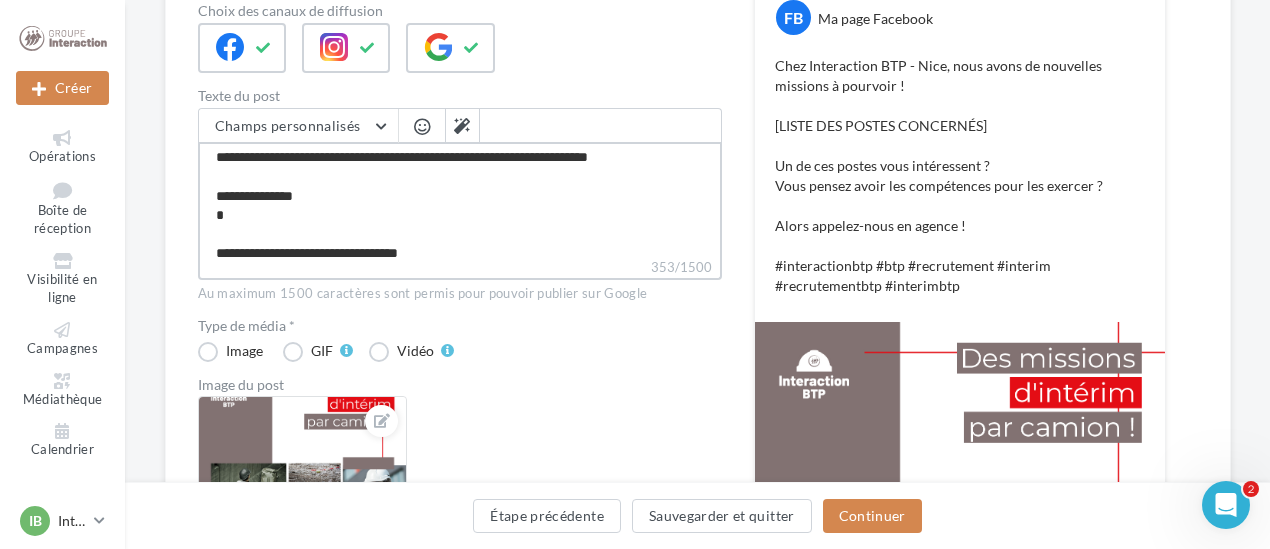 type on "**********" 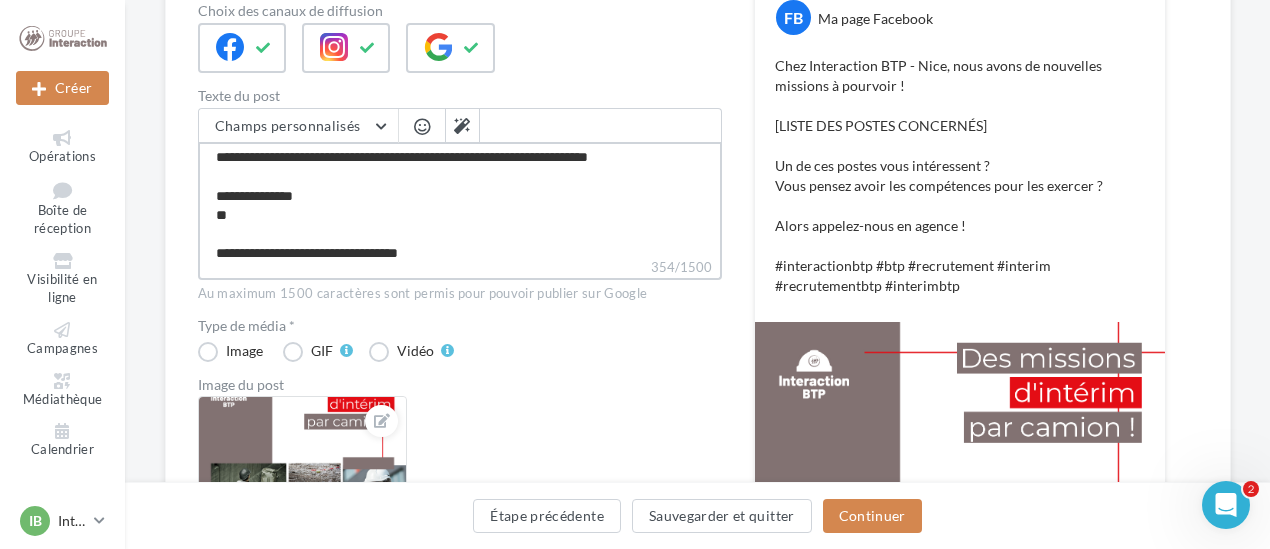 type on "**********" 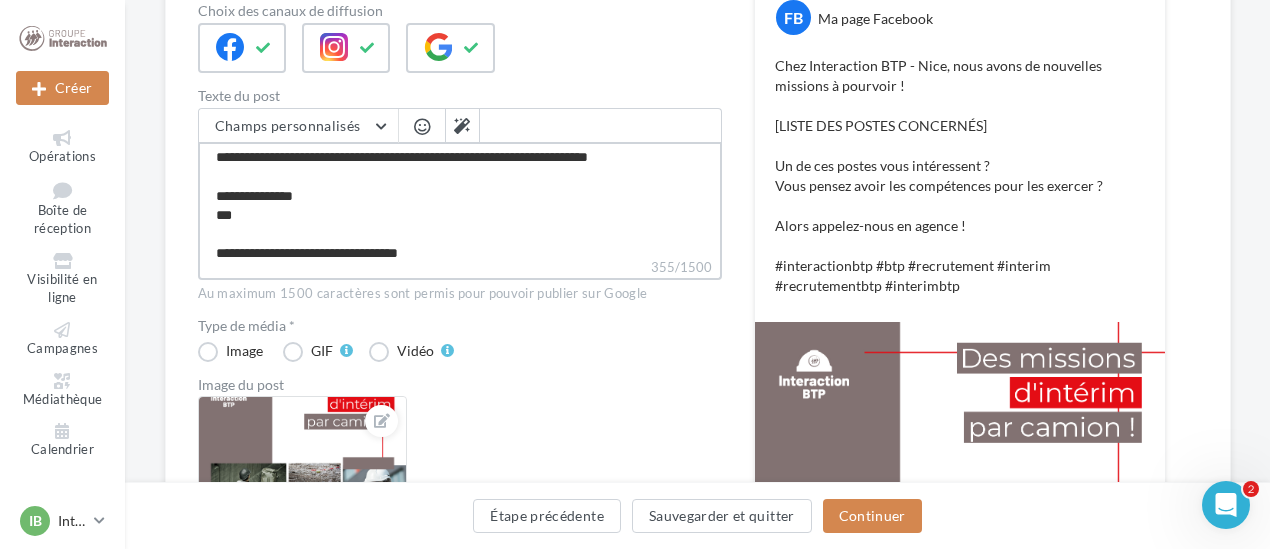 type on "**********" 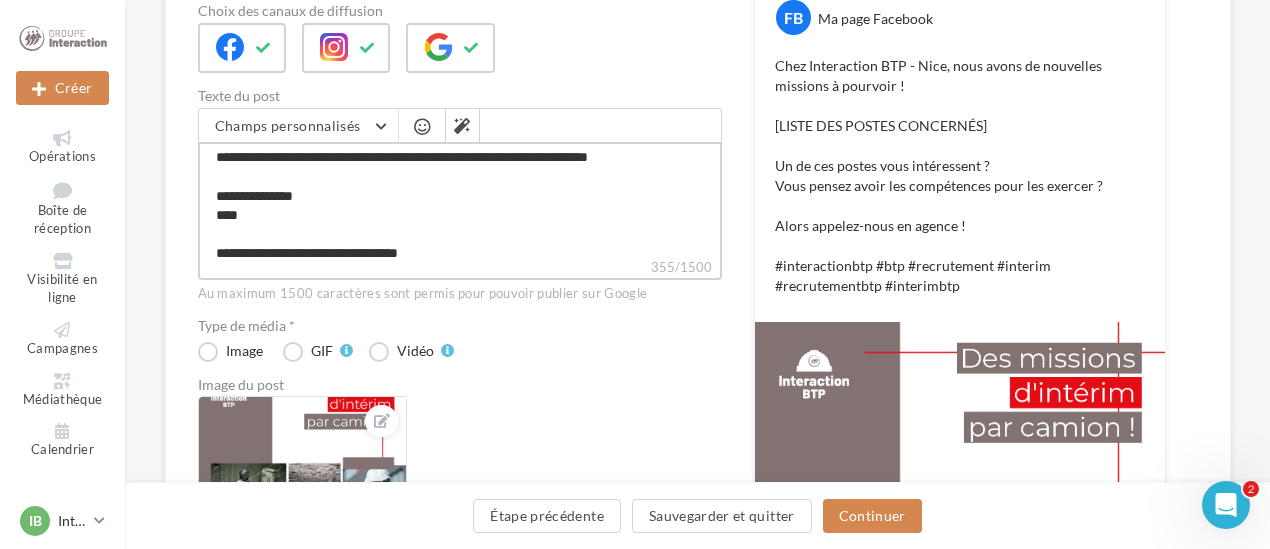 type on "**********" 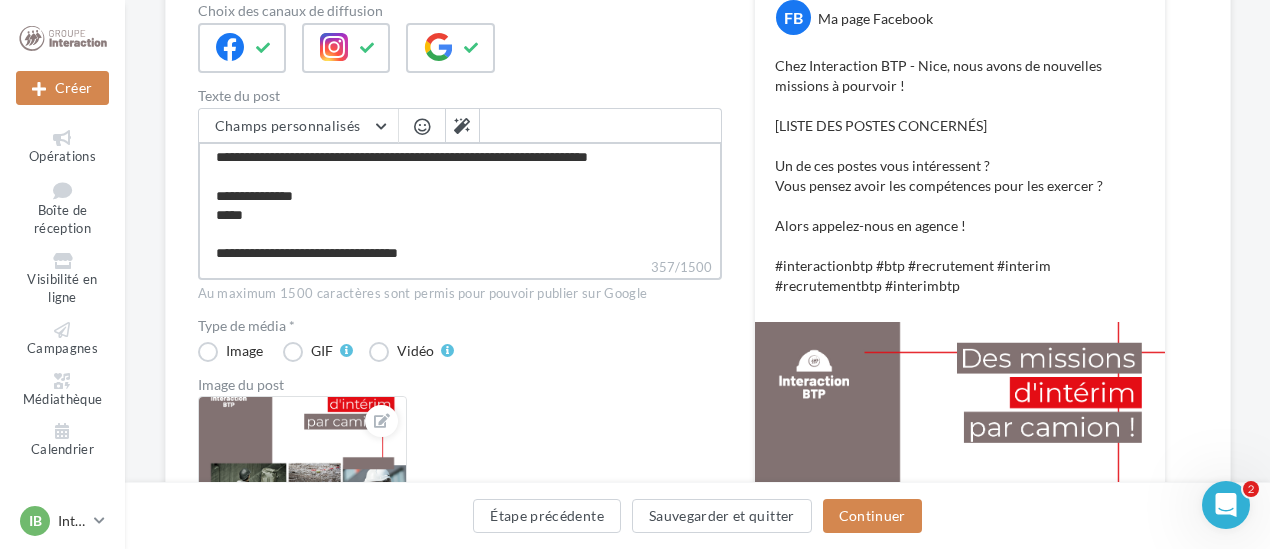 type on "**********" 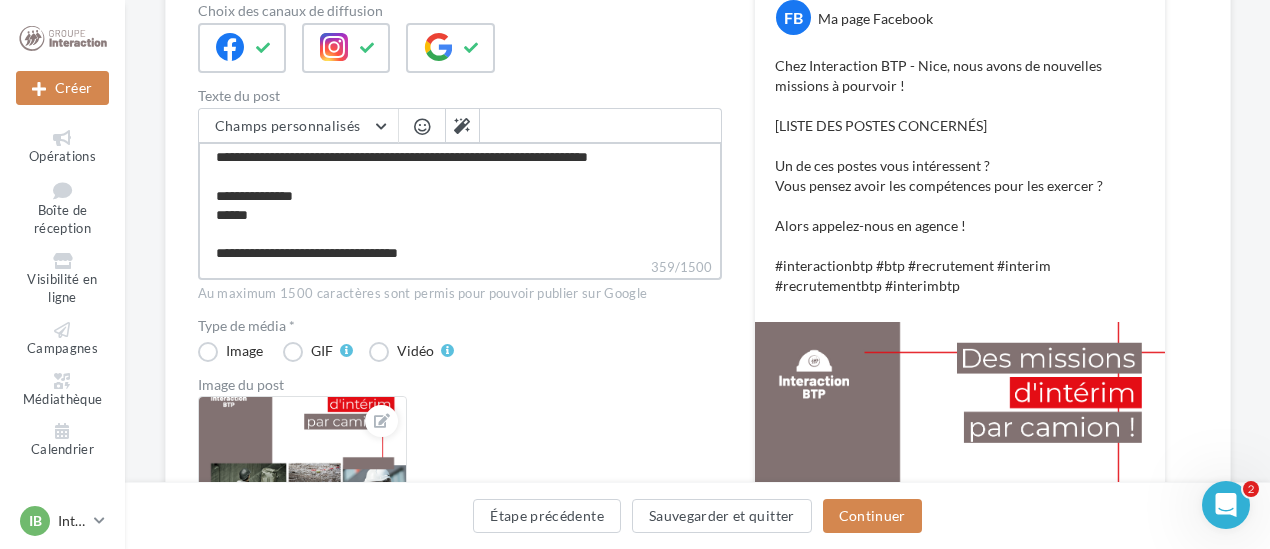 type on "**********" 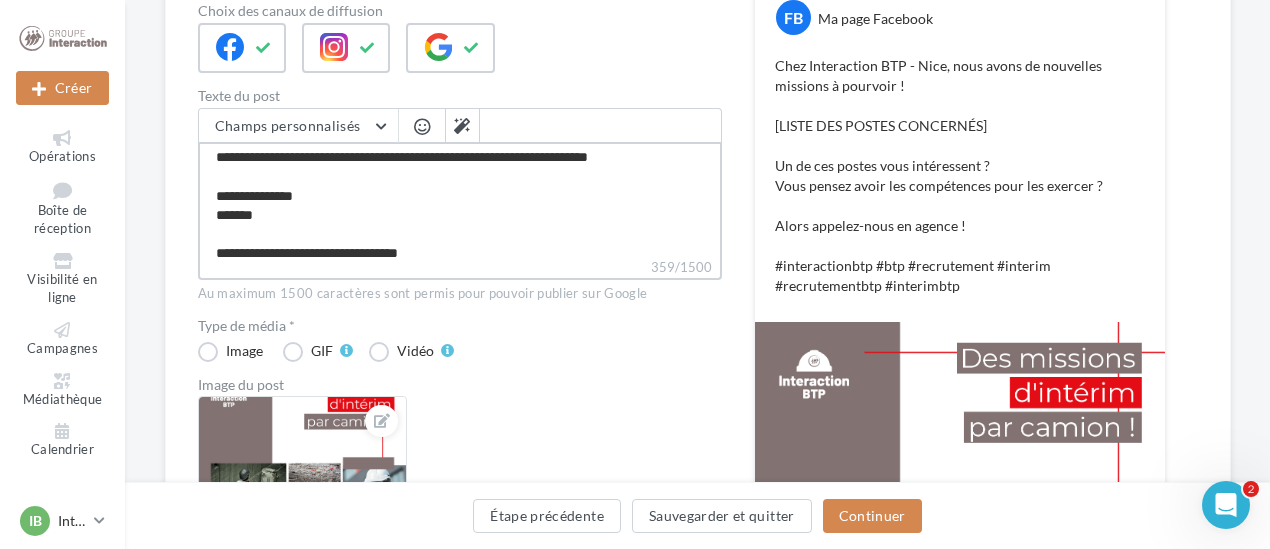 type on "**********" 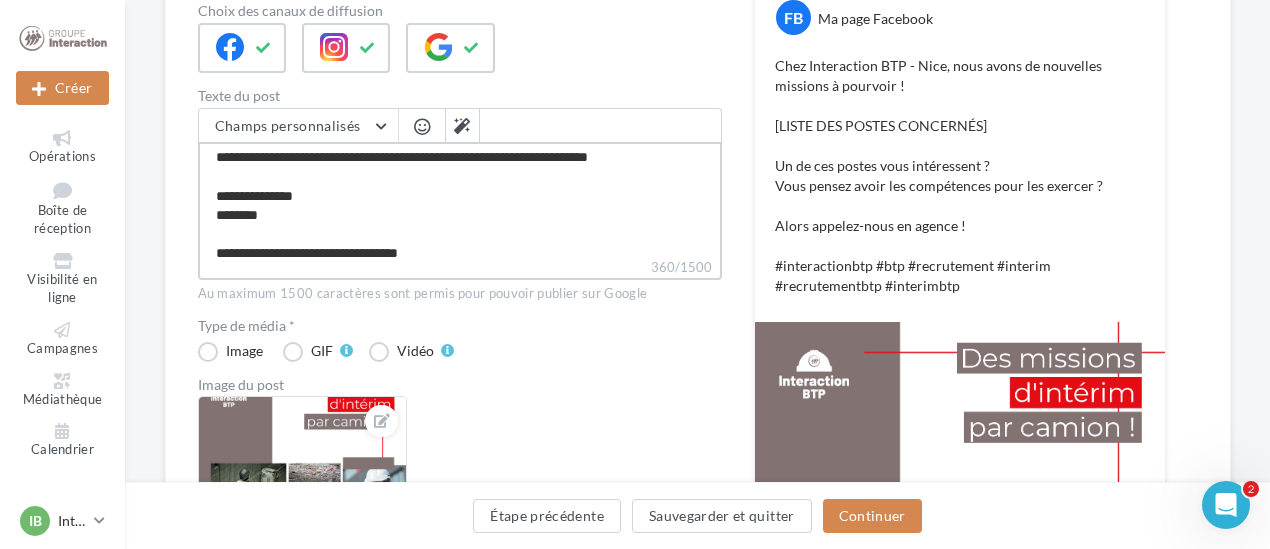 type on "**********" 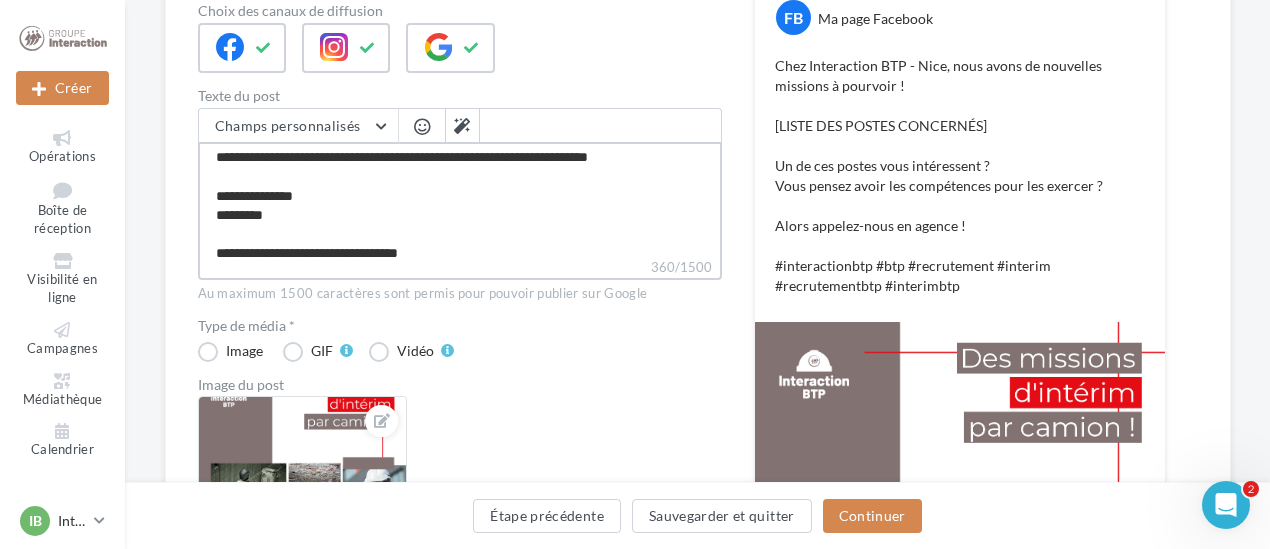 type on "**********" 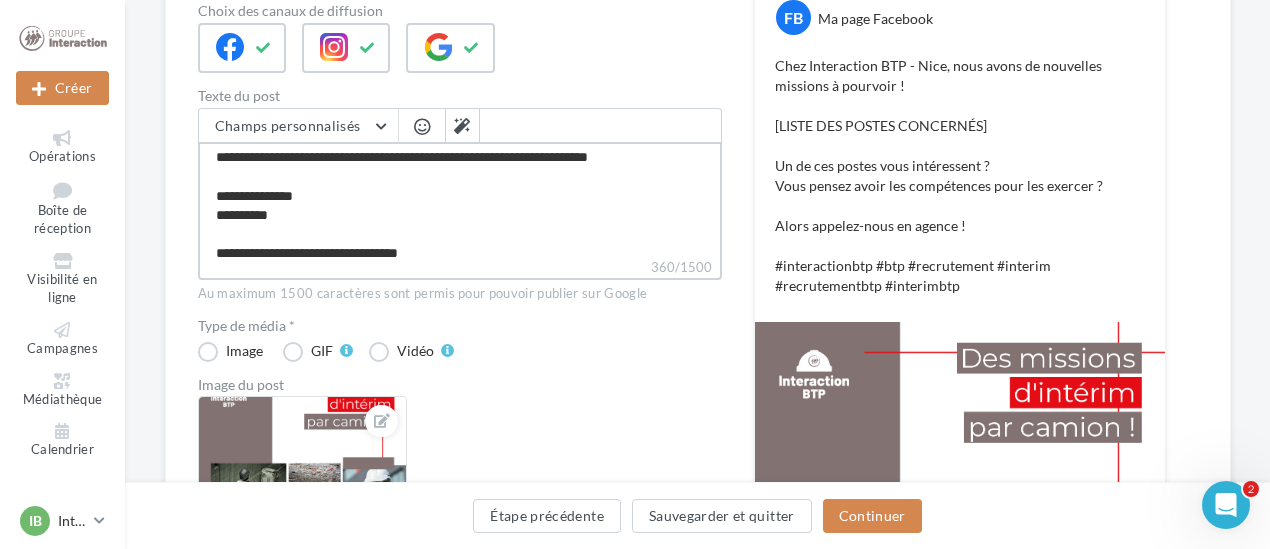 type on "**********" 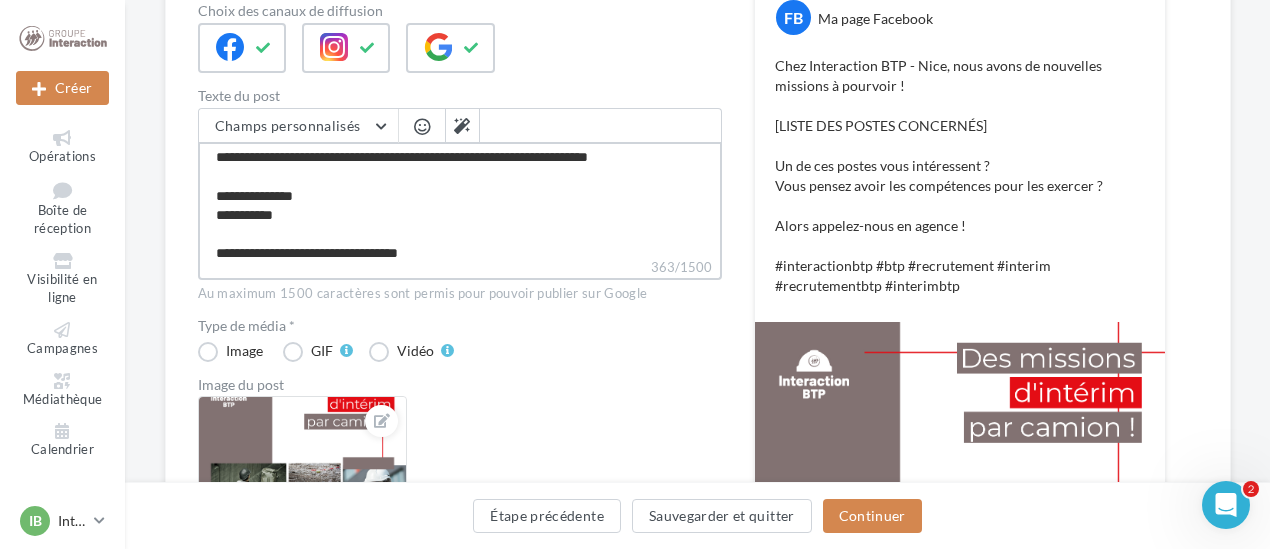 type on "**********" 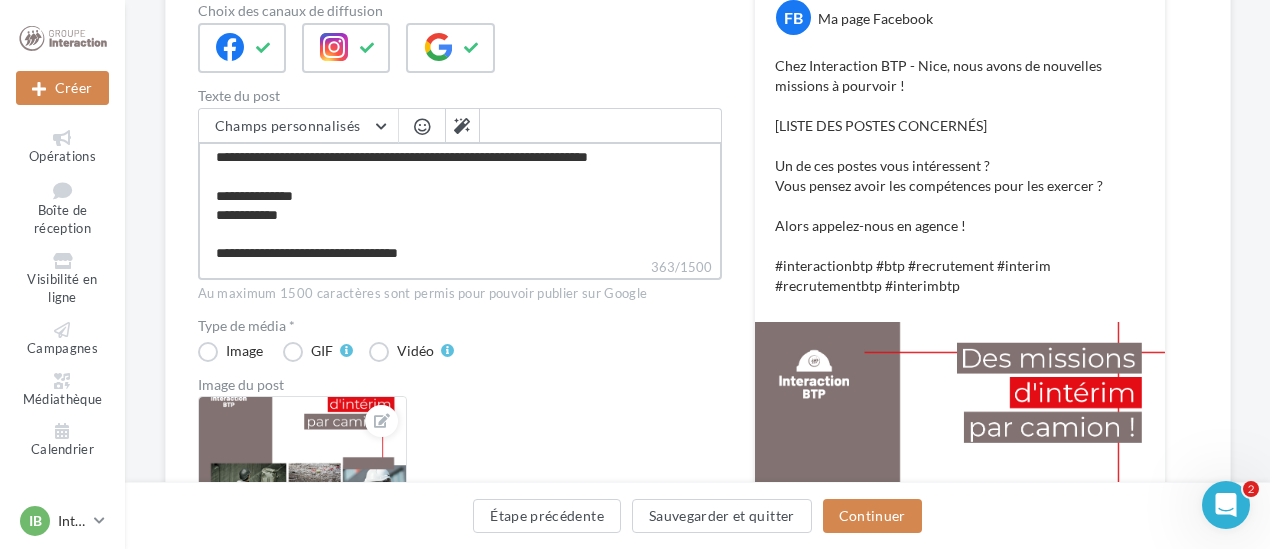 type on "**********" 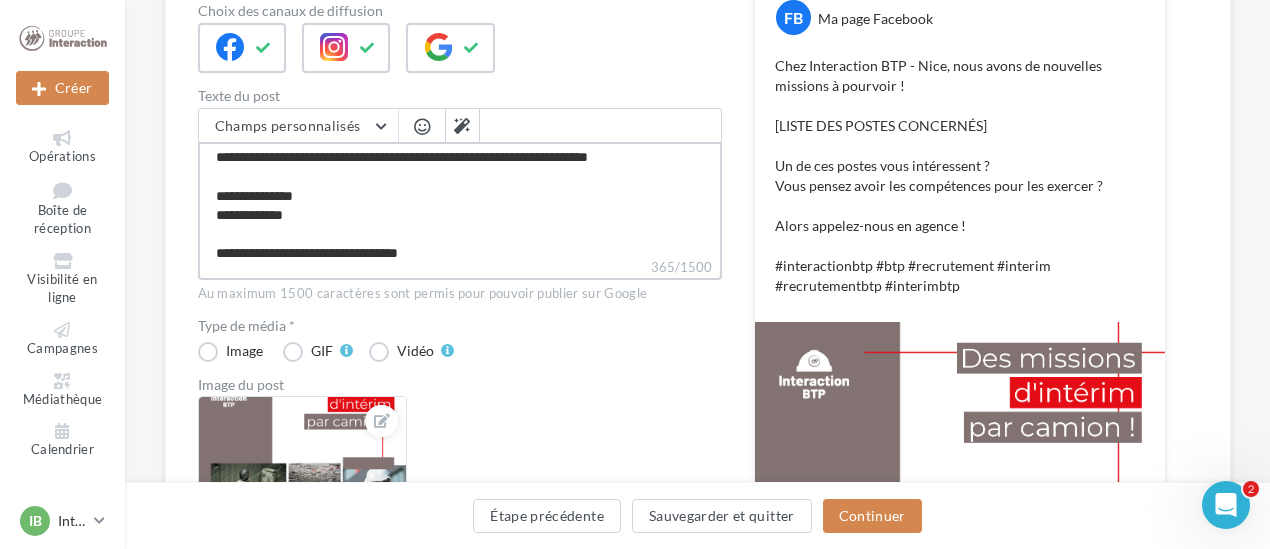 type on "**********" 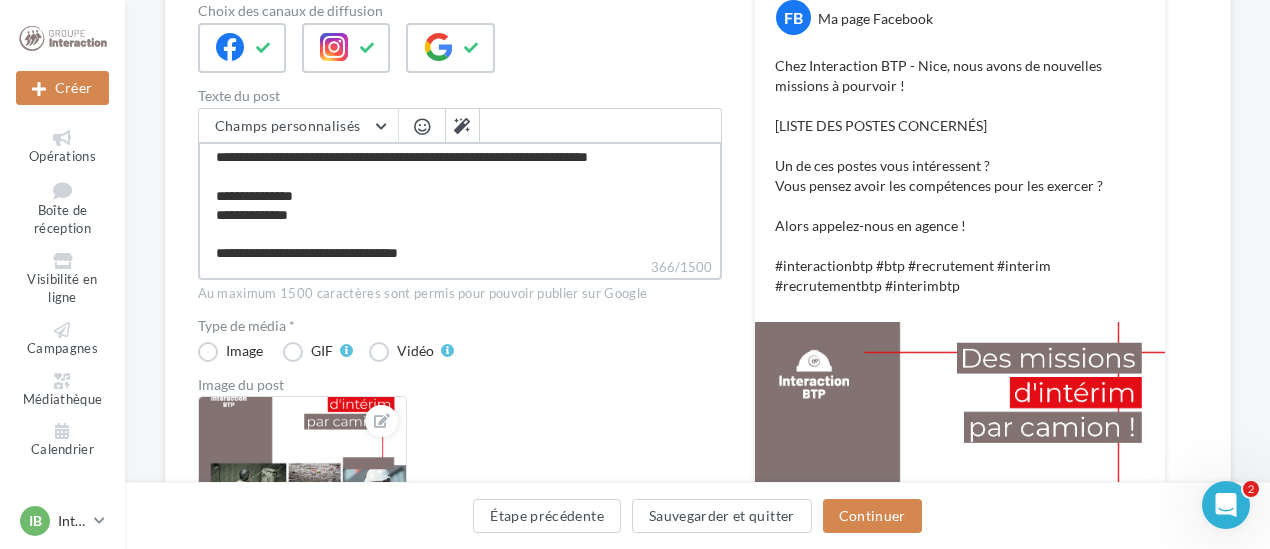 type on "**********" 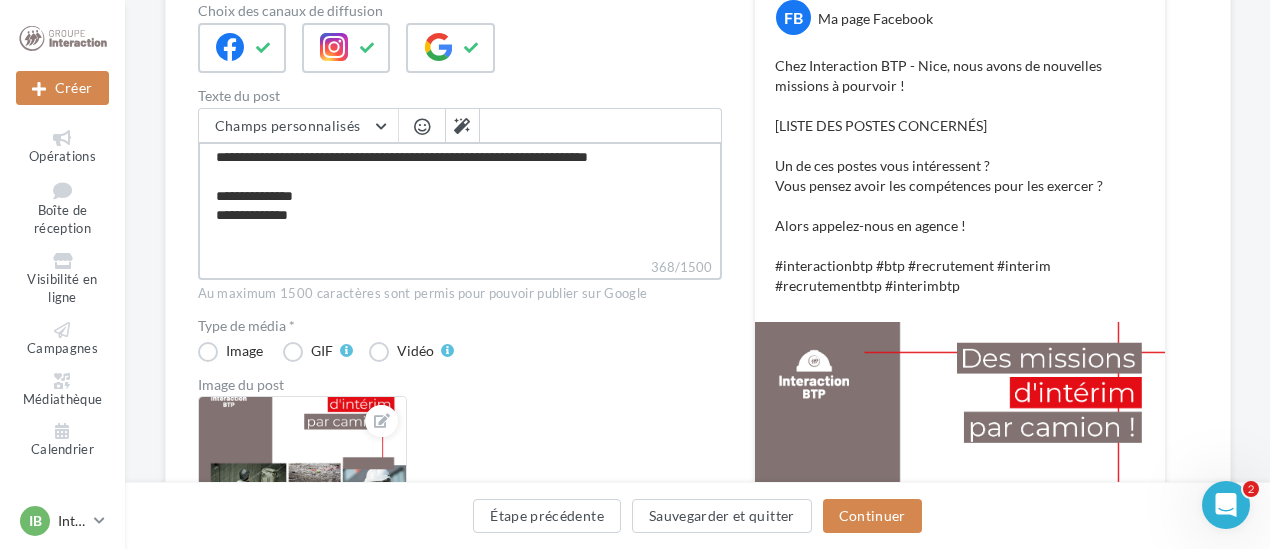 type on "**********" 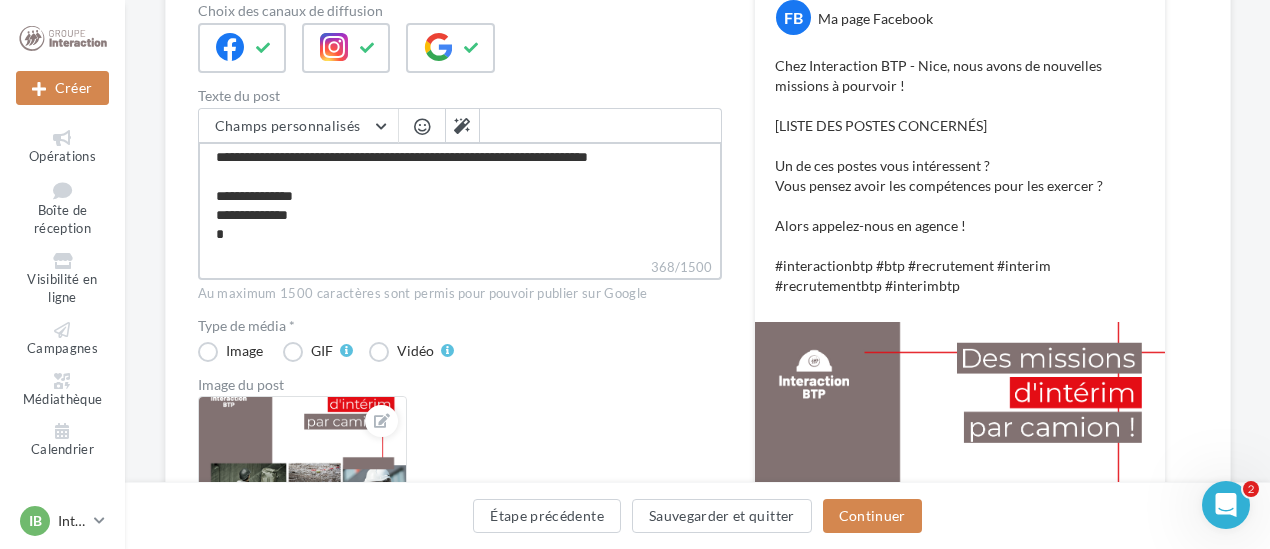 type on "**********" 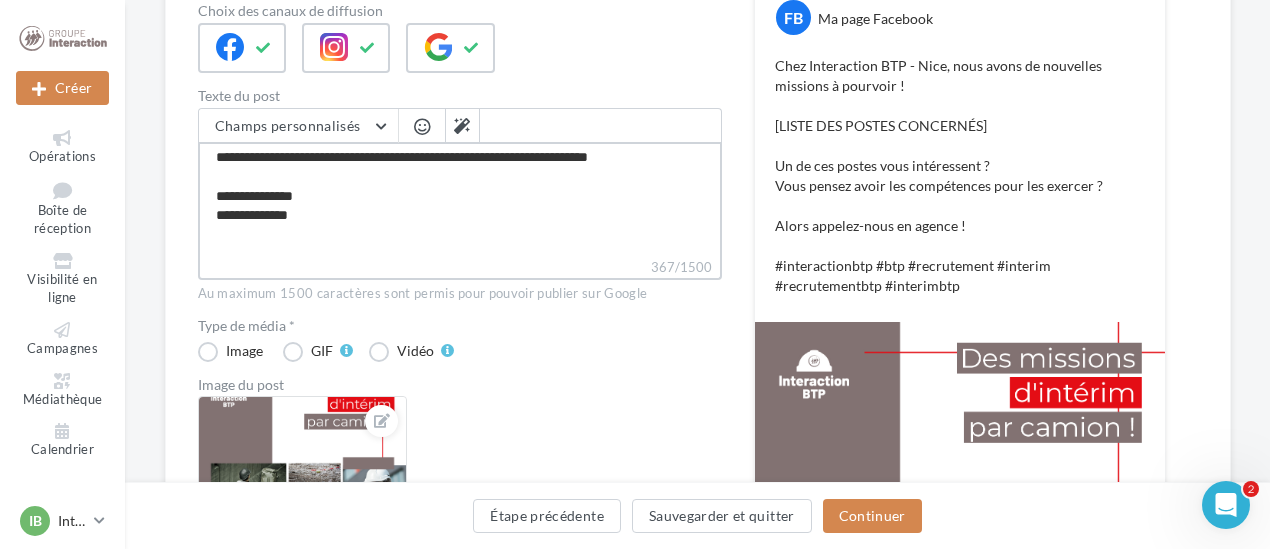 type on "**********" 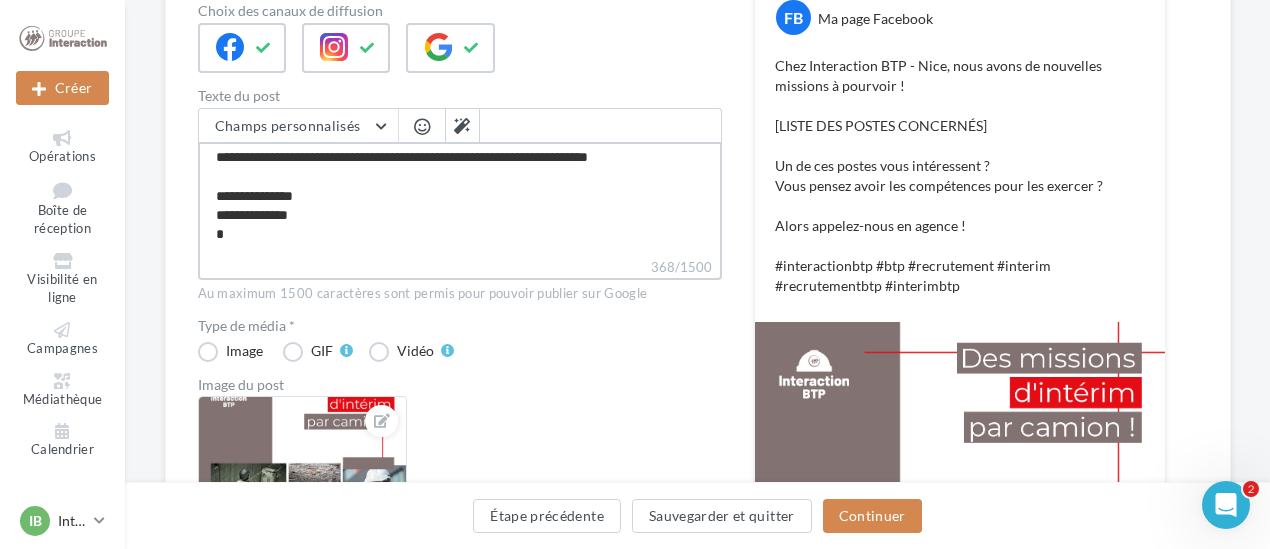 type on "**********" 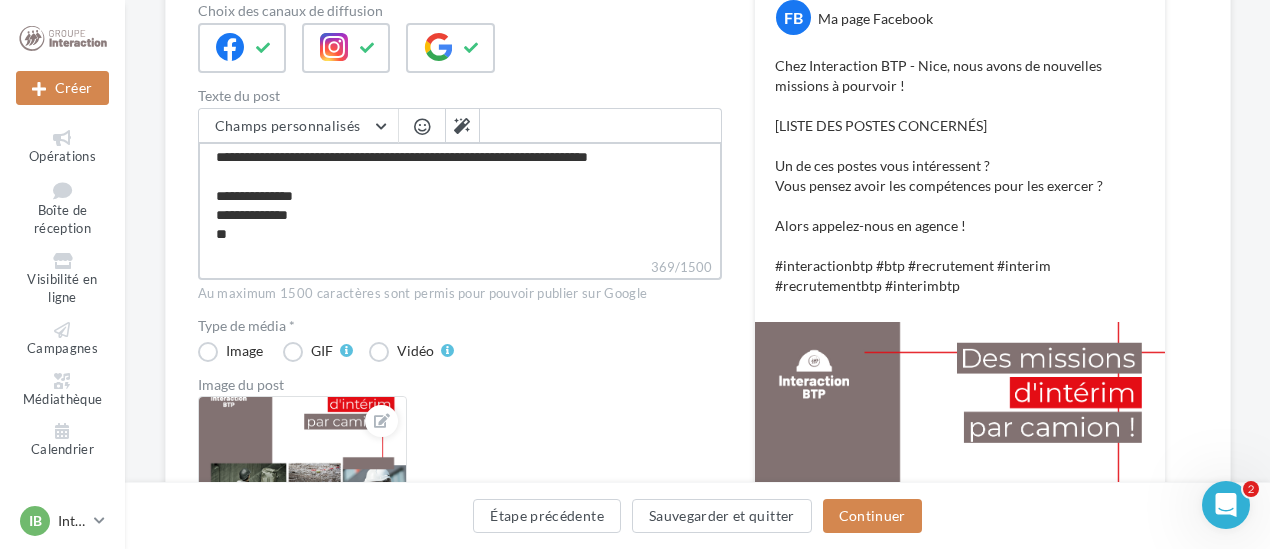 type on "**********" 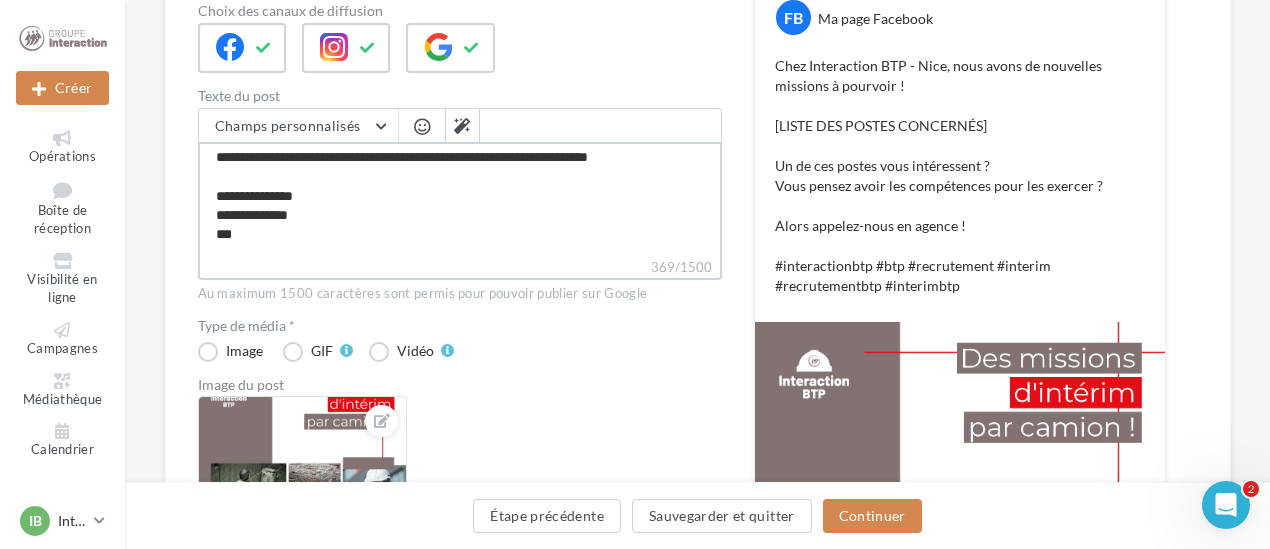 type on "**********" 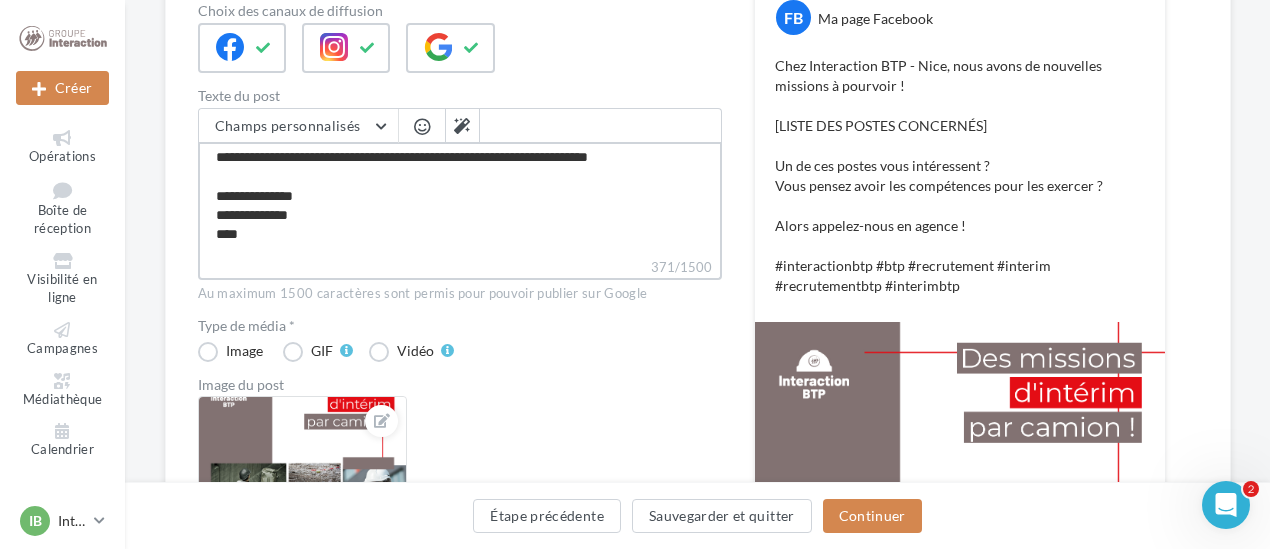 type on "**********" 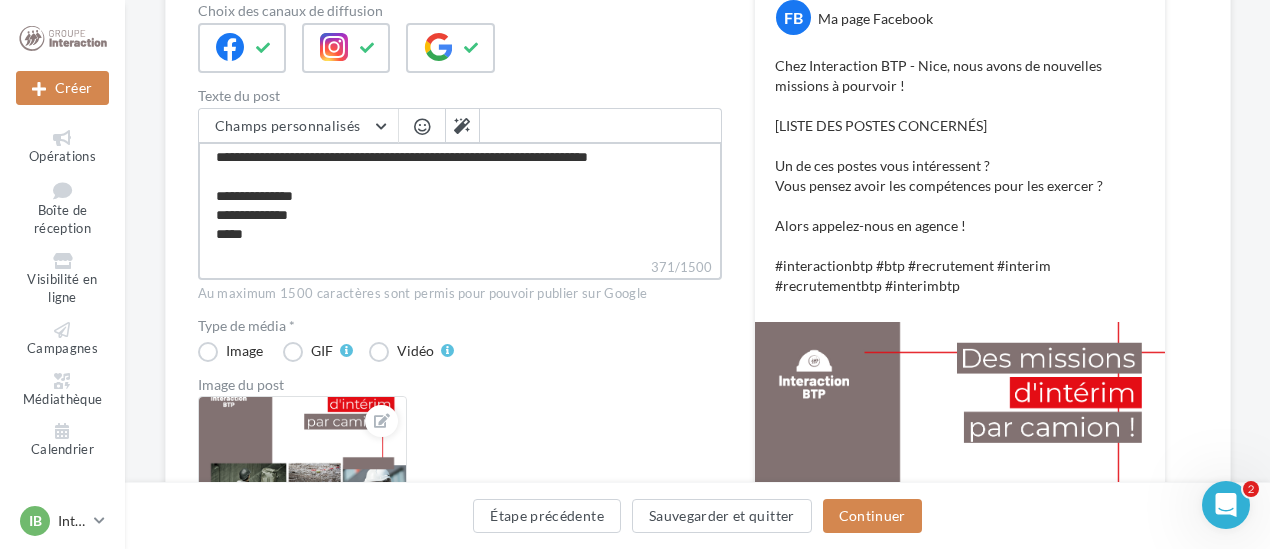 type on "**********" 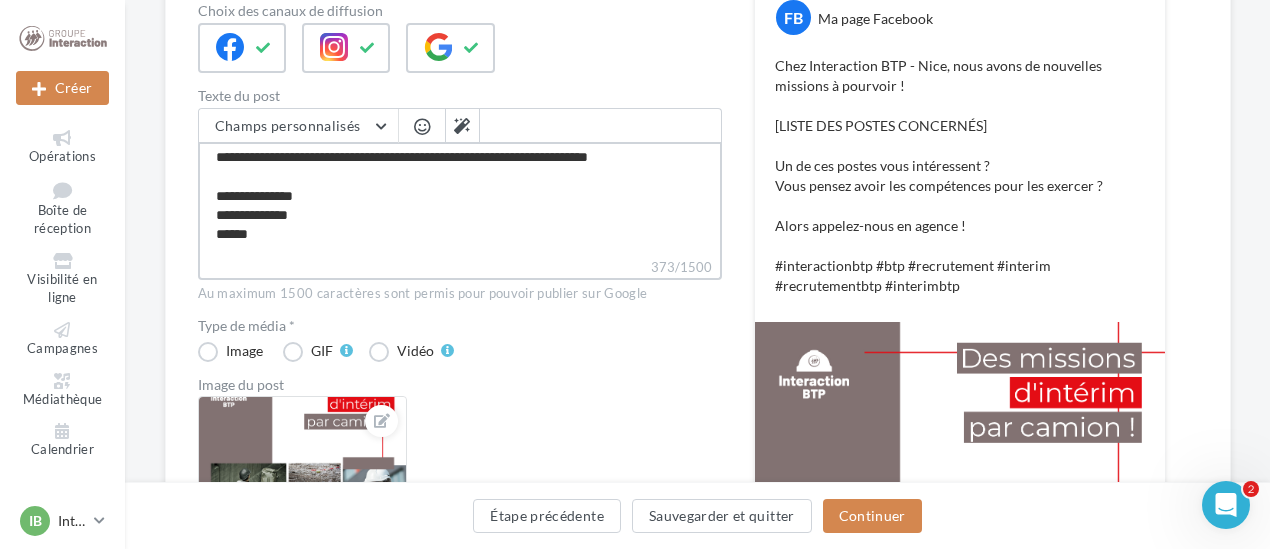type on "**********" 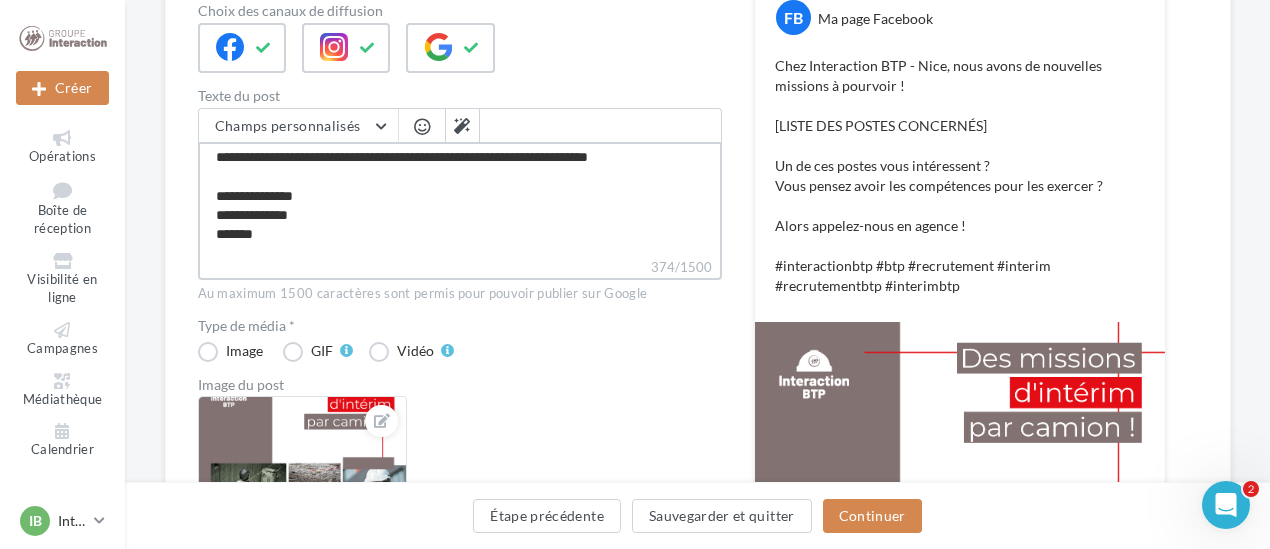 type on "**********" 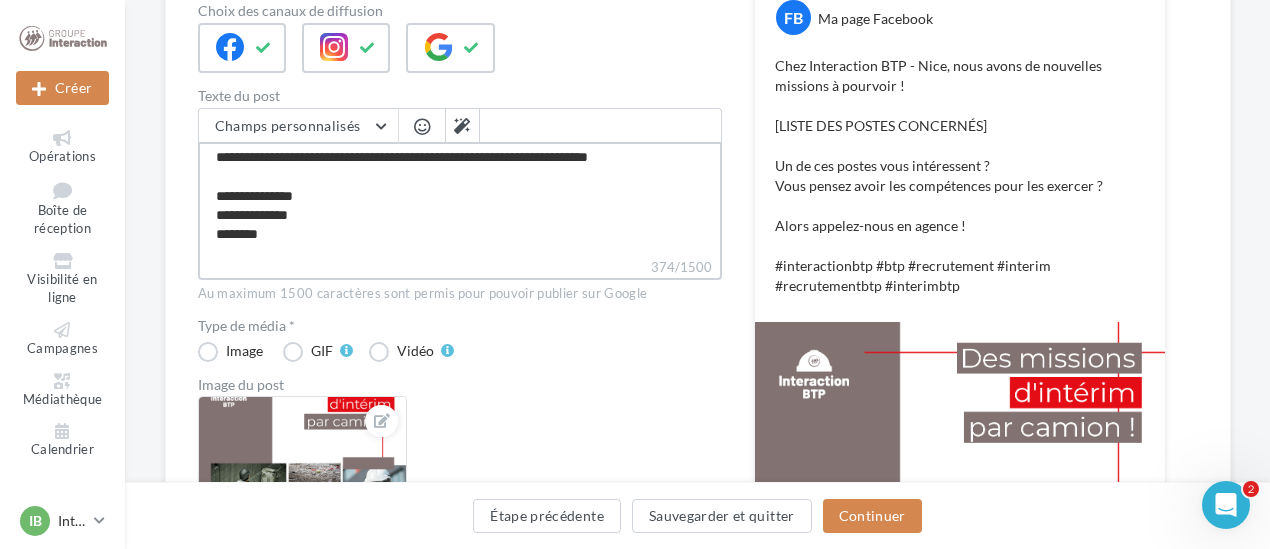 type on "**********" 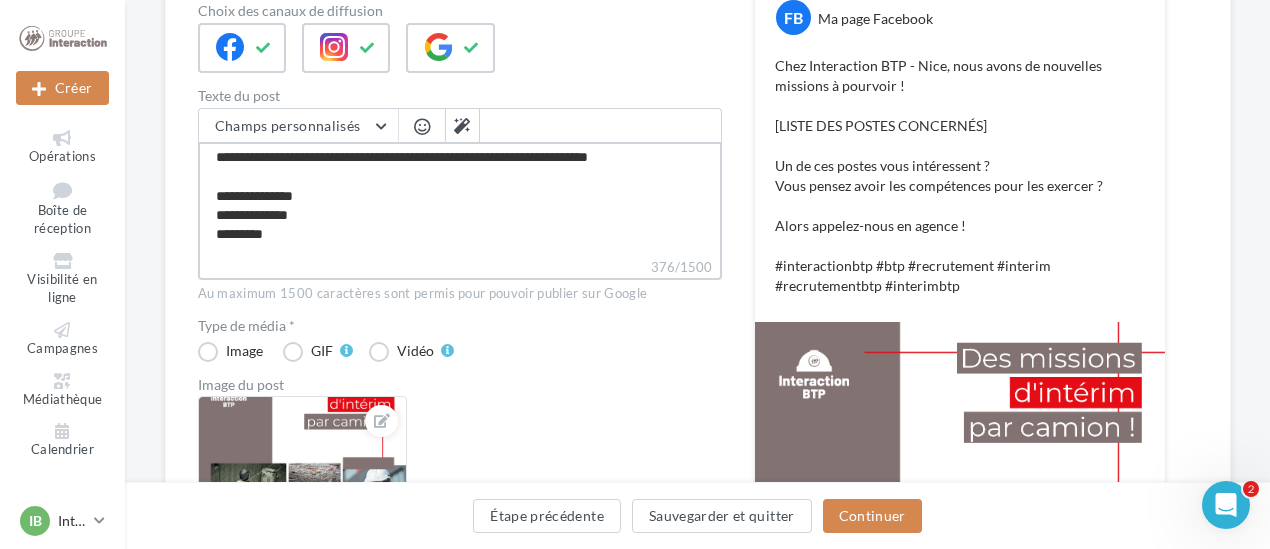 type on "**********" 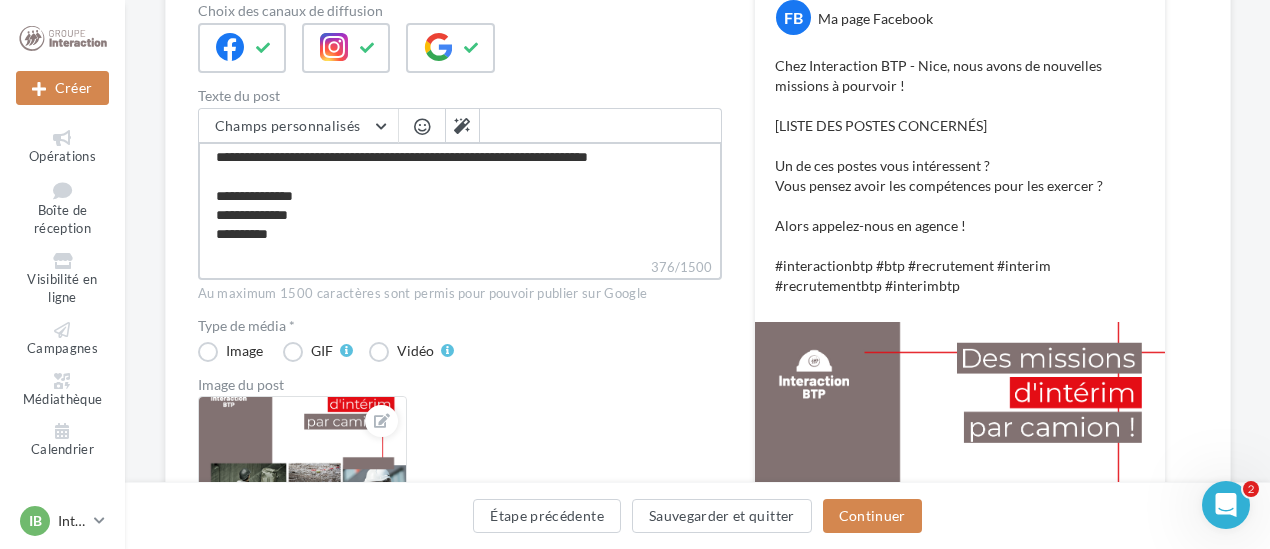 type on "**********" 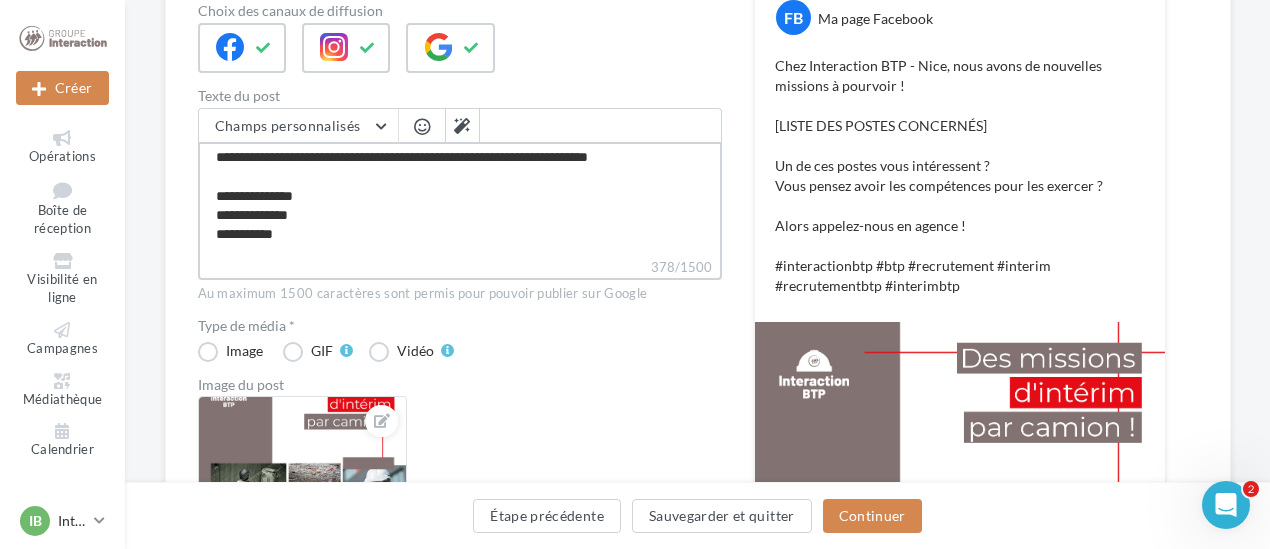 type on "**********" 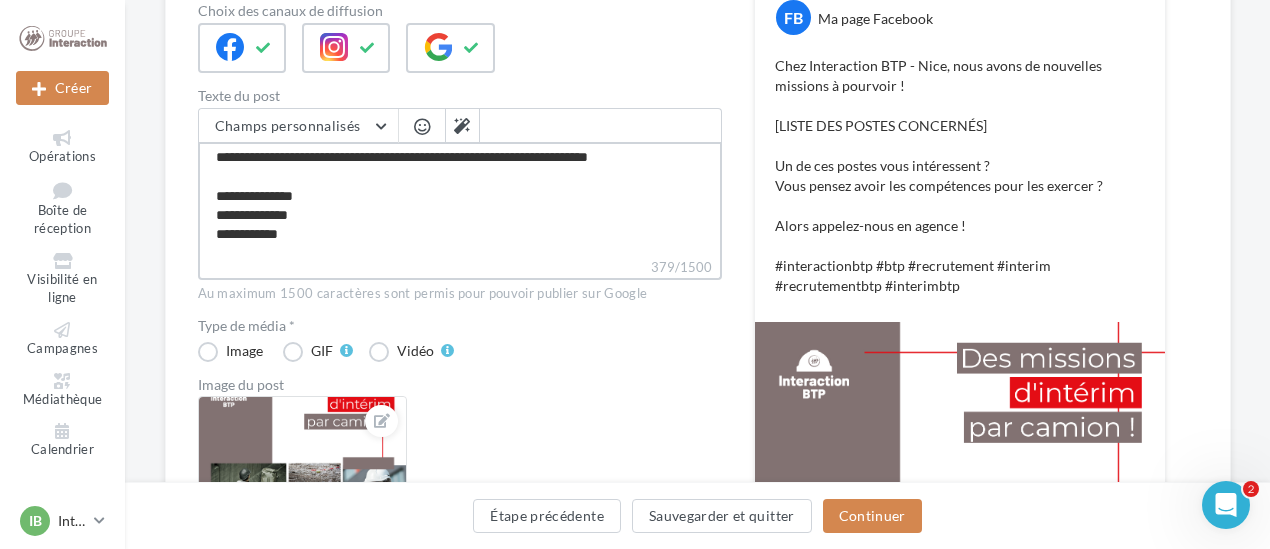 type on "**********" 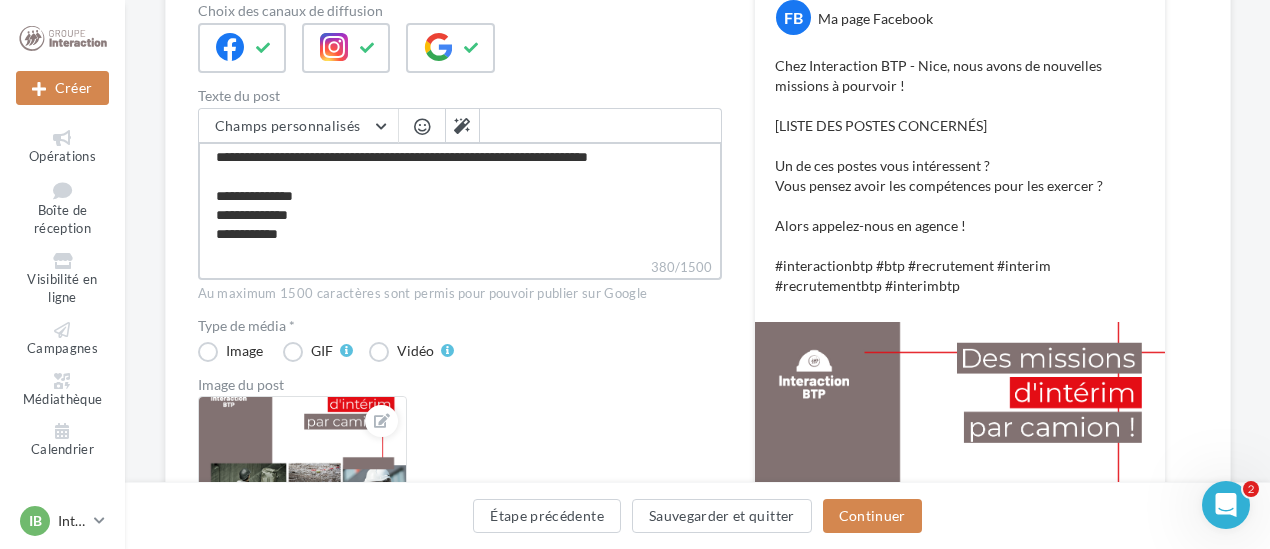 scroll, scrollTop: 9, scrollLeft: 0, axis: vertical 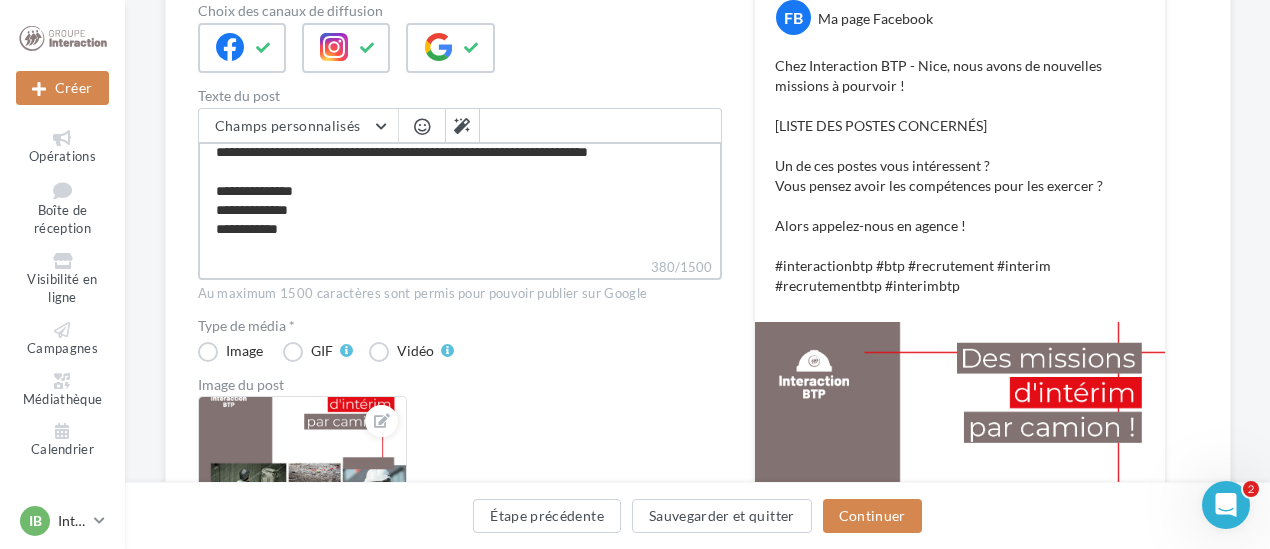 type on "**********" 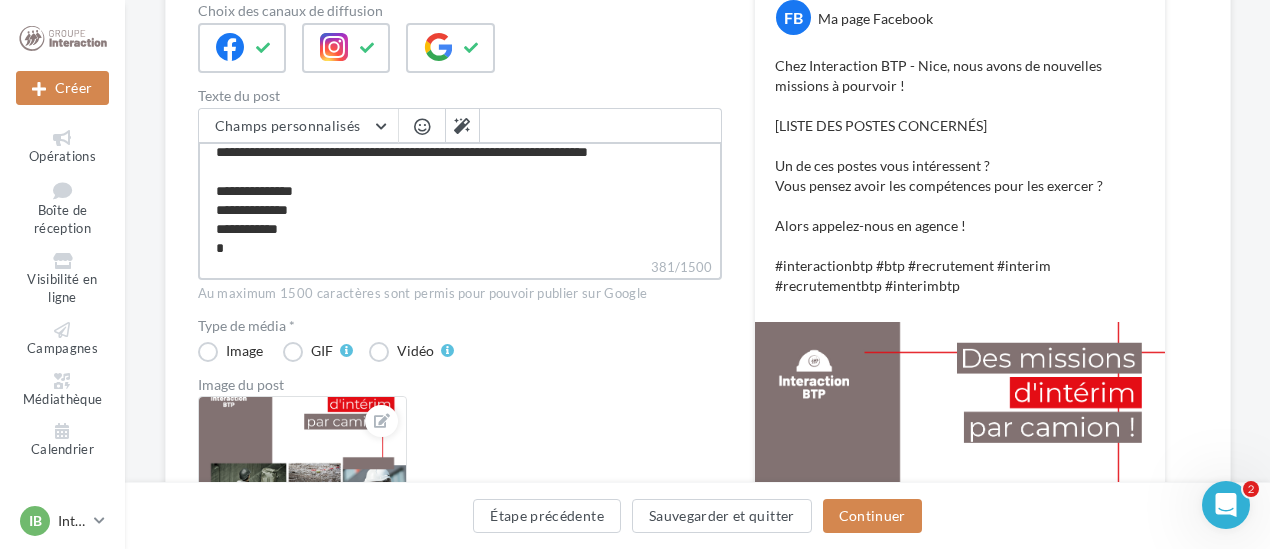 type on "**********" 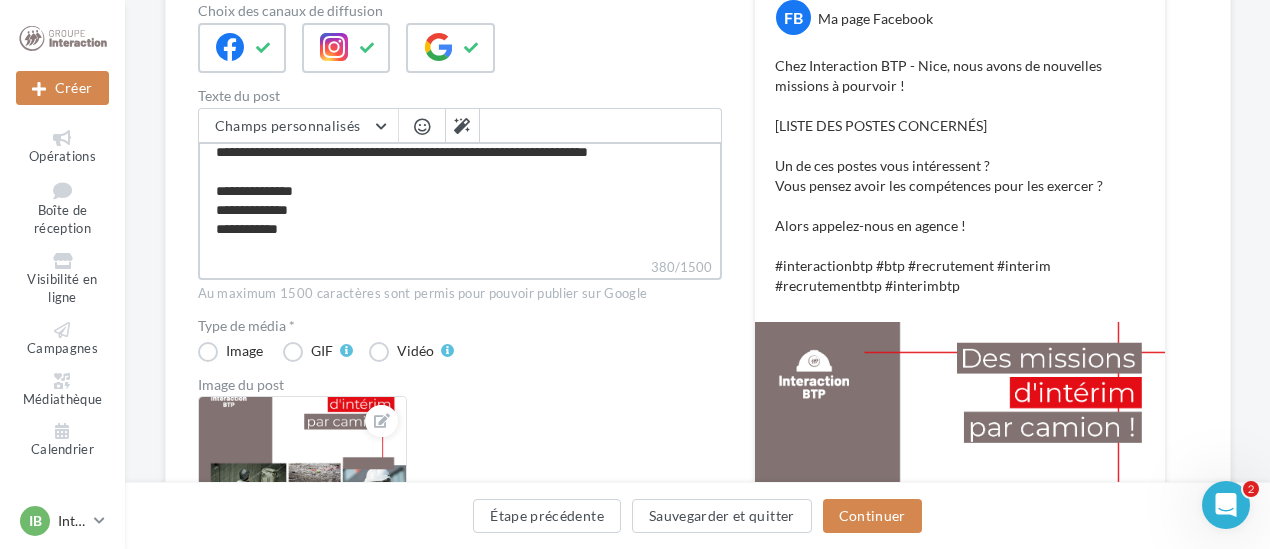 type on "**********" 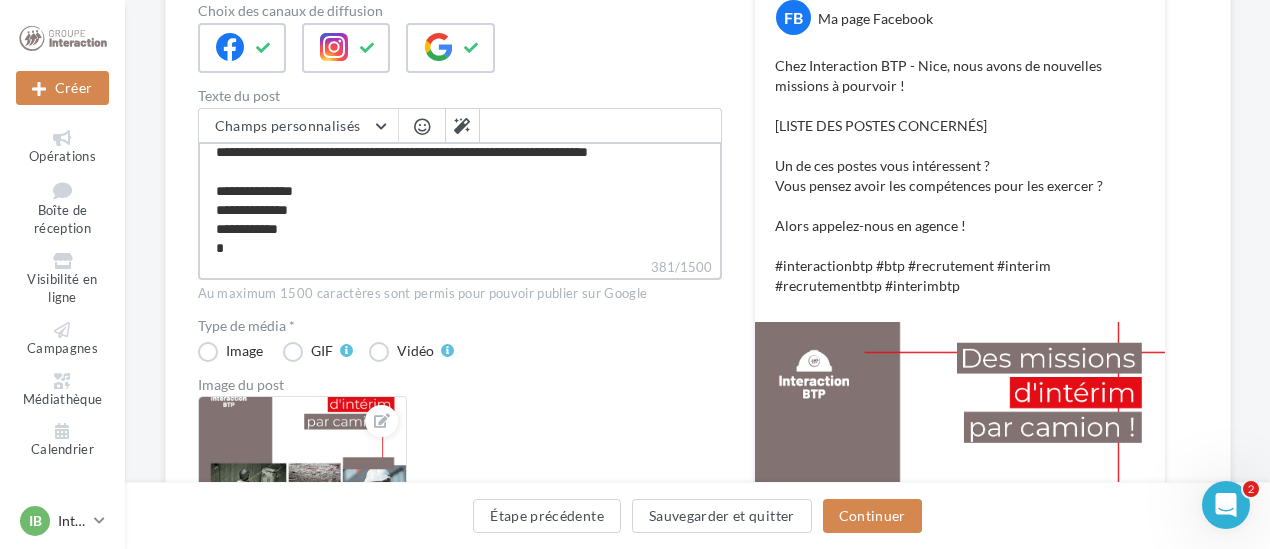 type on "**********" 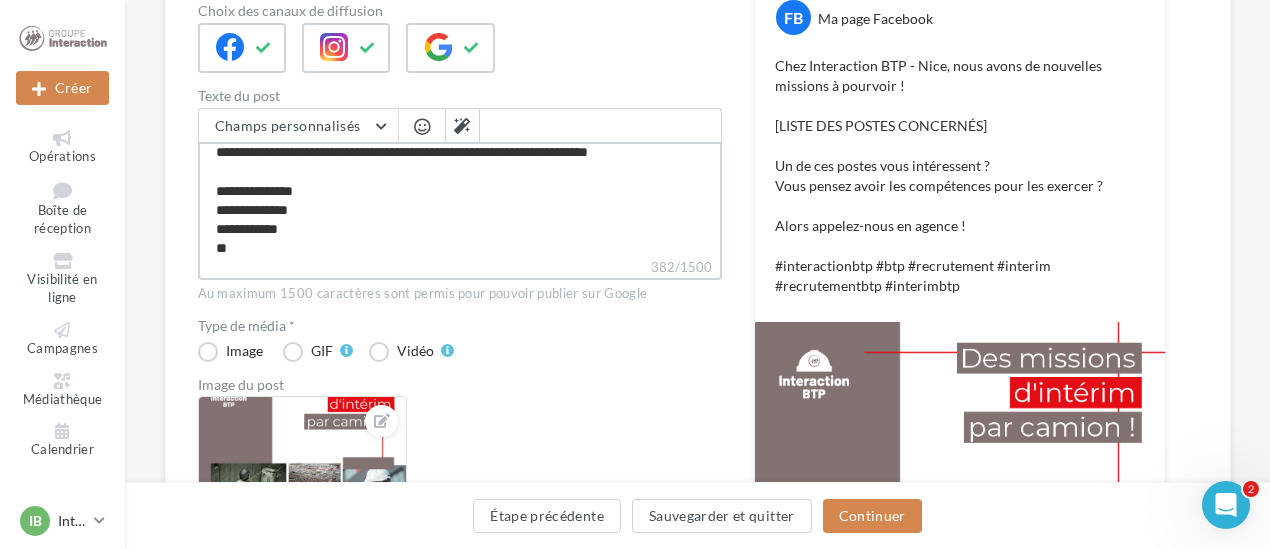 type on "**********" 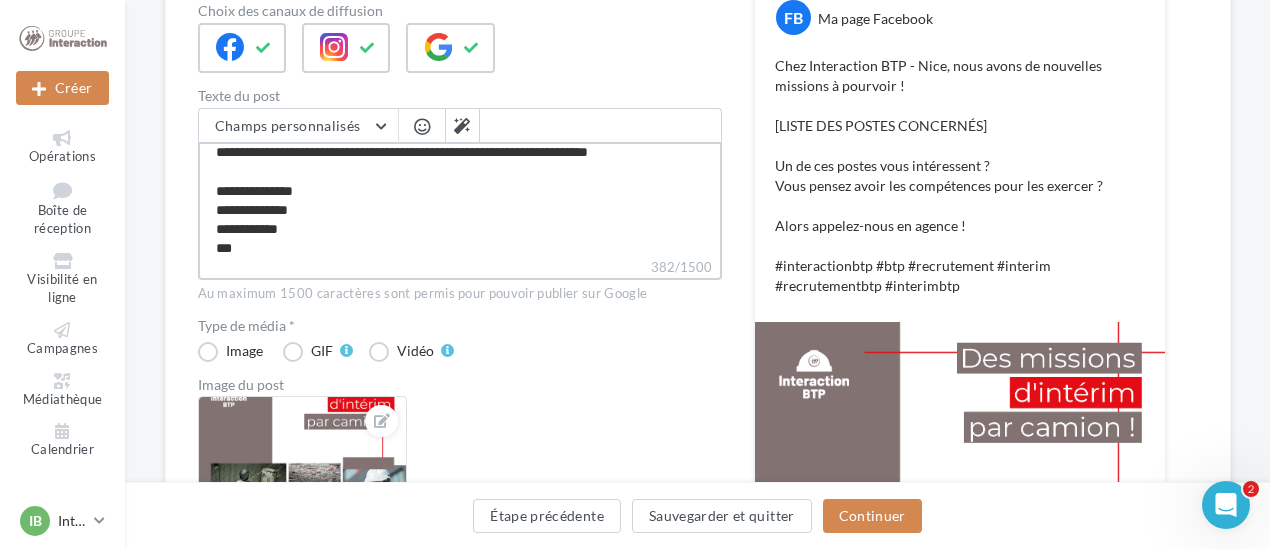 type on "**********" 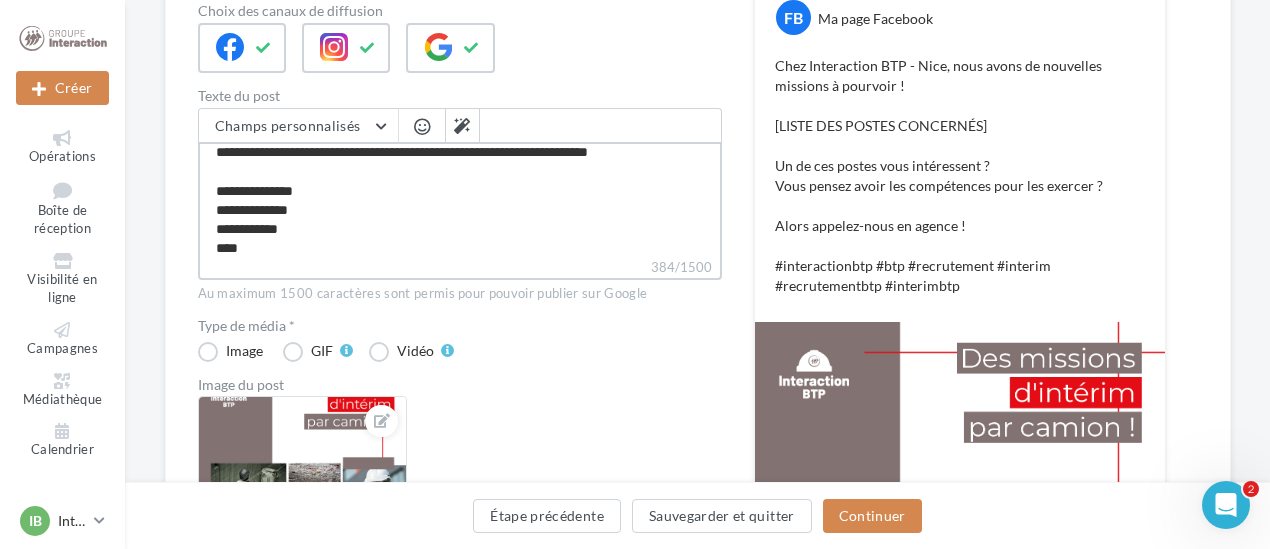 type on "**********" 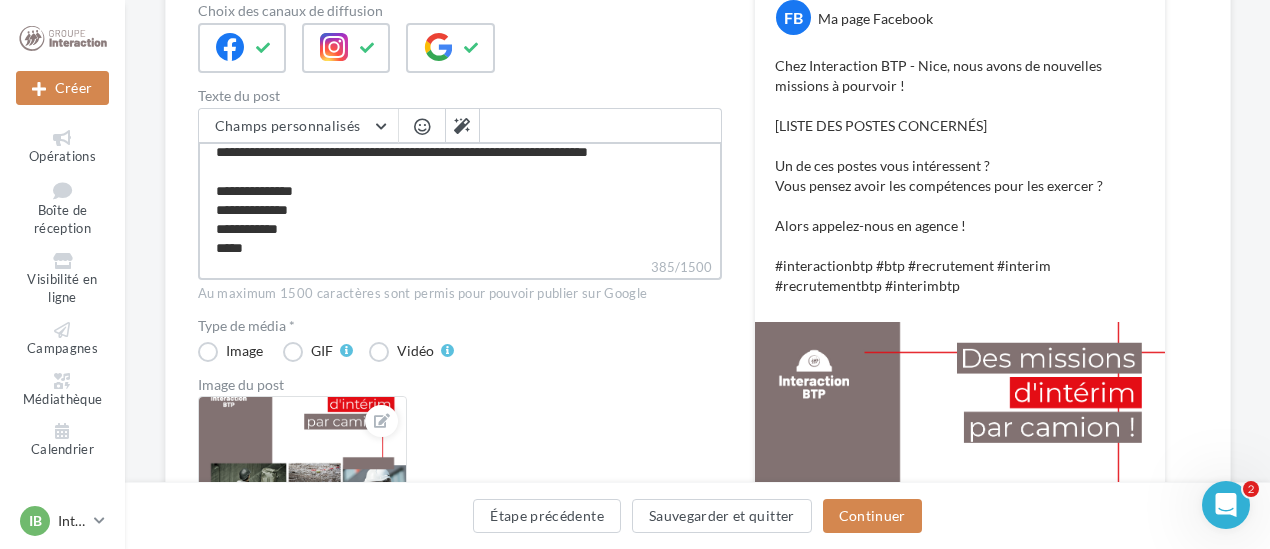 type on "**********" 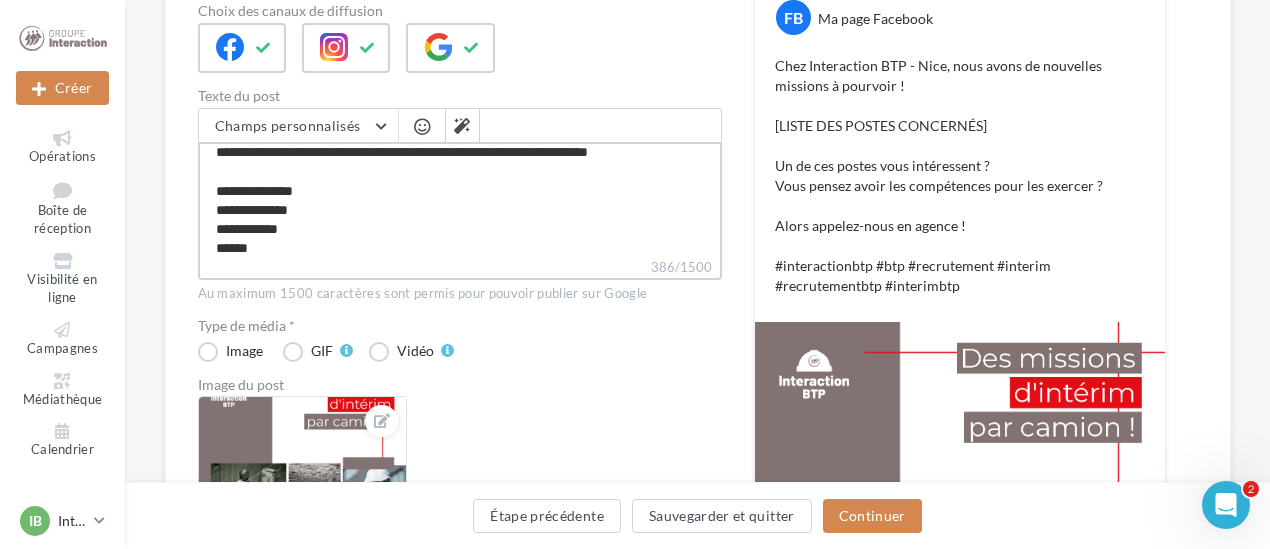 type on "**********" 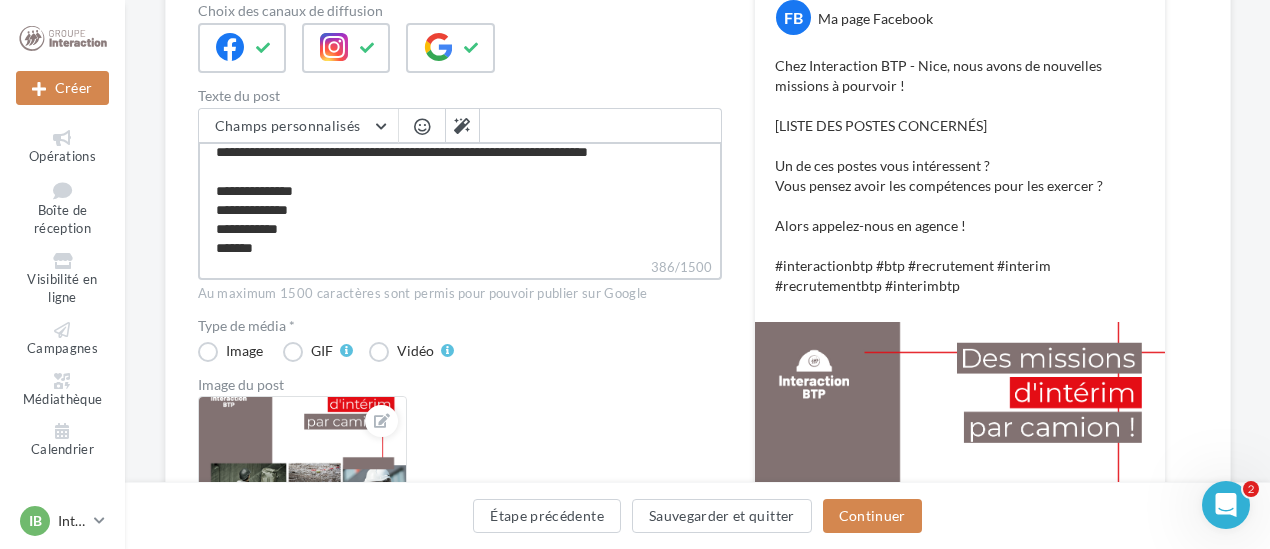 type on "**********" 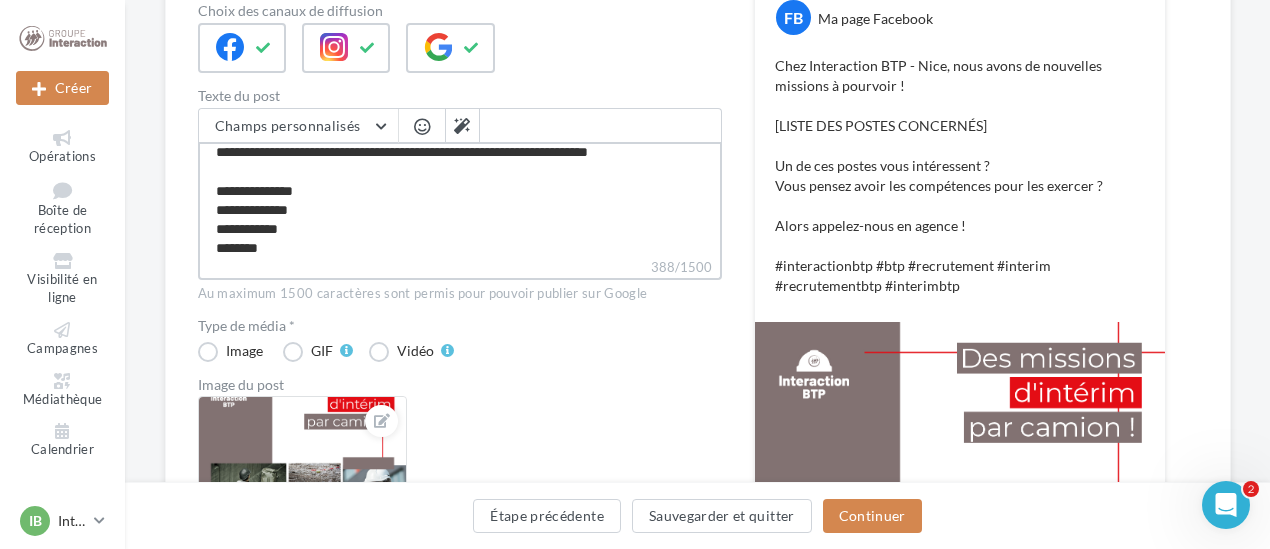 type on "**********" 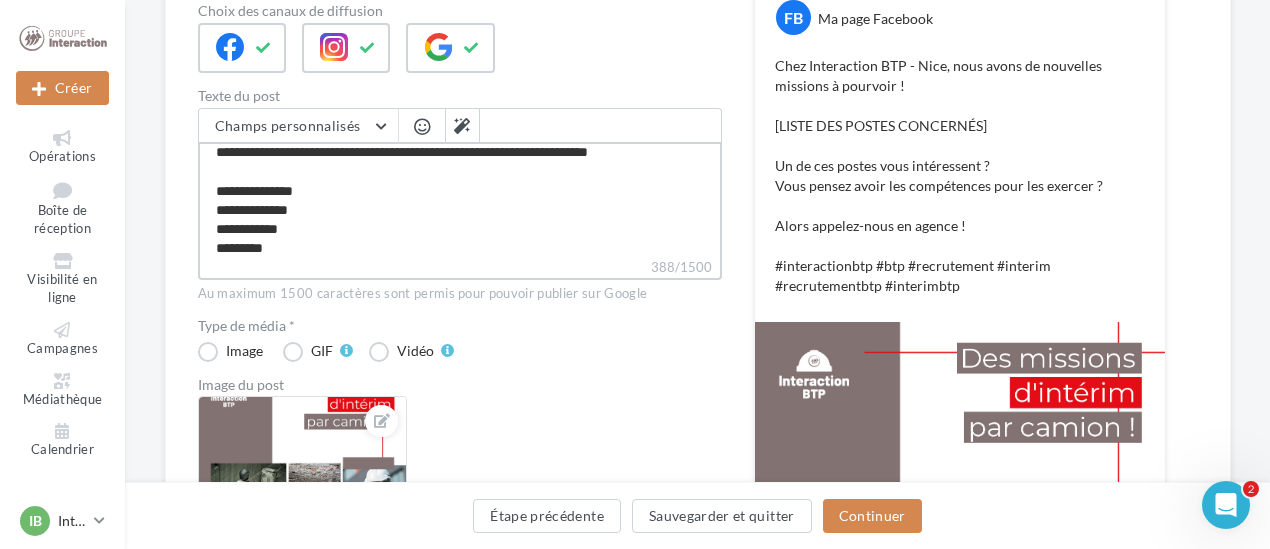 type on "**********" 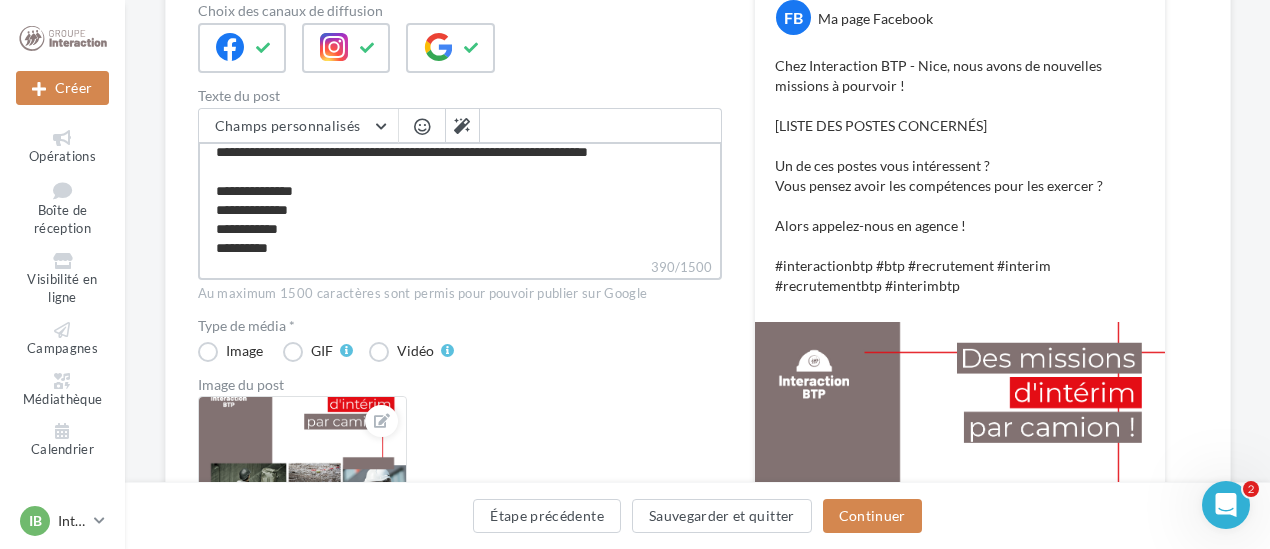 type on "**********" 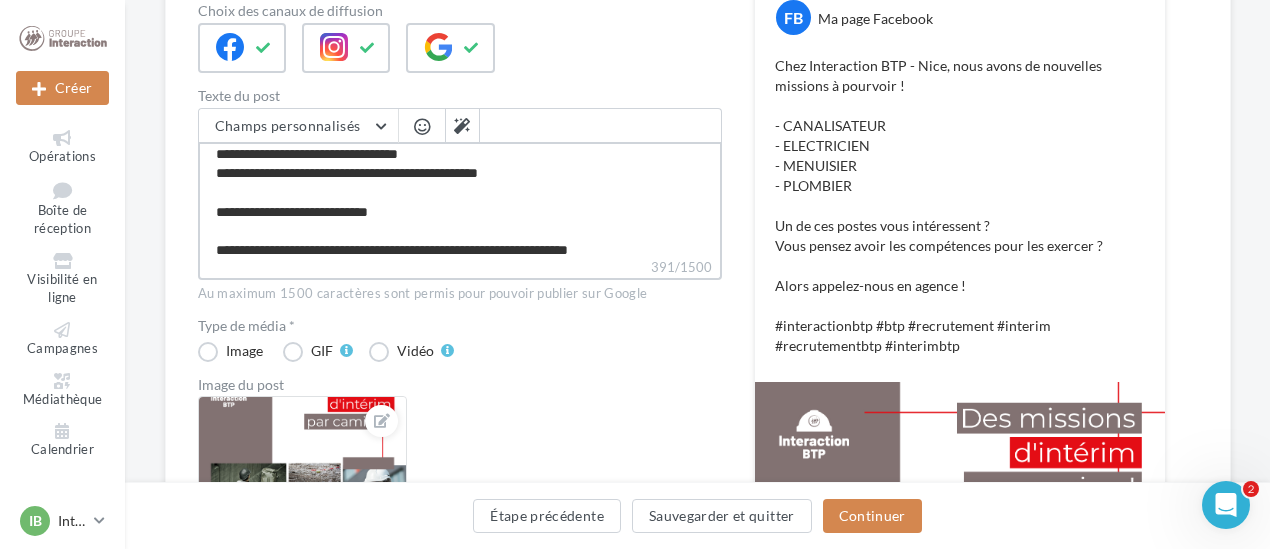 scroll, scrollTop: 152, scrollLeft: 0, axis: vertical 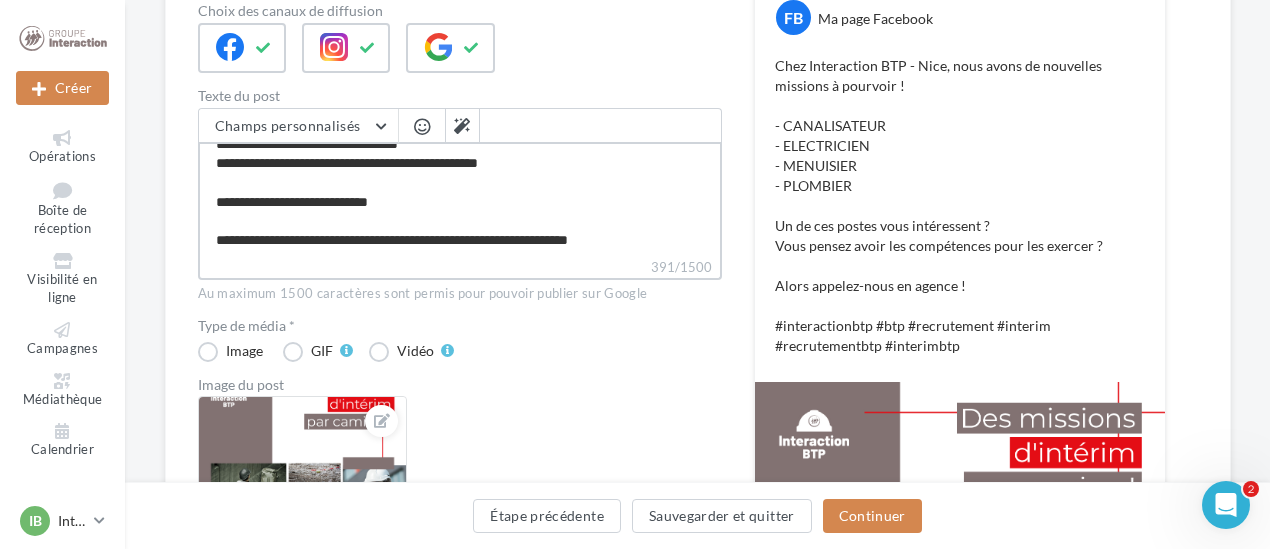 click on "**********" at bounding box center (460, 199) 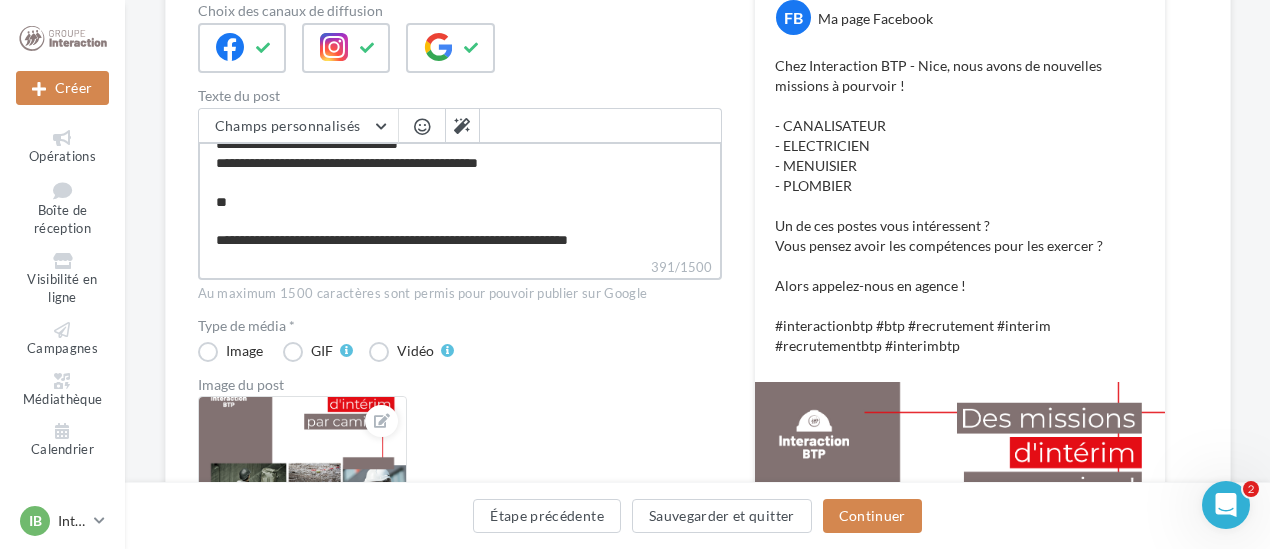 type on "**********" 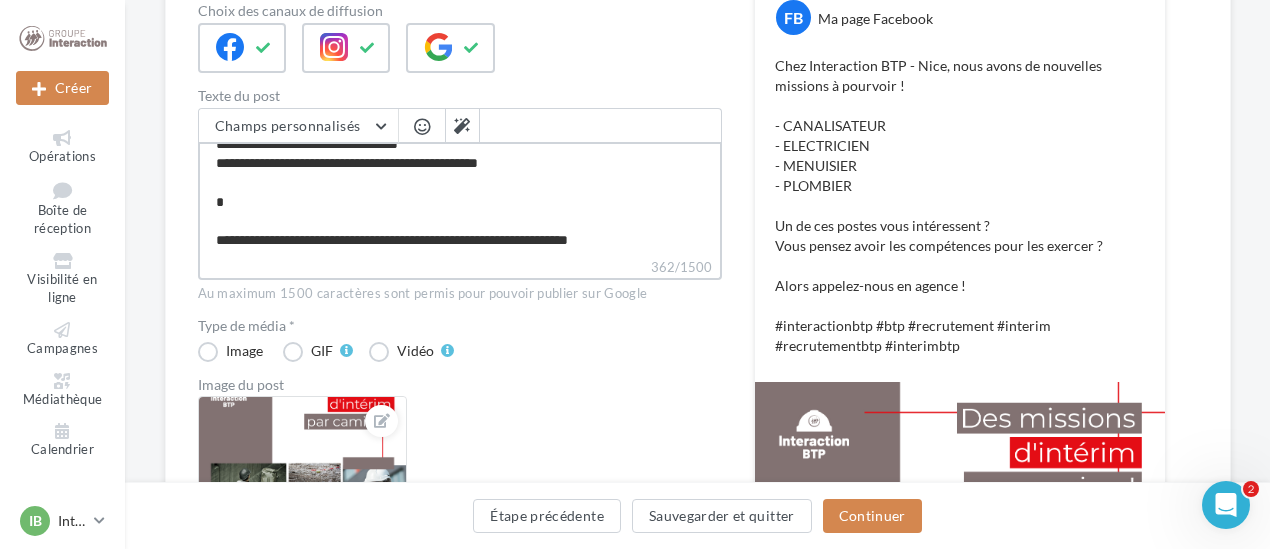 type on "**********" 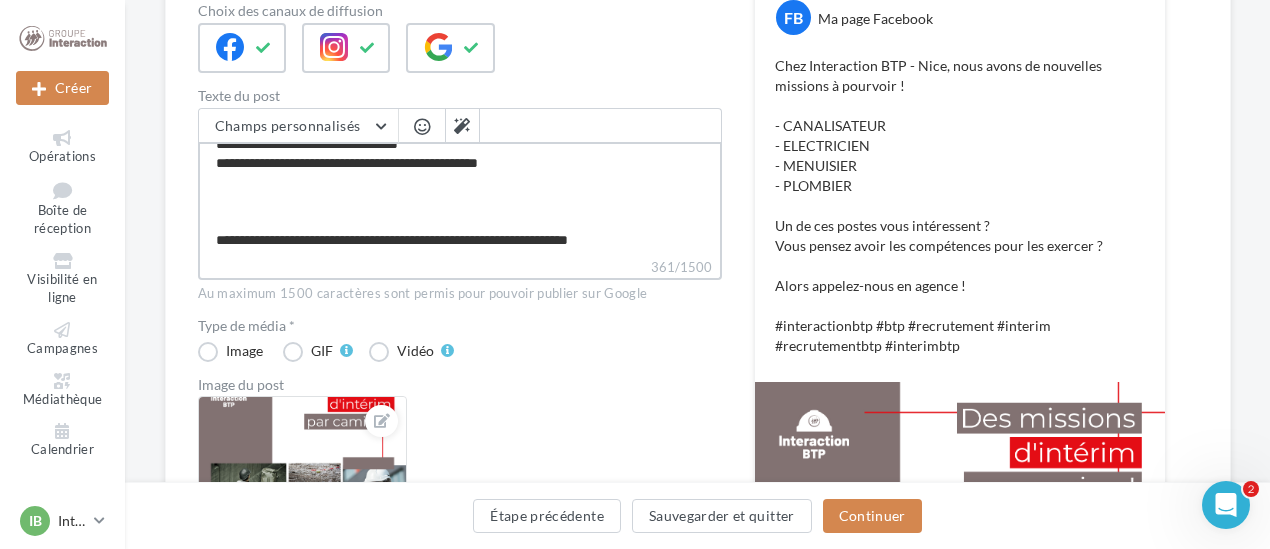 type on "**********" 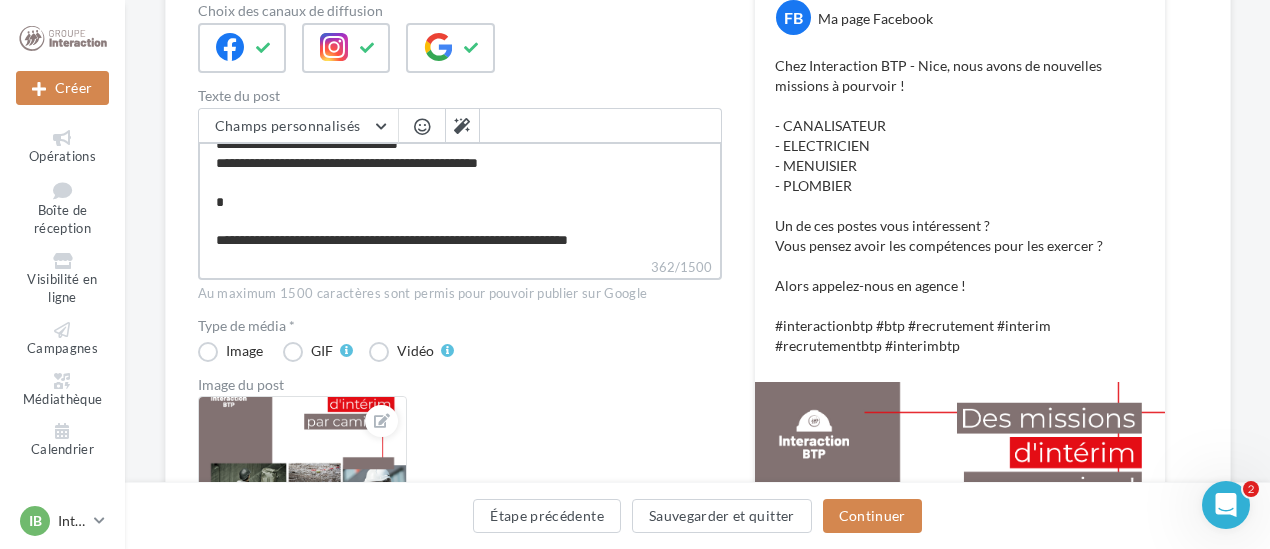 type on "**********" 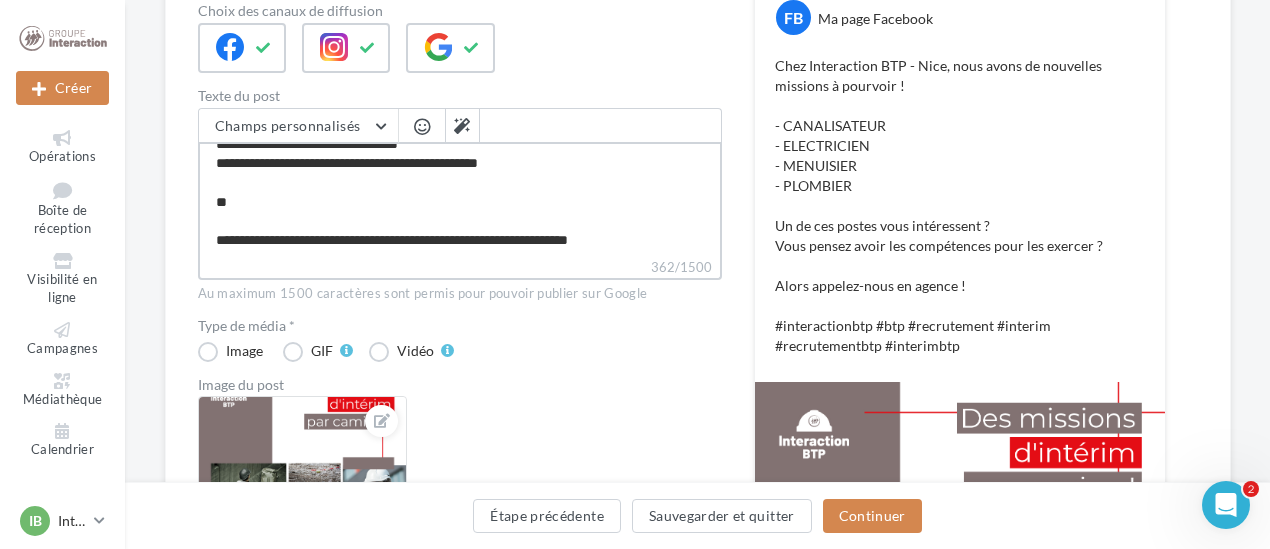 type on "**********" 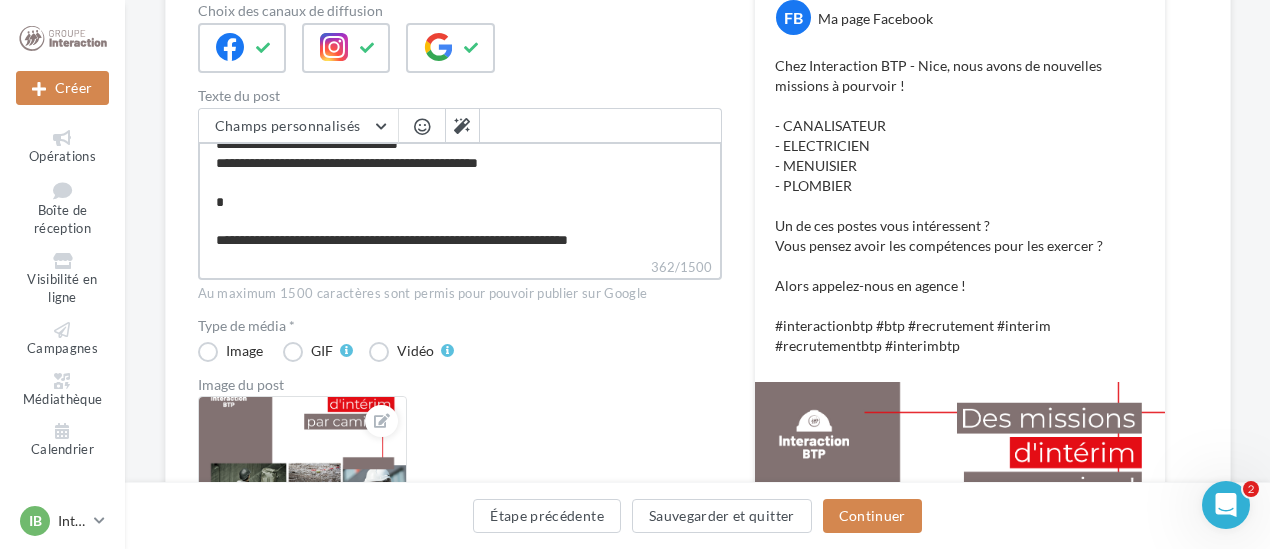 type on "**********" 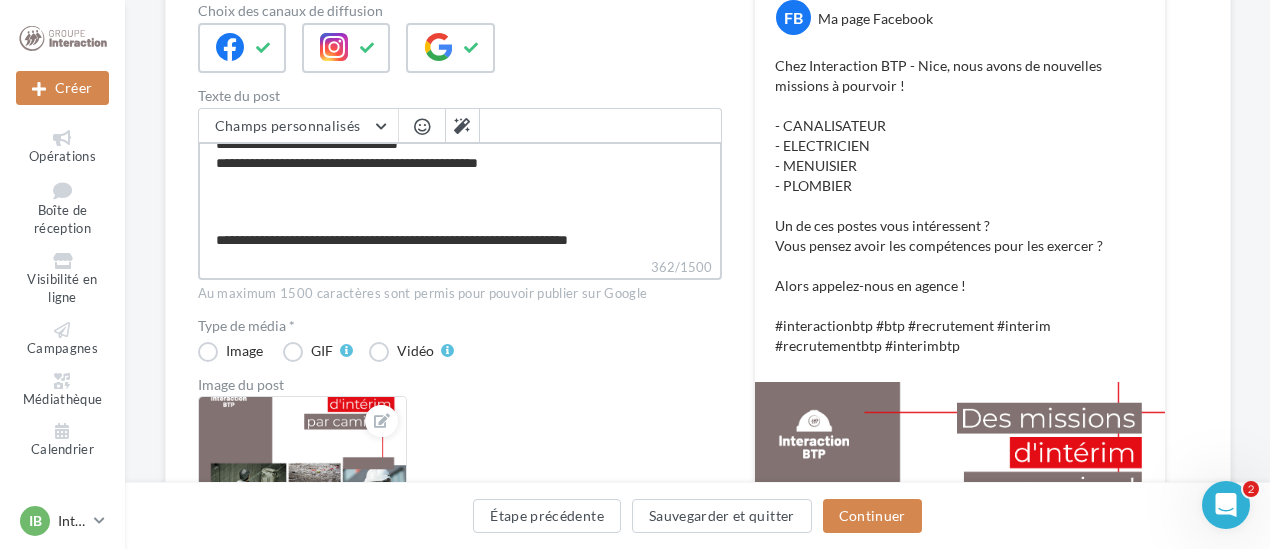 type on "**********" 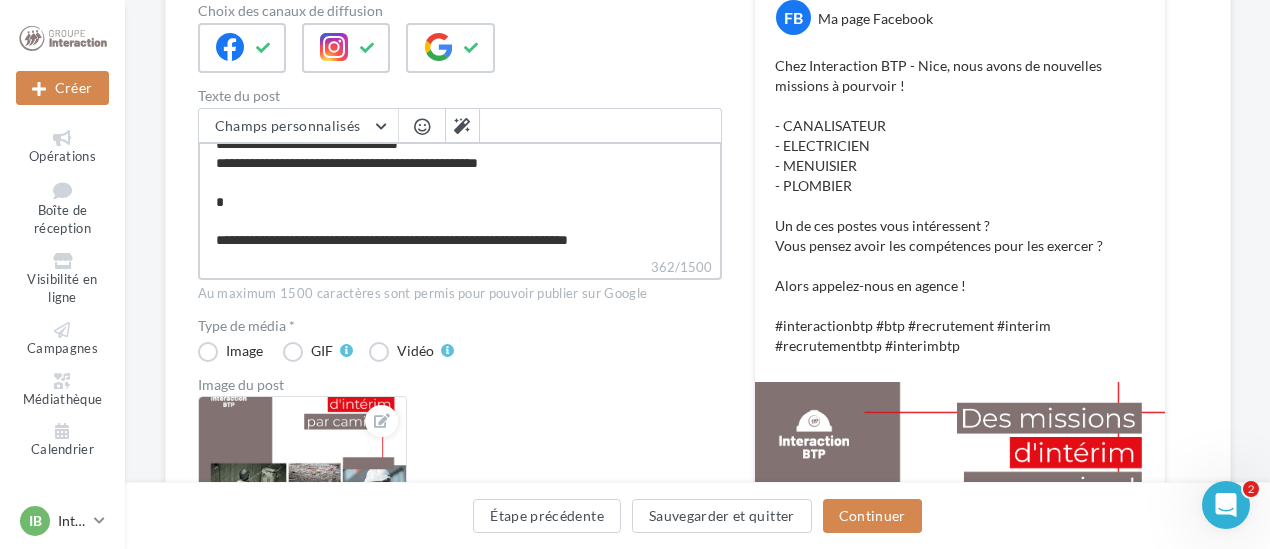 type on "**********" 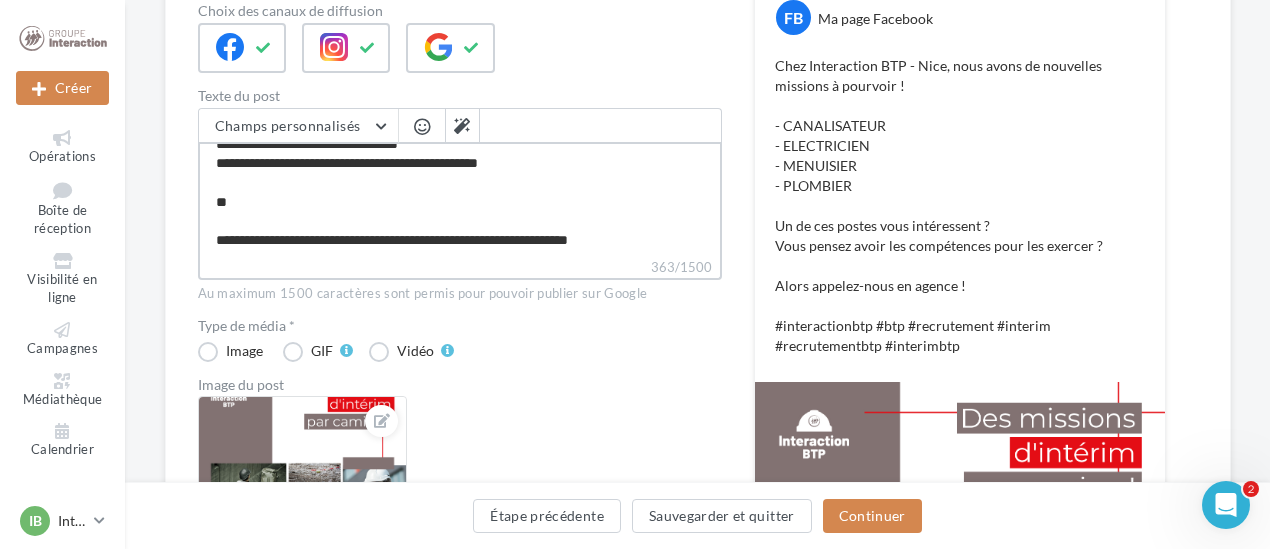 type on "**********" 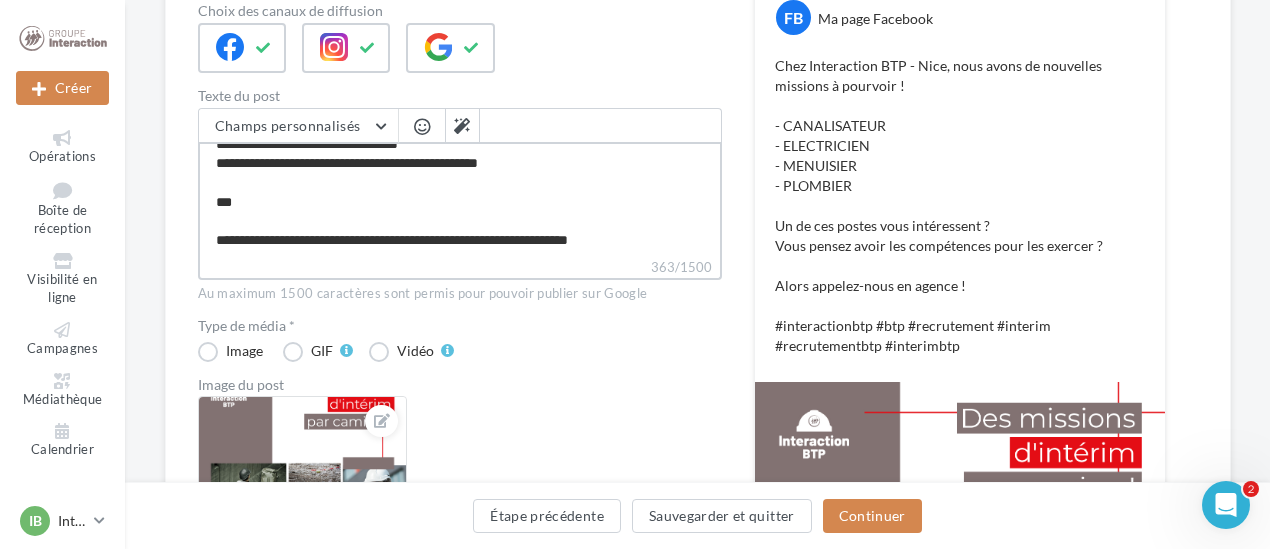 type 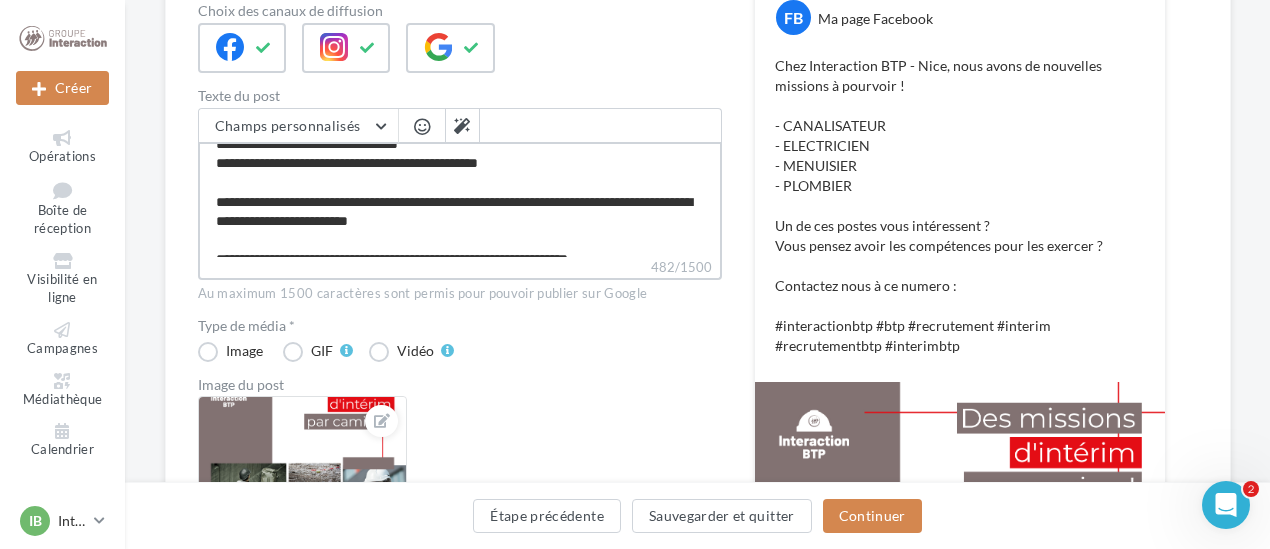 scroll, scrollTop: 172, scrollLeft: 0, axis: vertical 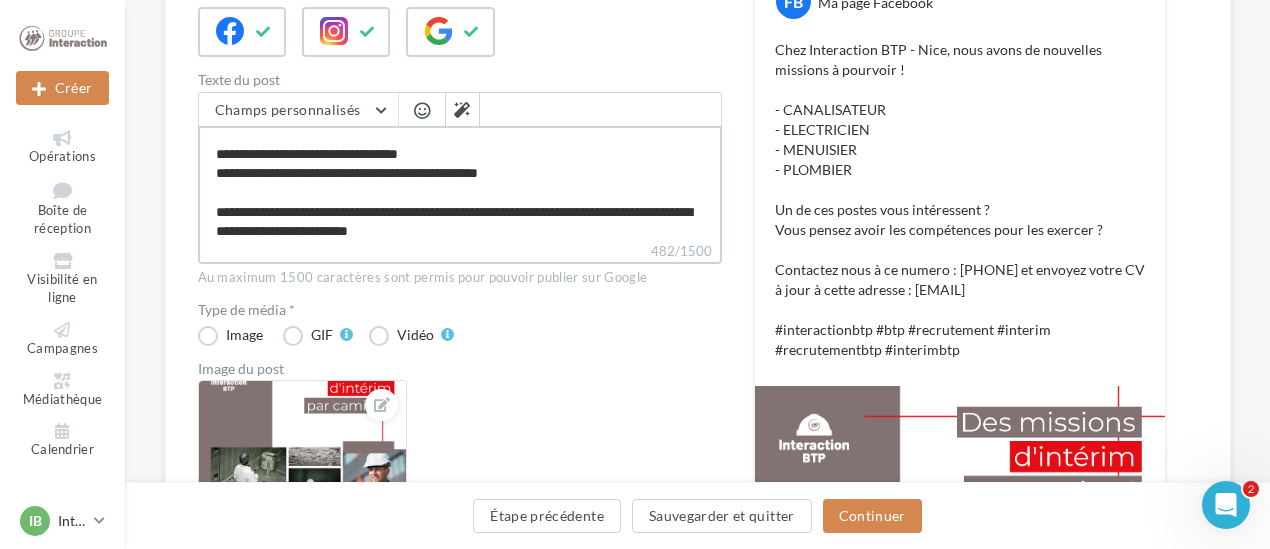 drag, startPoint x: 502, startPoint y: 200, endPoint x: 400, endPoint y: 202, distance: 102.01961 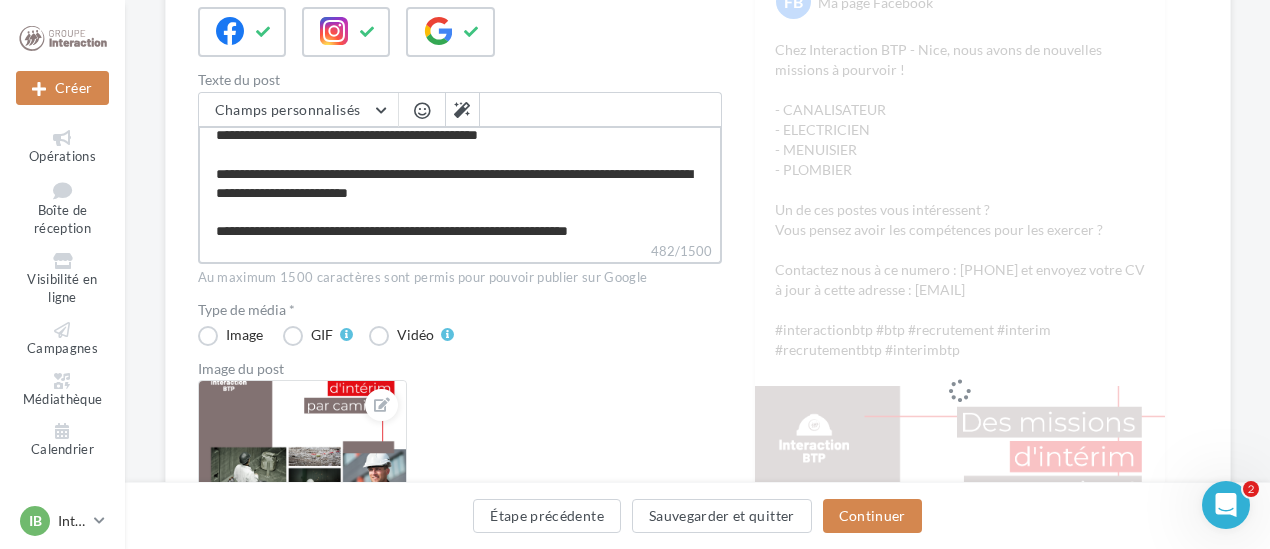 scroll, scrollTop: 172, scrollLeft: 0, axis: vertical 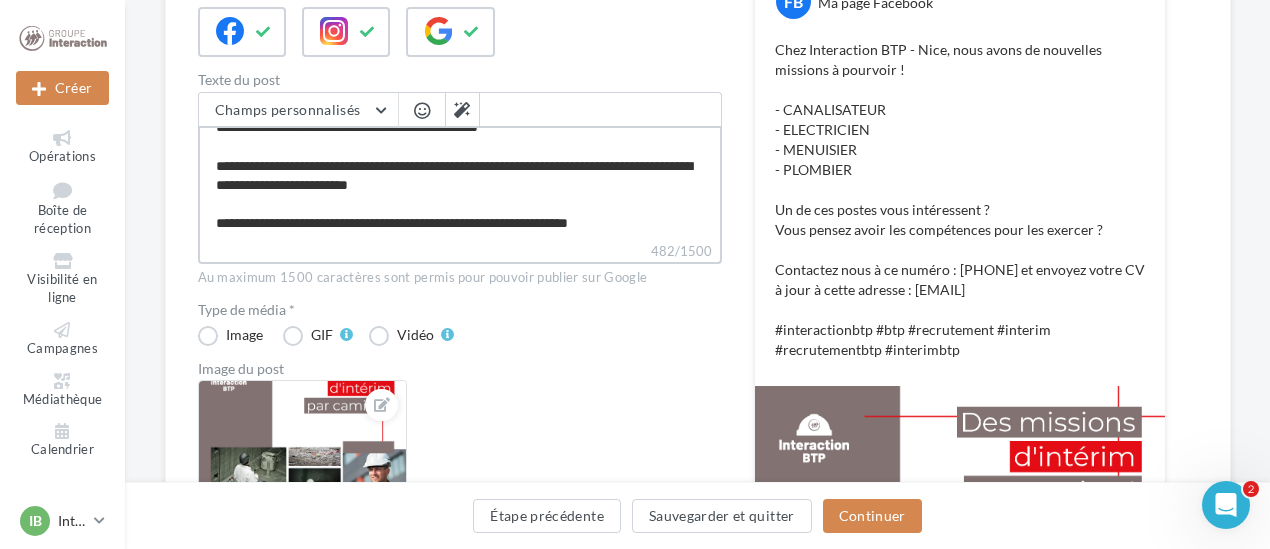 drag, startPoint x: 536, startPoint y: 229, endPoint x: 209, endPoint y: 170, distance: 332.28 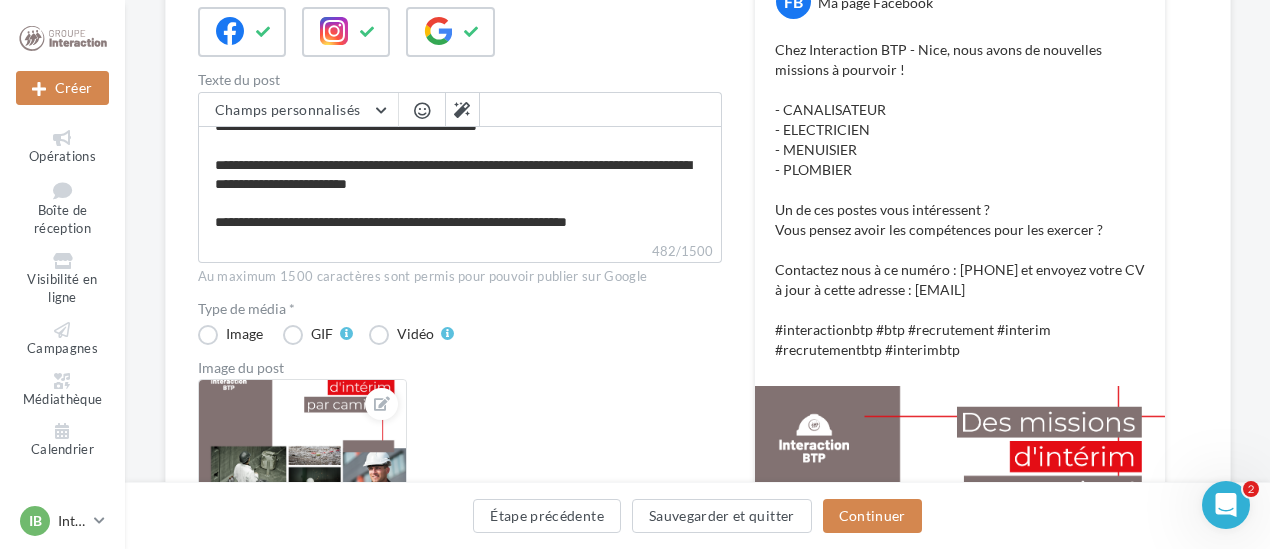 click at bounding box center (422, 110) 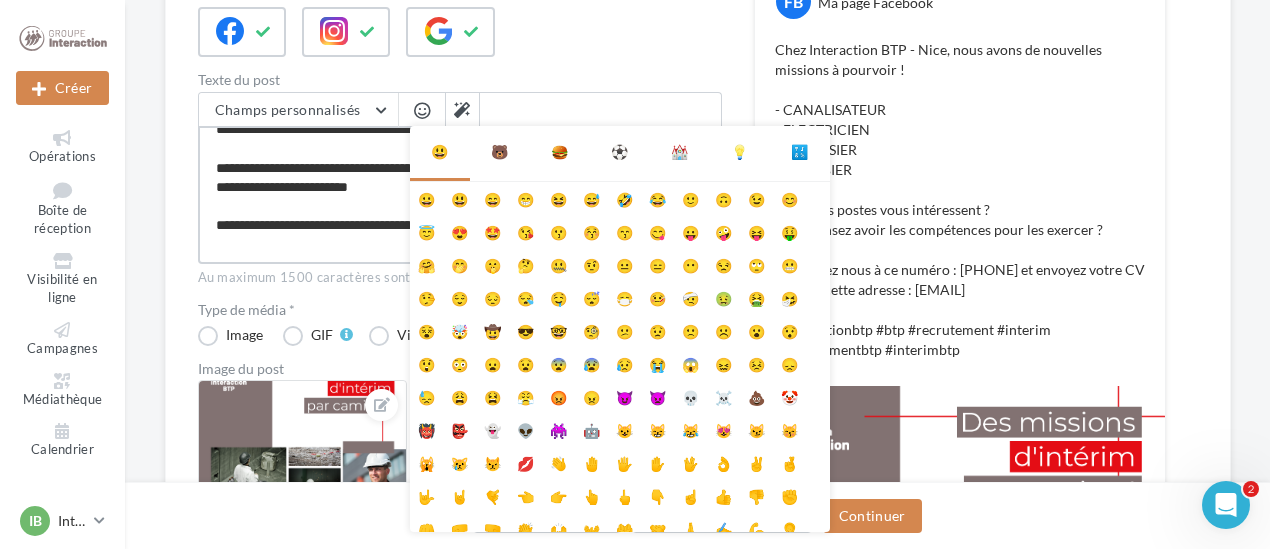 click on "**********" at bounding box center [460, 183] 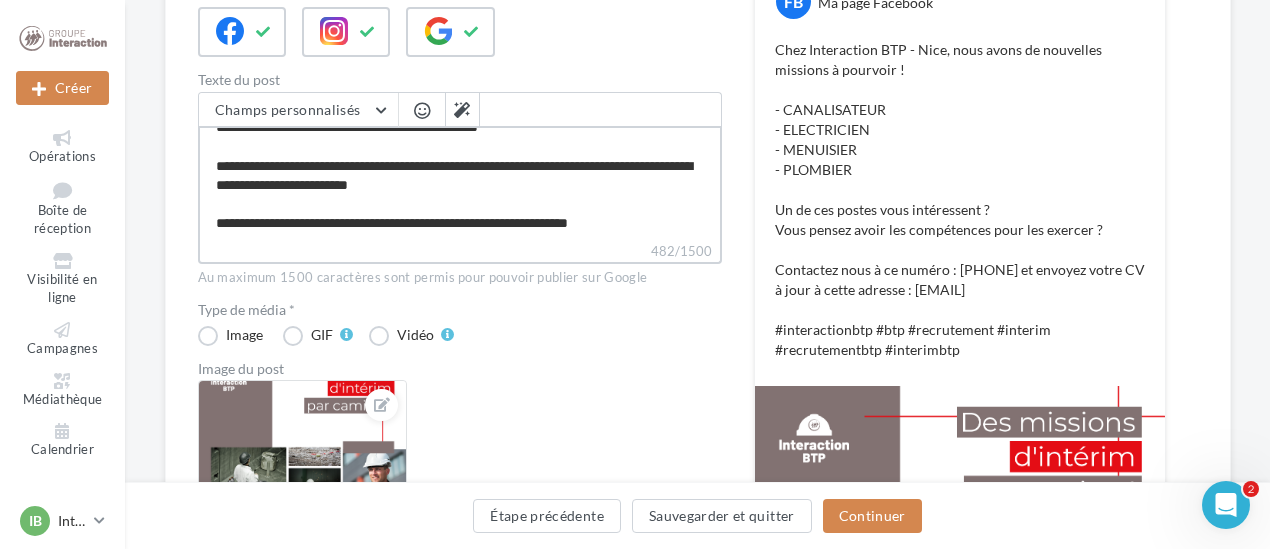 drag, startPoint x: 518, startPoint y: 178, endPoint x: 212, endPoint y: 169, distance: 306.13232 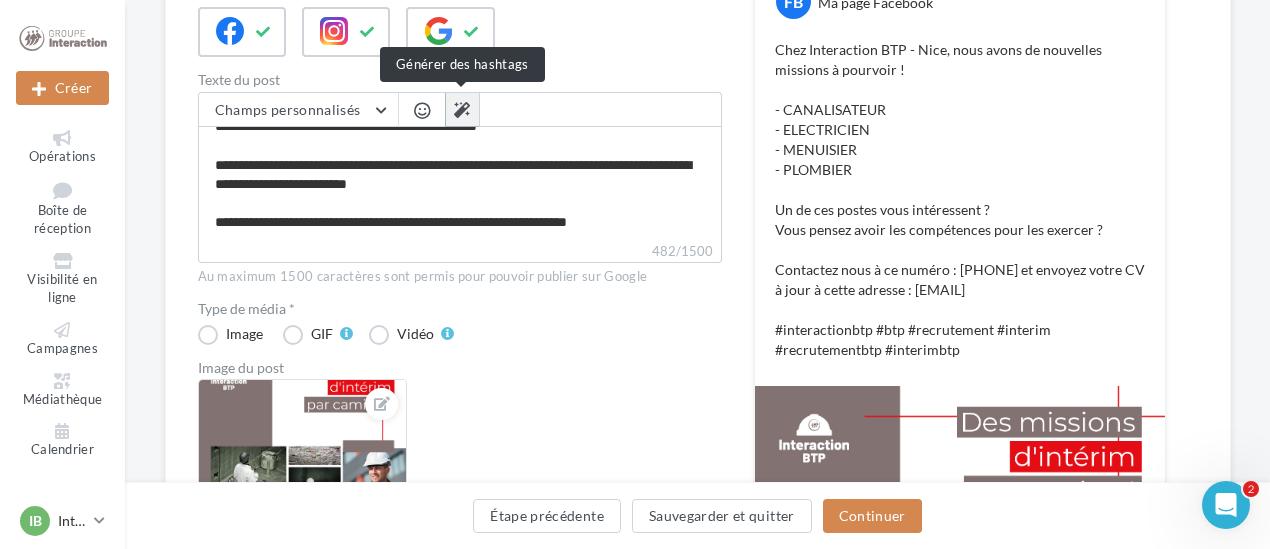 click at bounding box center (462, 110) 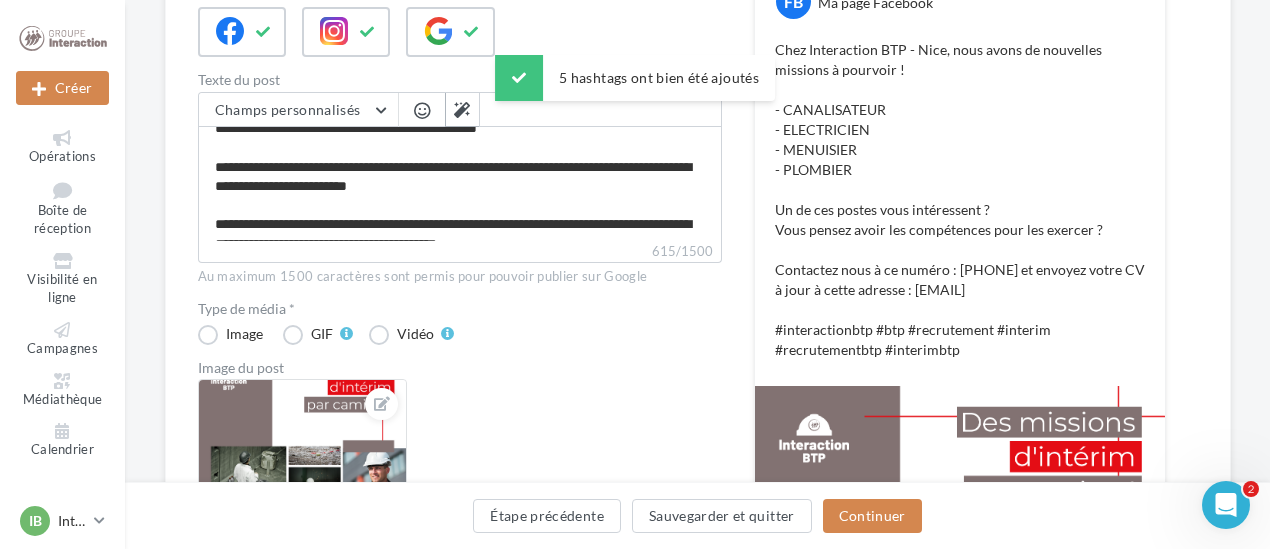 scroll, scrollTop: 190, scrollLeft: 0, axis: vertical 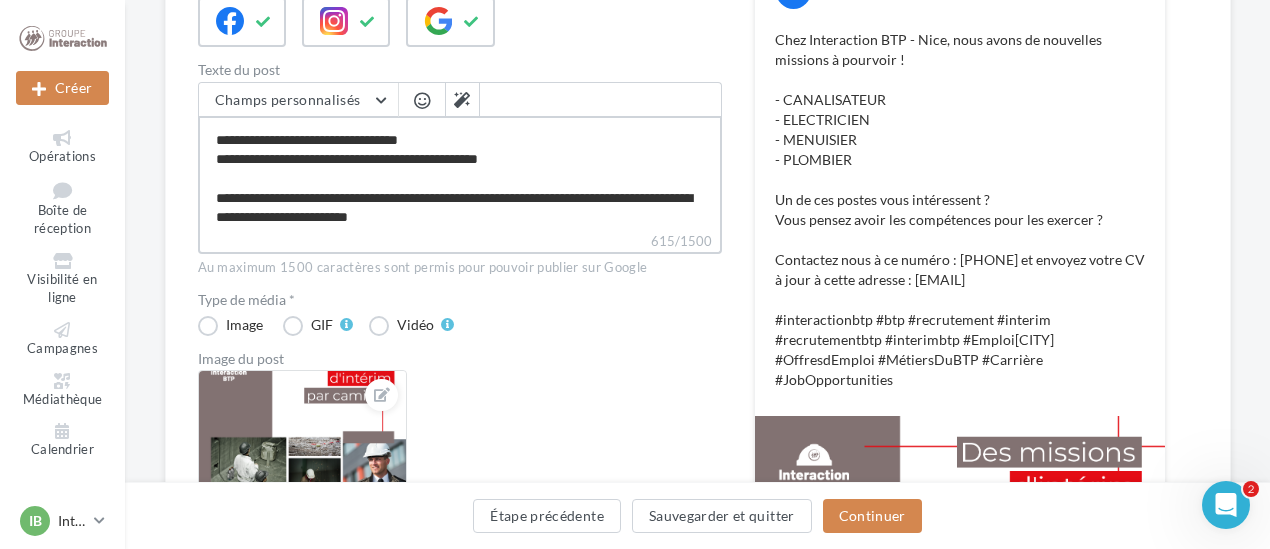 click on "**********" at bounding box center [460, 173] 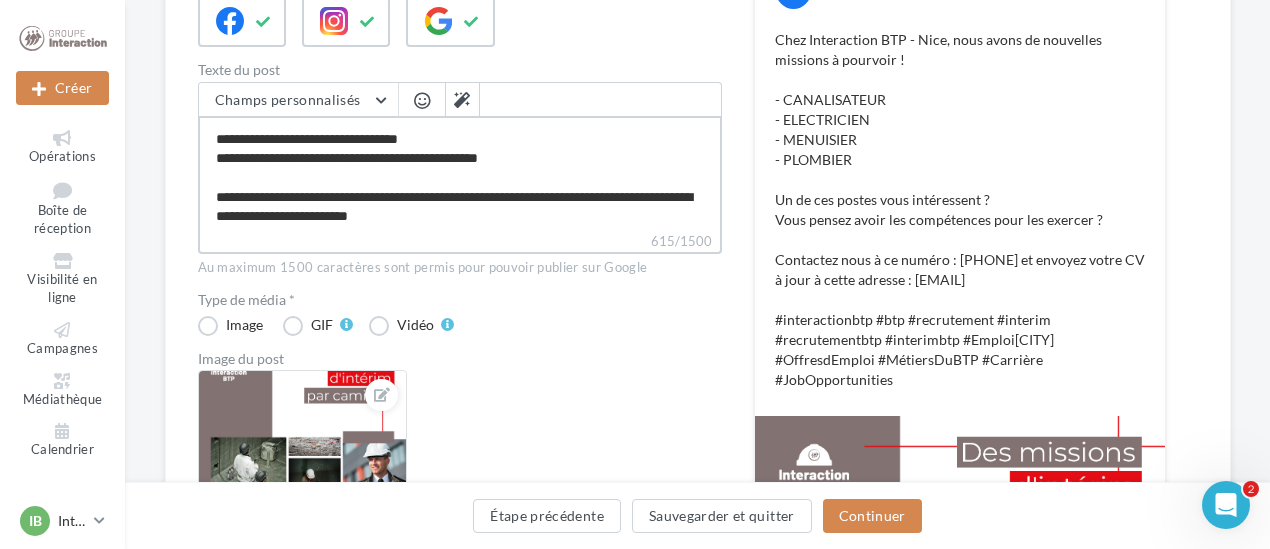 click on "**********" at bounding box center [460, 173] 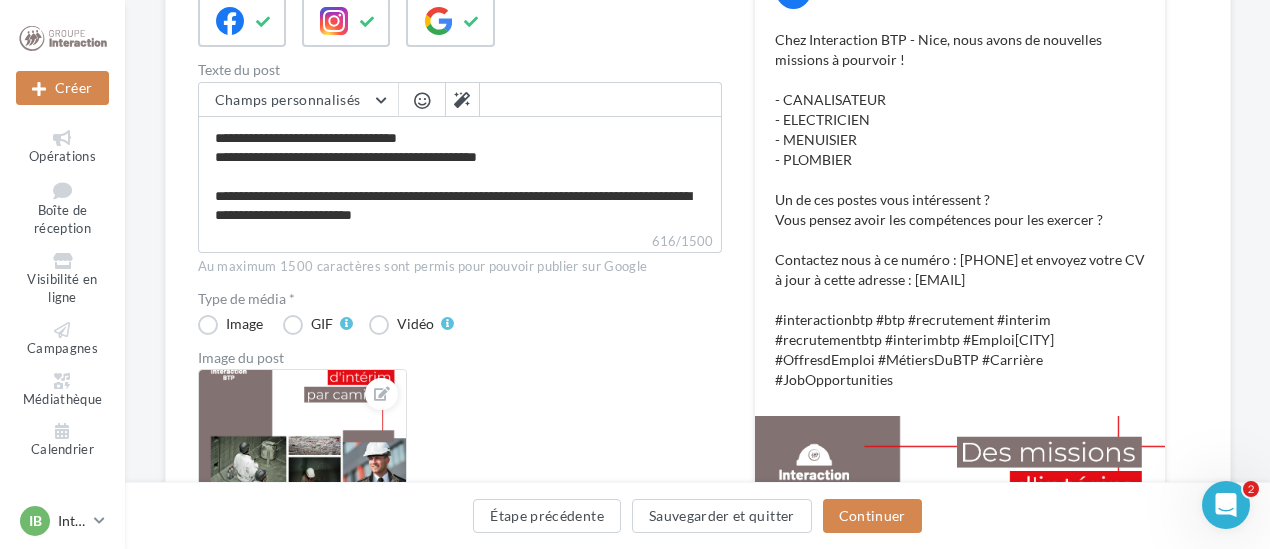 click at bounding box center (422, 102) 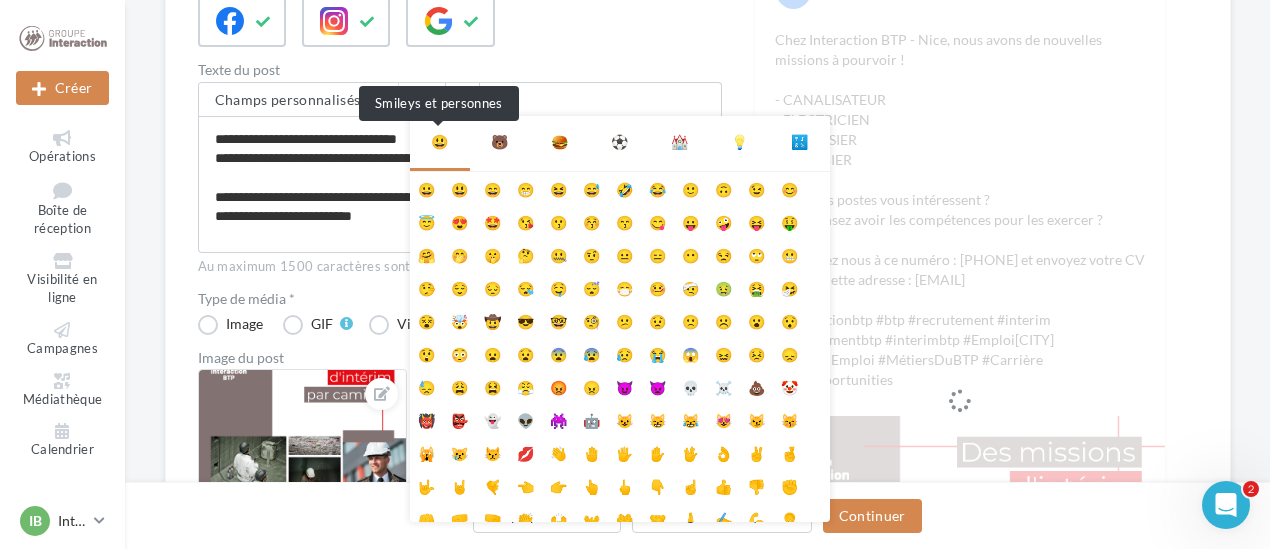 click on "😃" at bounding box center (439, 142) 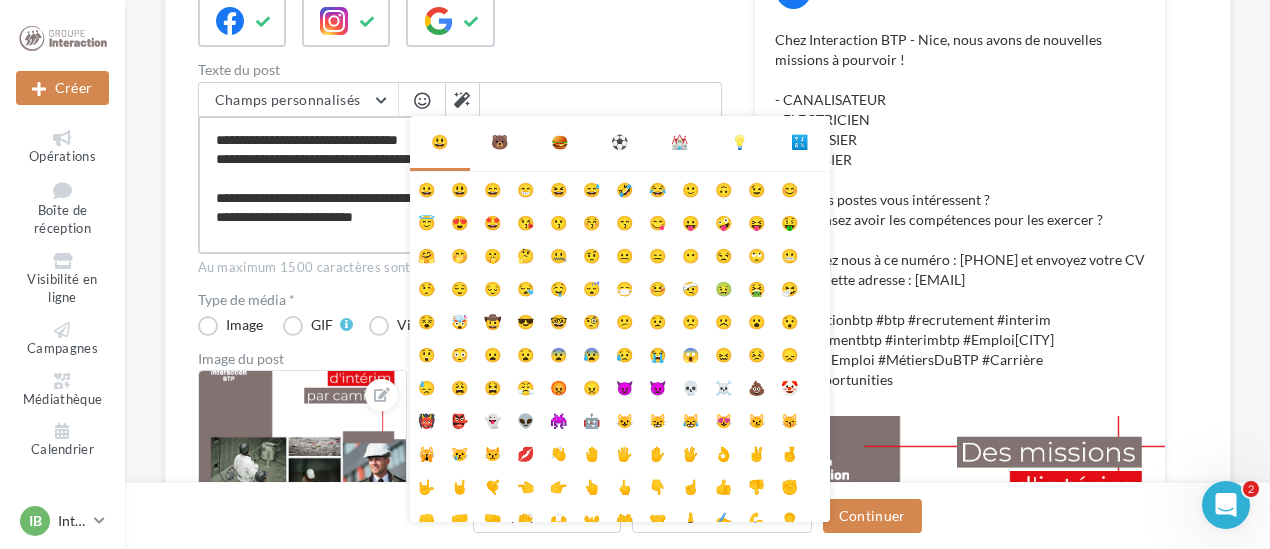 click on "**********" at bounding box center [460, 173] 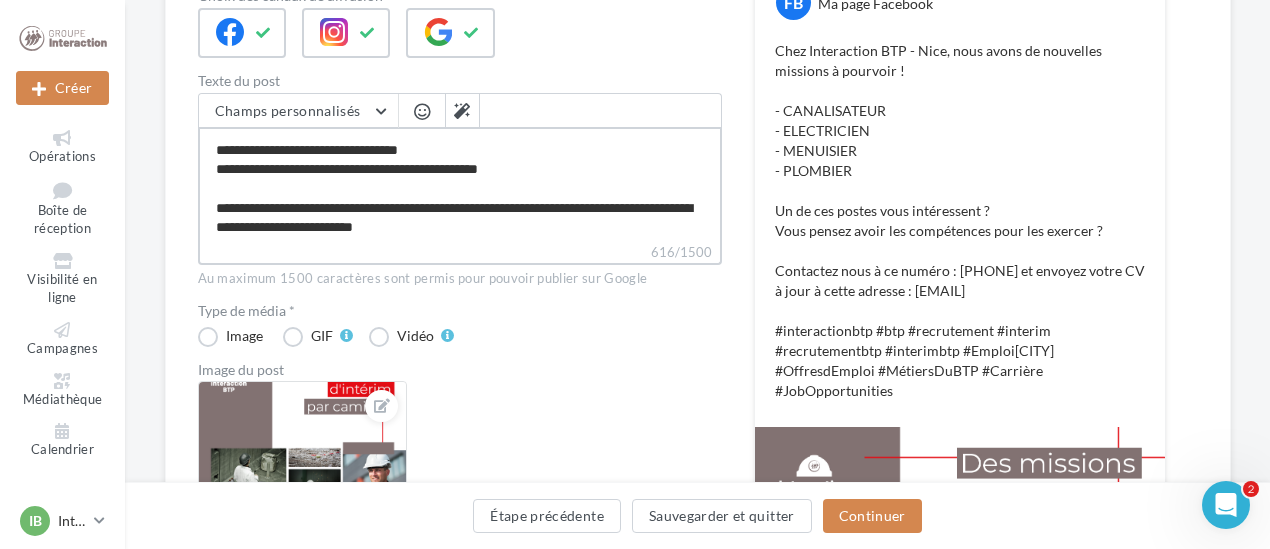 scroll, scrollTop: 295, scrollLeft: 0, axis: vertical 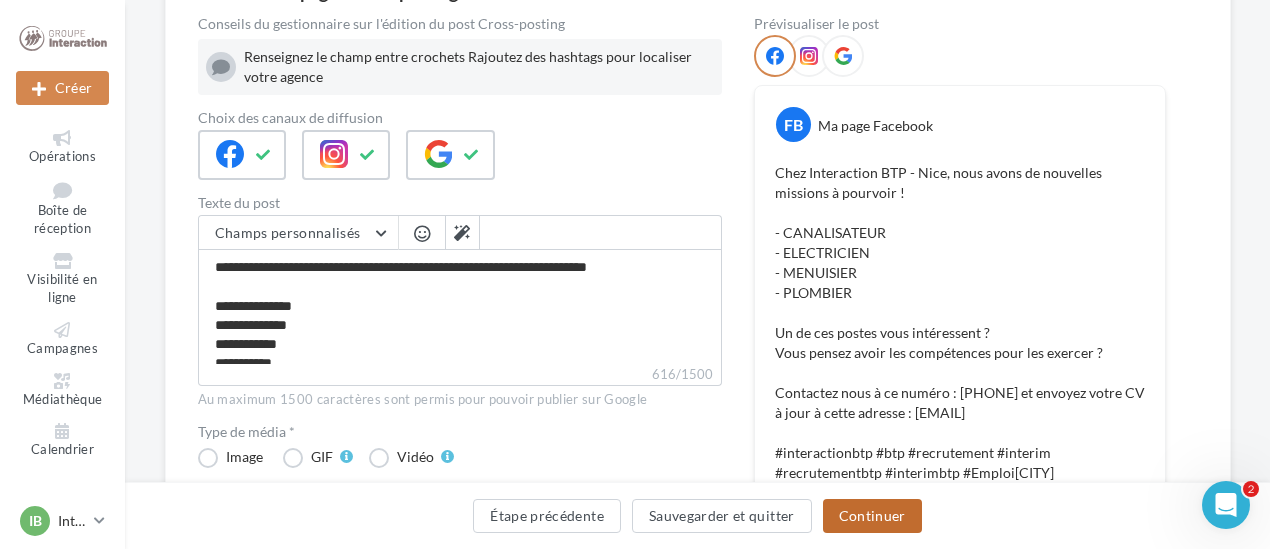click on "Continuer" at bounding box center (872, 516) 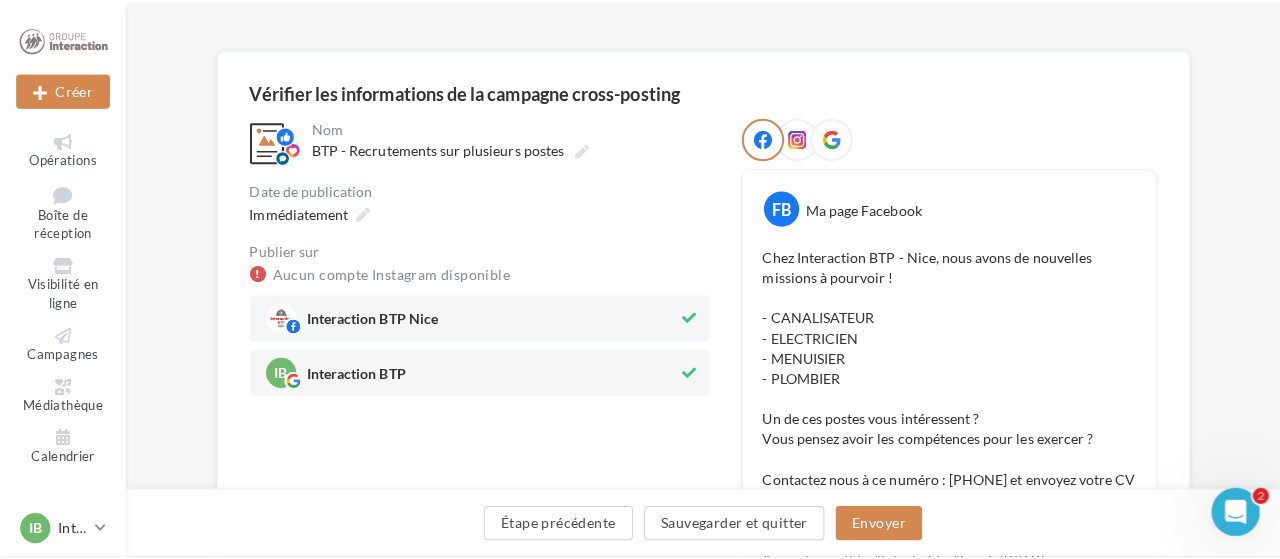 scroll, scrollTop: 218, scrollLeft: 0, axis: vertical 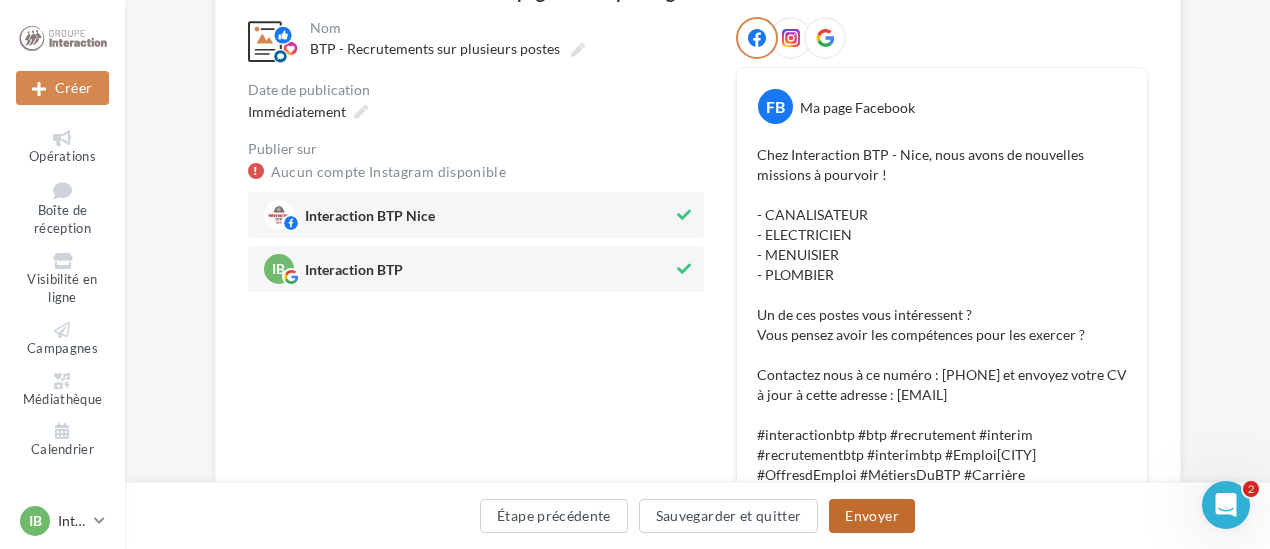 click on "Envoyer" at bounding box center (871, 516) 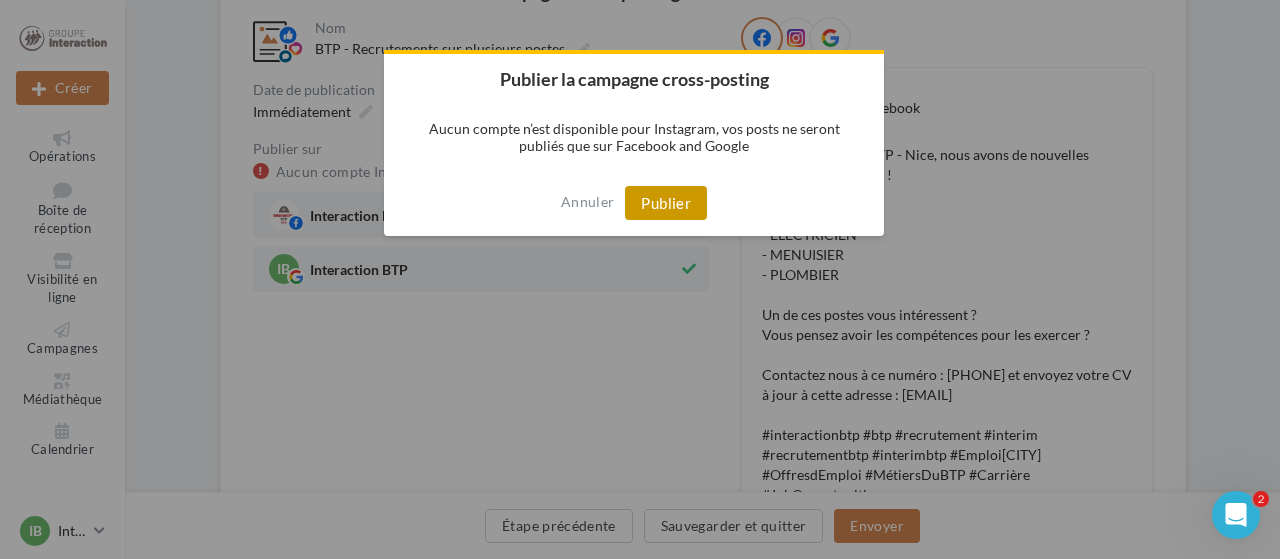 click on "Publier" at bounding box center [666, 203] 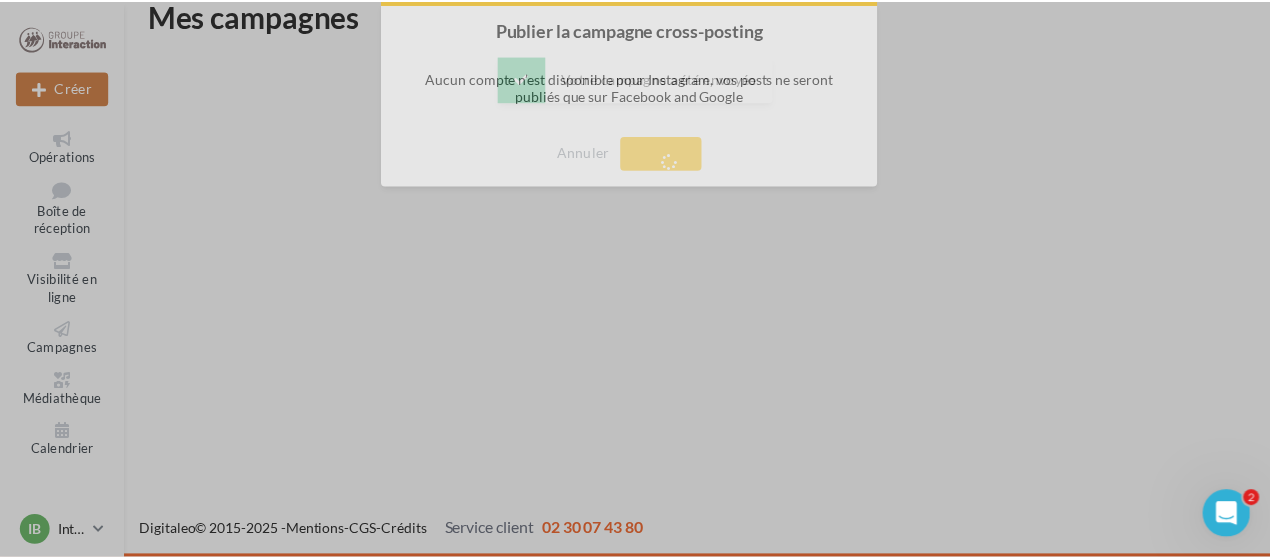 scroll, scrollTop: 32, scrollLeft: 0, axis: vertical 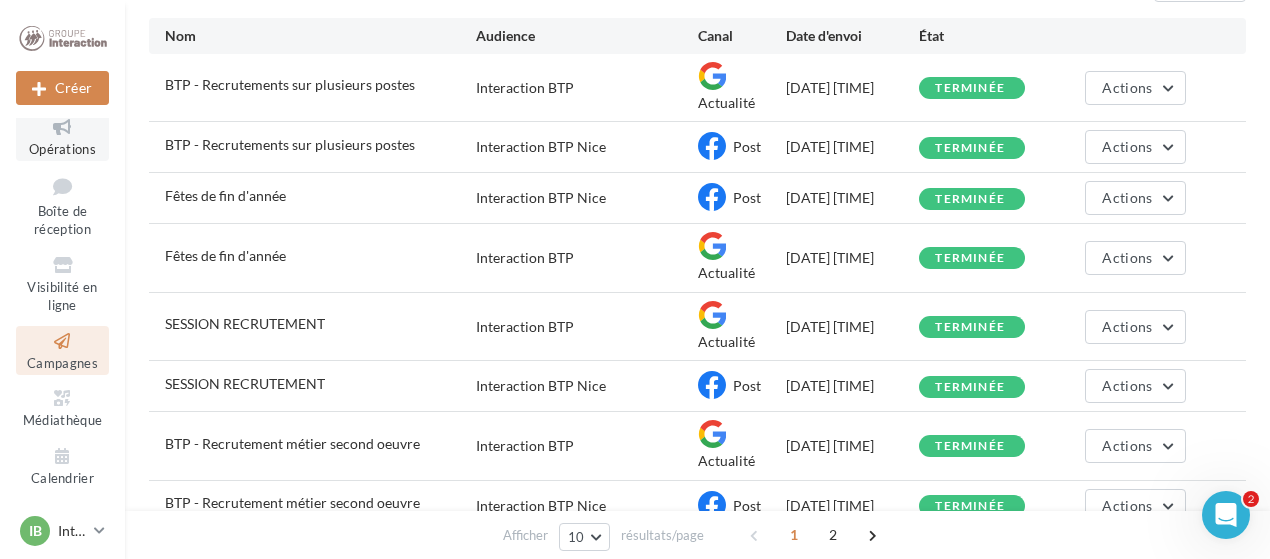 click on "Opérations" at bounding box center [62, 136] 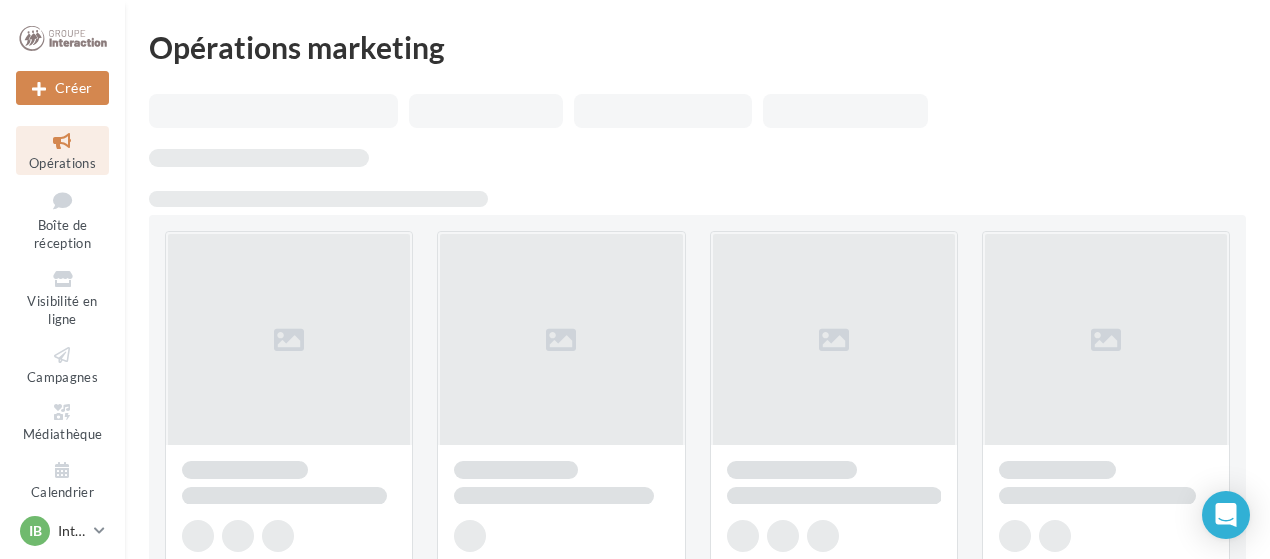 scroll, scrollTop: 0, scrollLeft: 0, axis: both 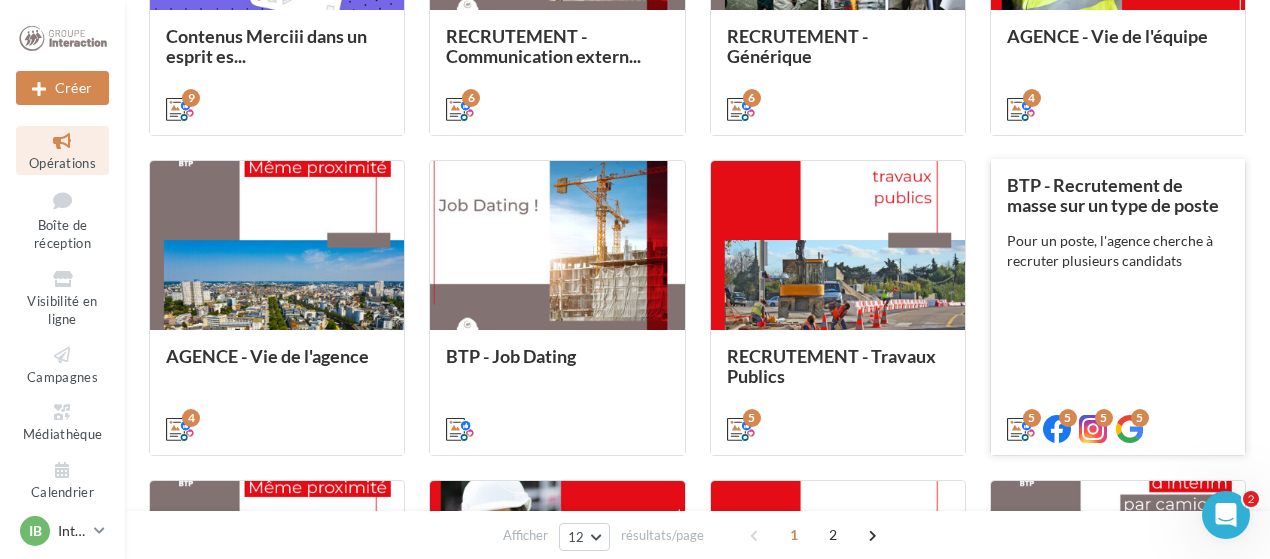 click on "BTP - Recrutement de masse sur un type de poste        Pour un poste, l'agence cherche à recruter plusieurs candidats" at bounding box center (1118, 306) 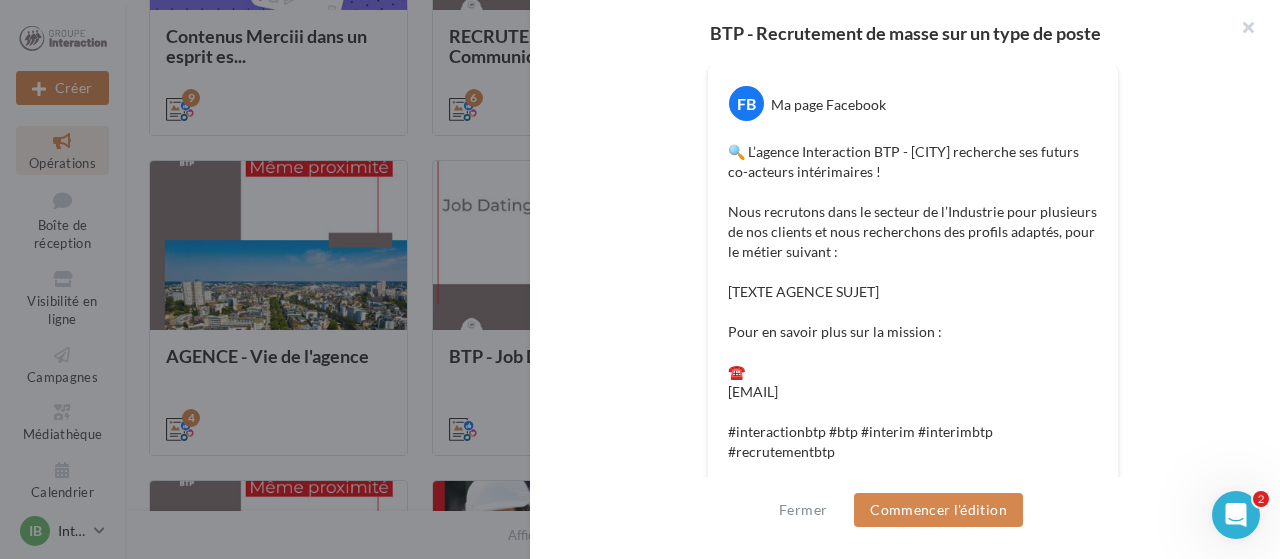 scroll, scrollTop: 385, scrollLeft: 0, axis: vertical 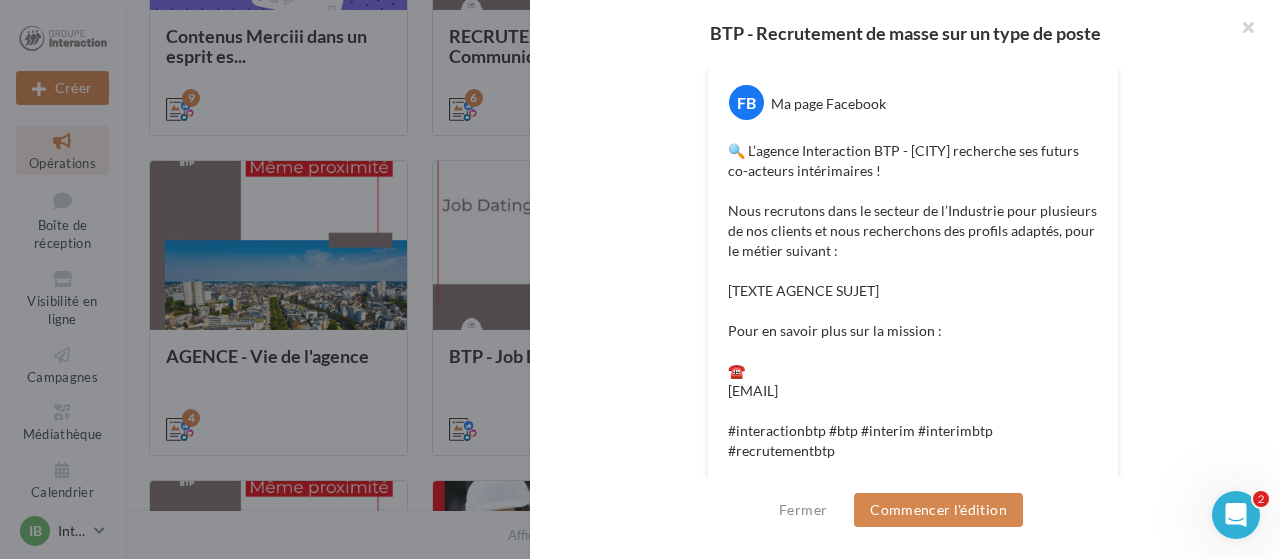 click on "🔍 L’agence Interaction BTP - Nice recherche ses futurs co-acteurs intérimaires !  Nous recrutons dans le secteur de l’Industrie pour plusieurs de nos clients et nous recherchons des profils adaptés, pour le métier suivant :  [TEXTE AGENCE SUJET]  Pour en savoir plus sur la mission :  ☎️  📧 cannes.btp@interaction-interim.com #interactionbtp #btp #interim #interimbtp #recrutementbtp" at bounding box center [913, 301] 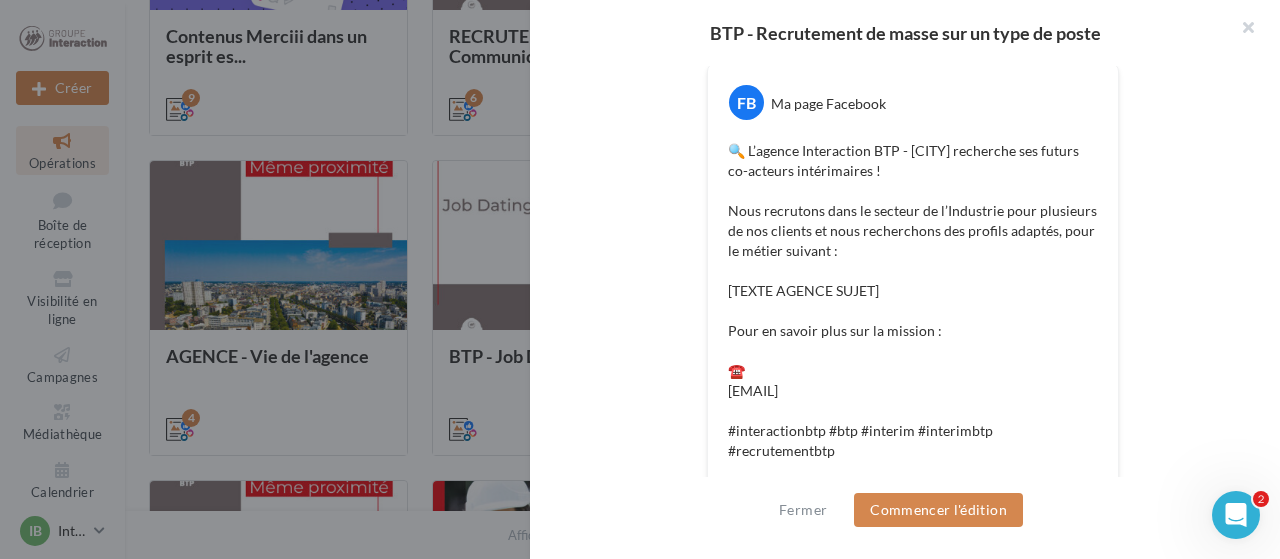 click on "🔍 L’agence Interaction BTP - Nice recherche ses futurs co-acteurs intérimaires !  Nous recrutons dans le secteur de l’Industrie pour plusieurs de nos clients et nous recherchons des profils adaptés, pour le métier suivant :  [TEXTE AGENCE SUJET]  Pour en savoir plus sur la mission :  ☎️  📧 cannes.btp@interaction-interim.com #interactionbtp #btp #interim #interimbtp #recrutementbtp" at bounding box center (913, 301) 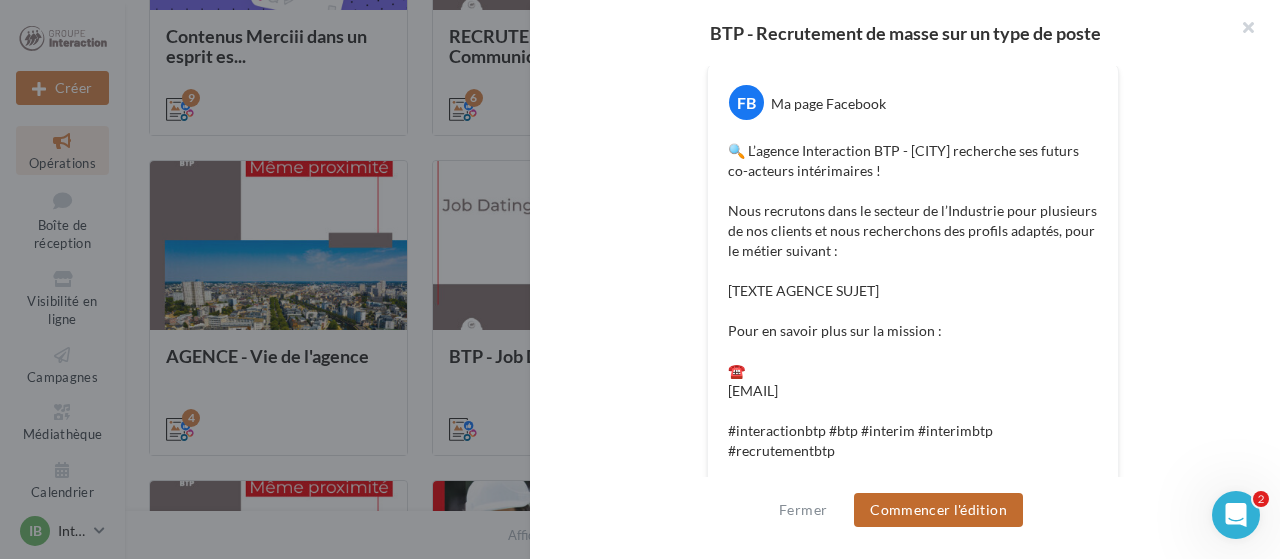 click on "Commencer l'édition" at bounding box center [938, 510] 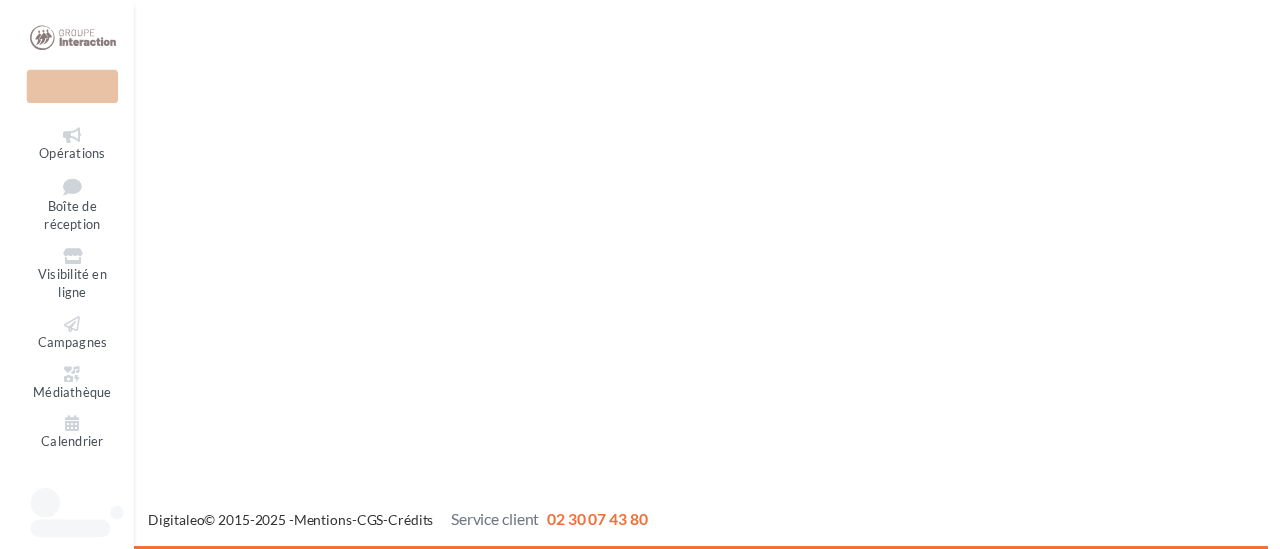 scroll, scrollTop: 0, scrollLeft: 0, axis: both 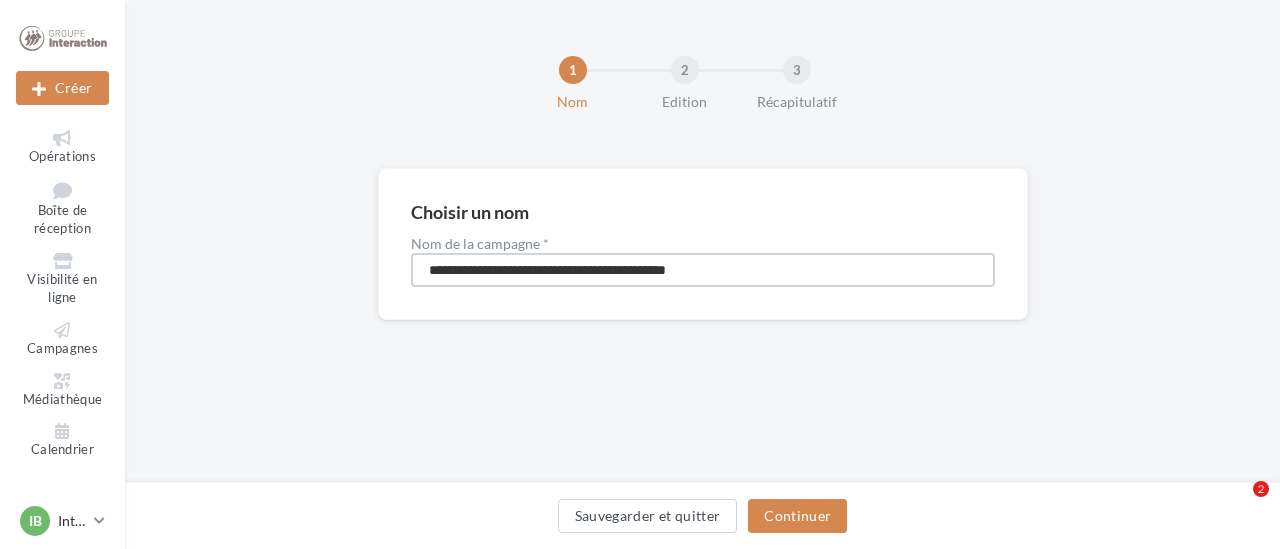 click on "**********" at bounding box center [703, 270] 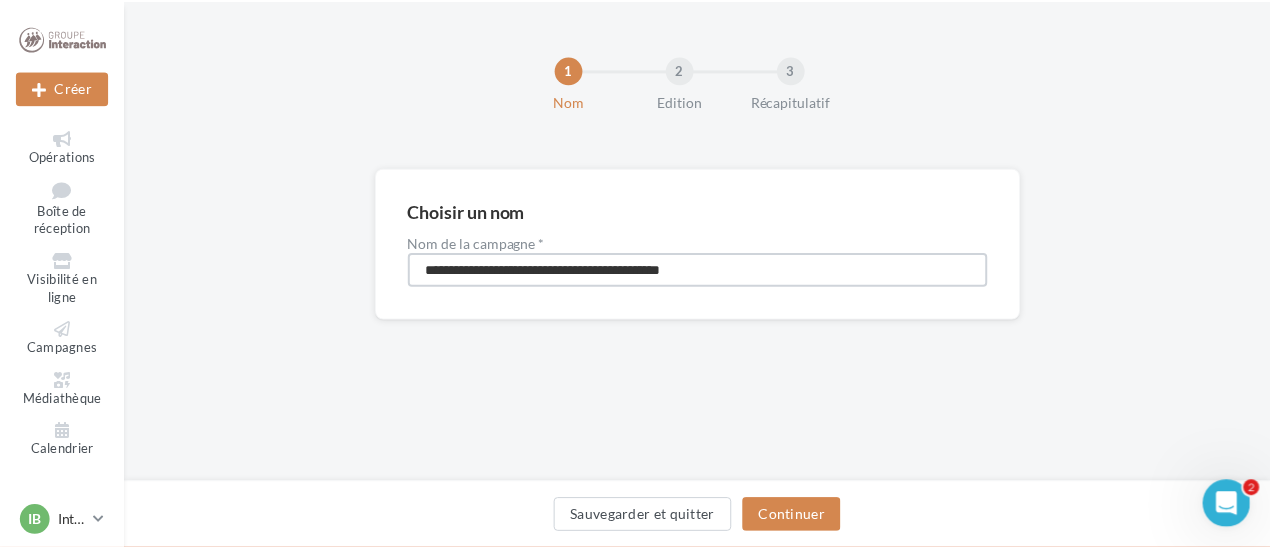 scroll, scrollTop: 0, scrollLeft: 0, axis: both 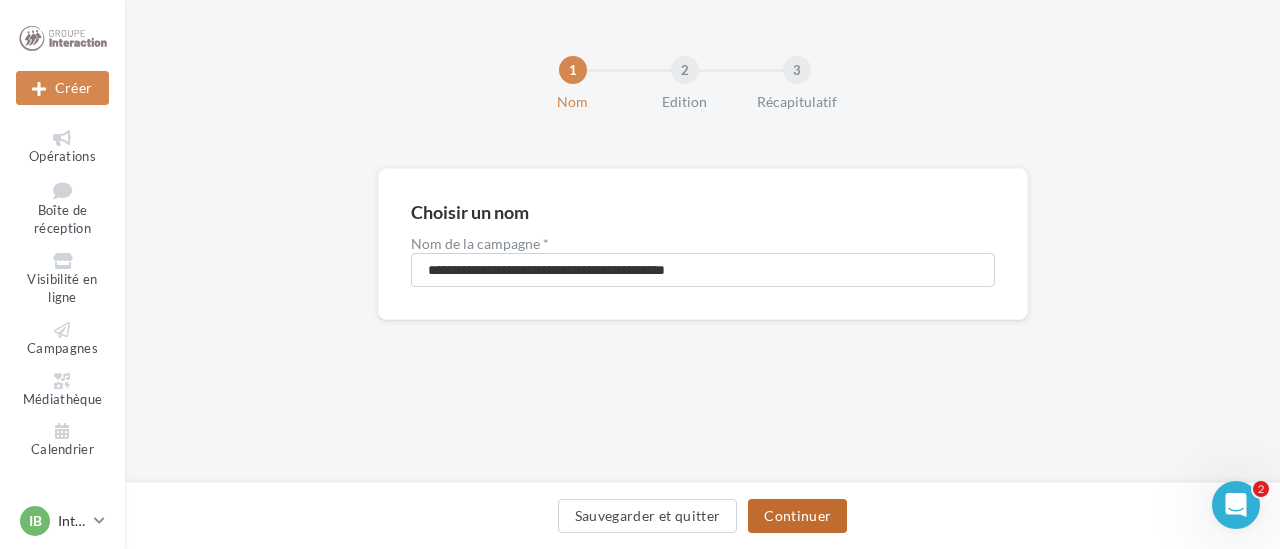 click on "Continuer" at bounding box center [797, 516] 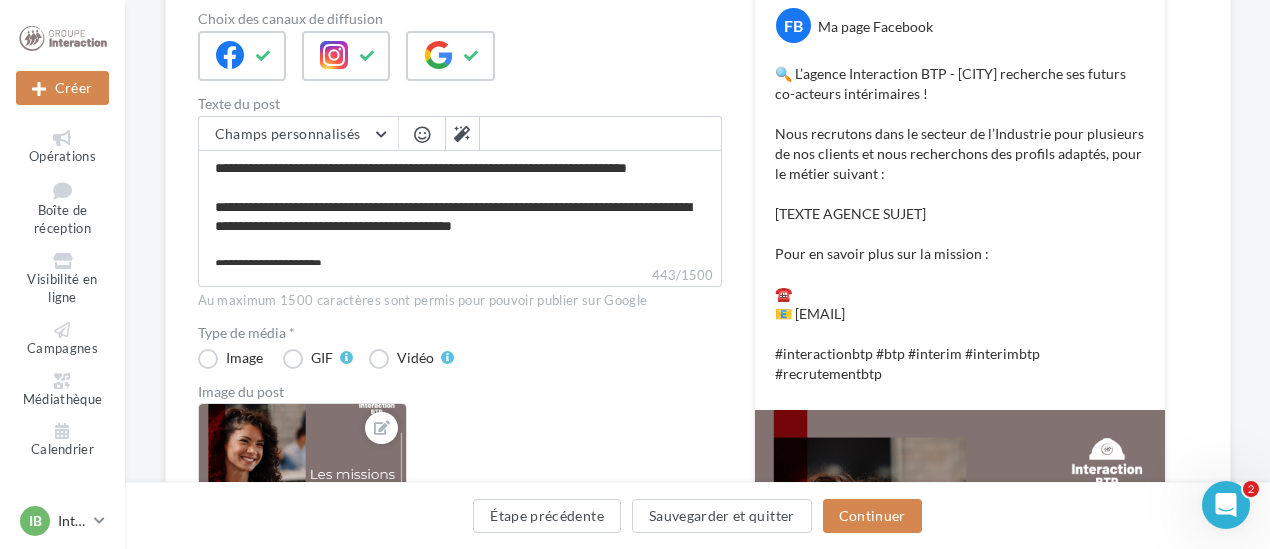 scroll, scrollTop: 318, scrollLeft: 0, axis: vertical 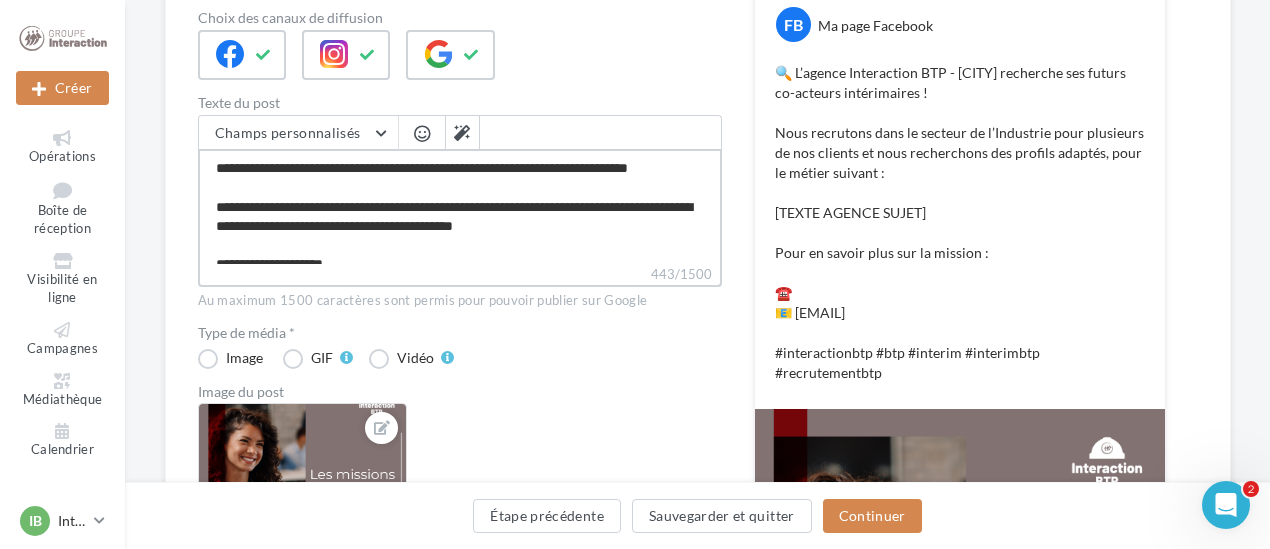 click on "**********" at bounding box center (460, 206) 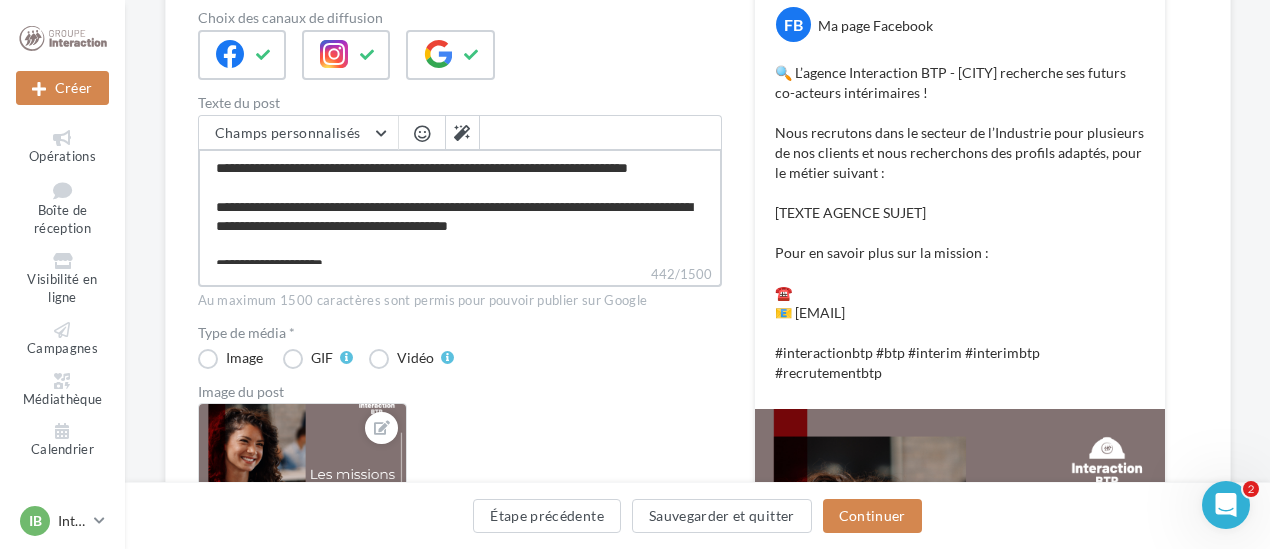 type on "**********" 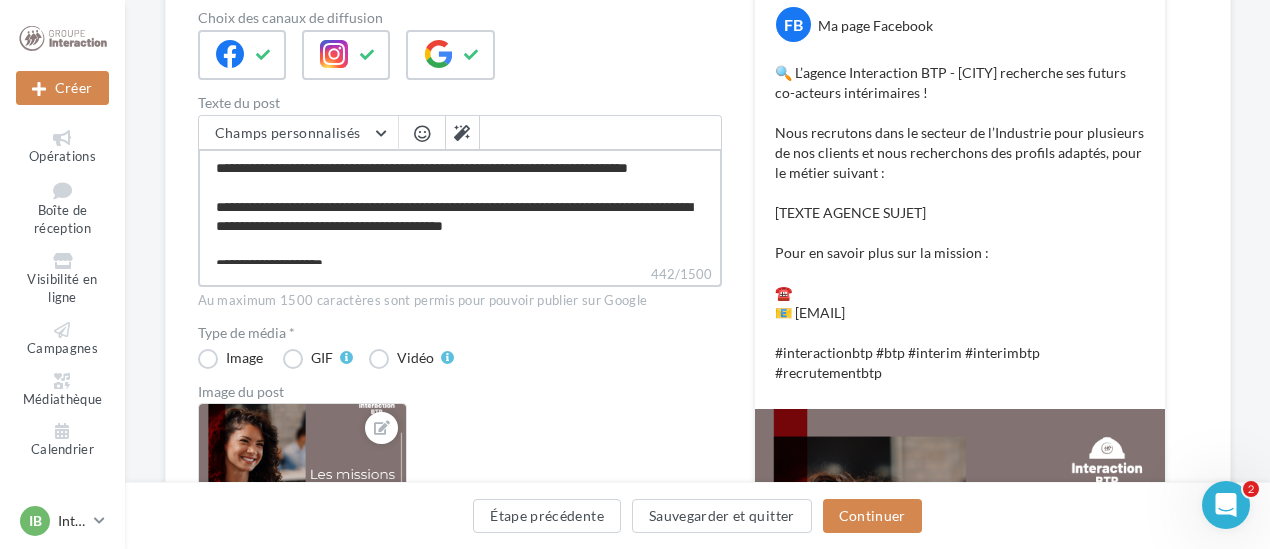 type on "**********" 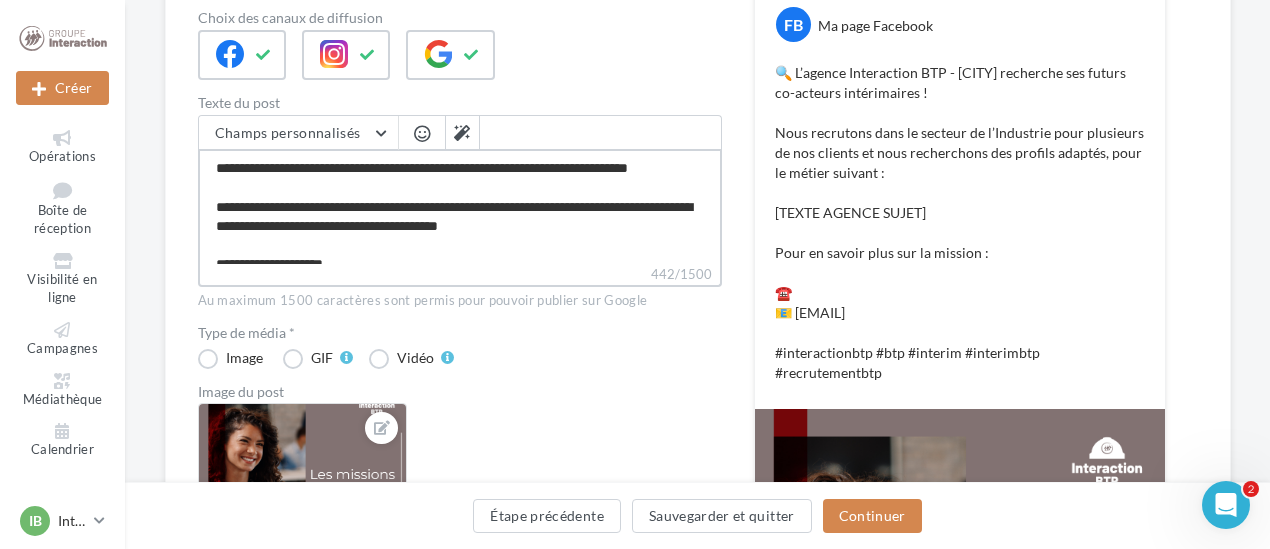 type on "**********" 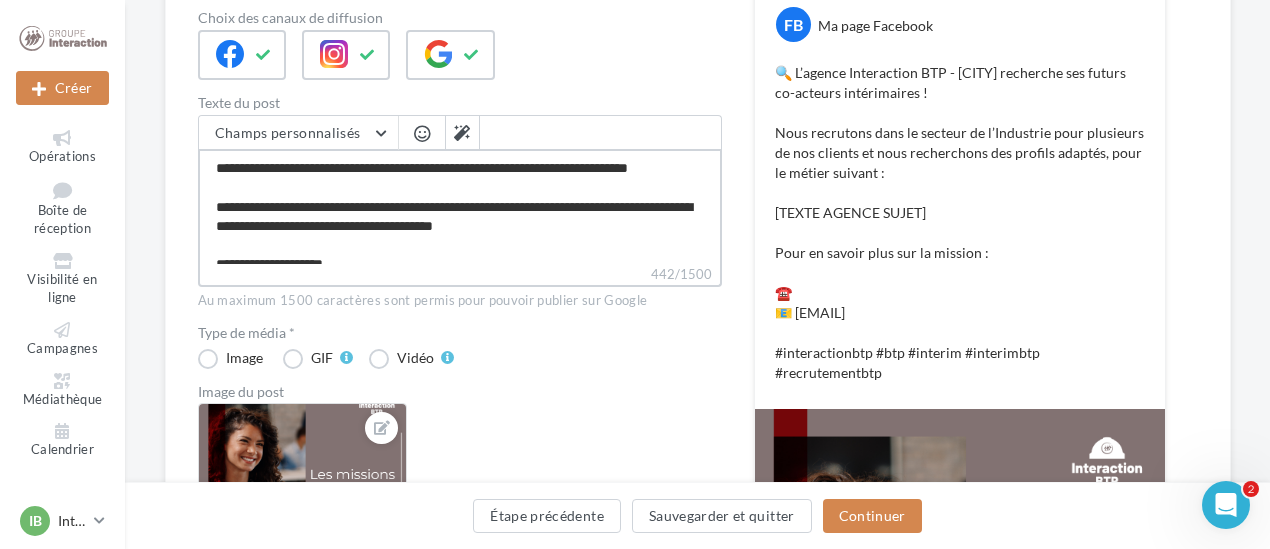 type on "**********" 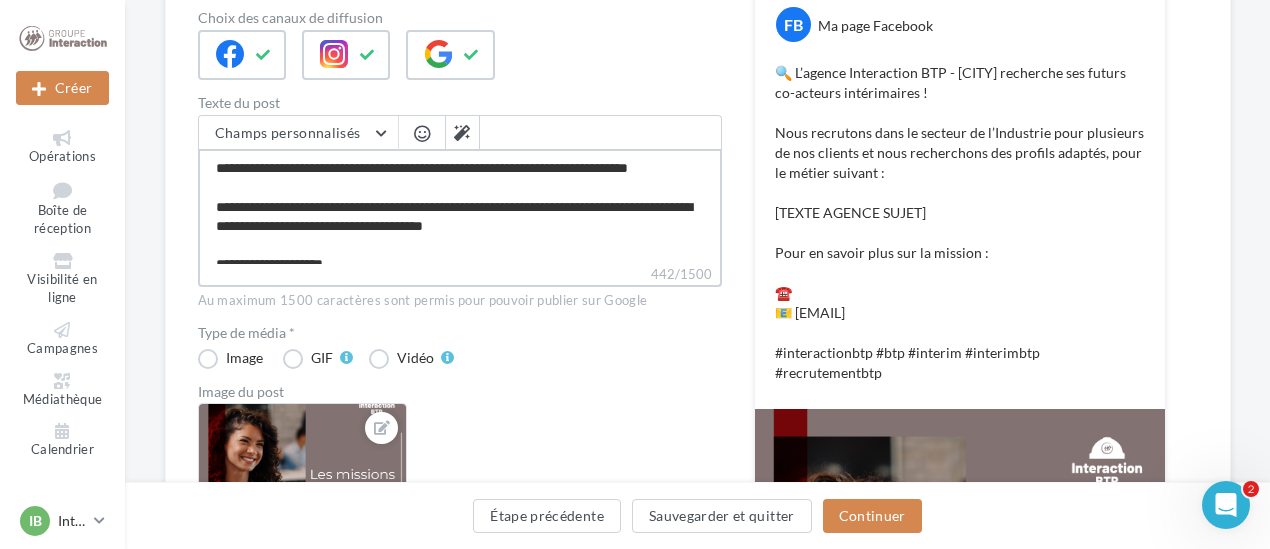 type on "**********" 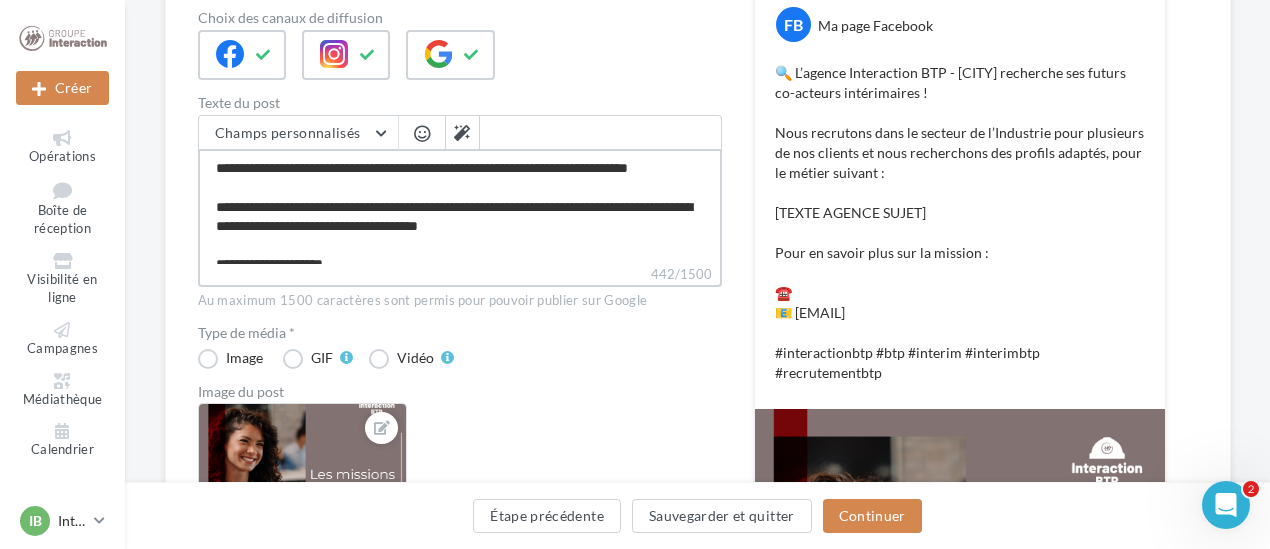 type on "**********" 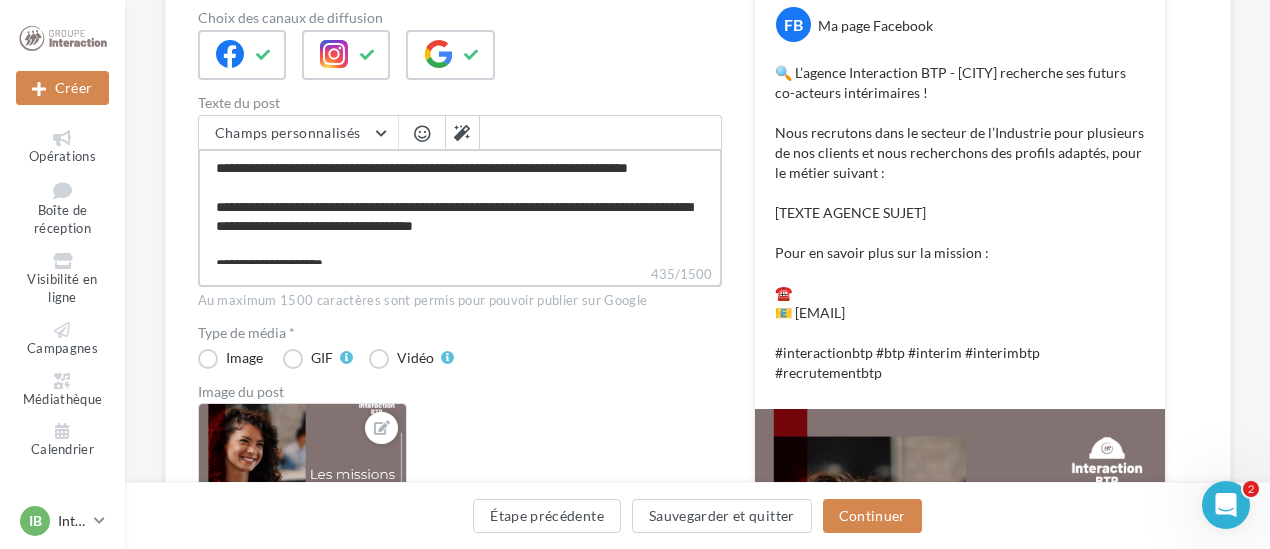 type on "**********" 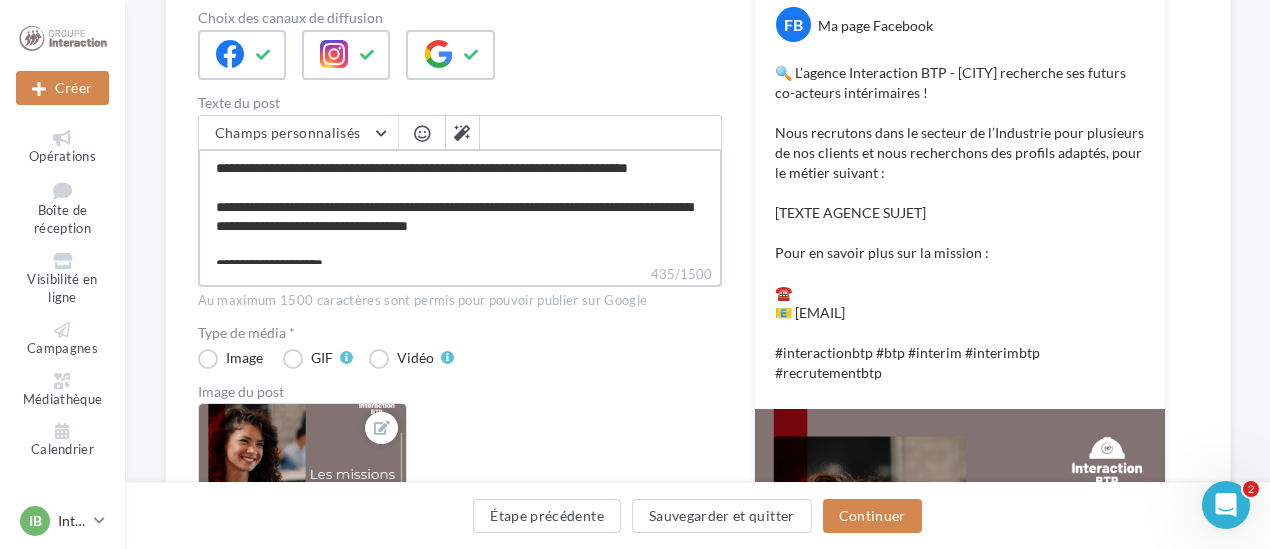 type on "**********" 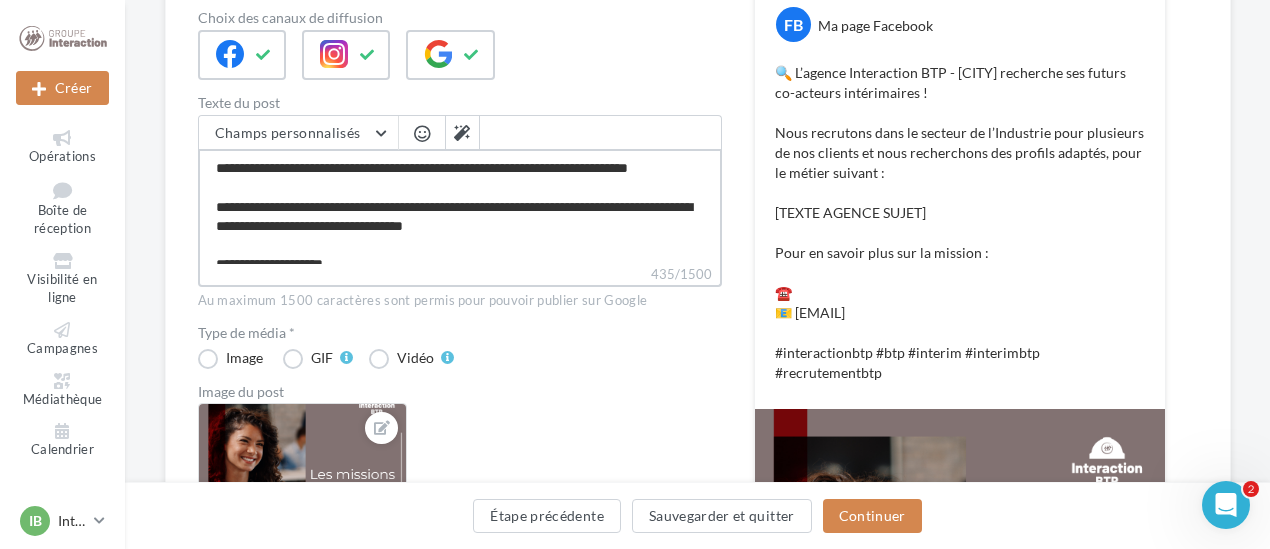 type on "**********" 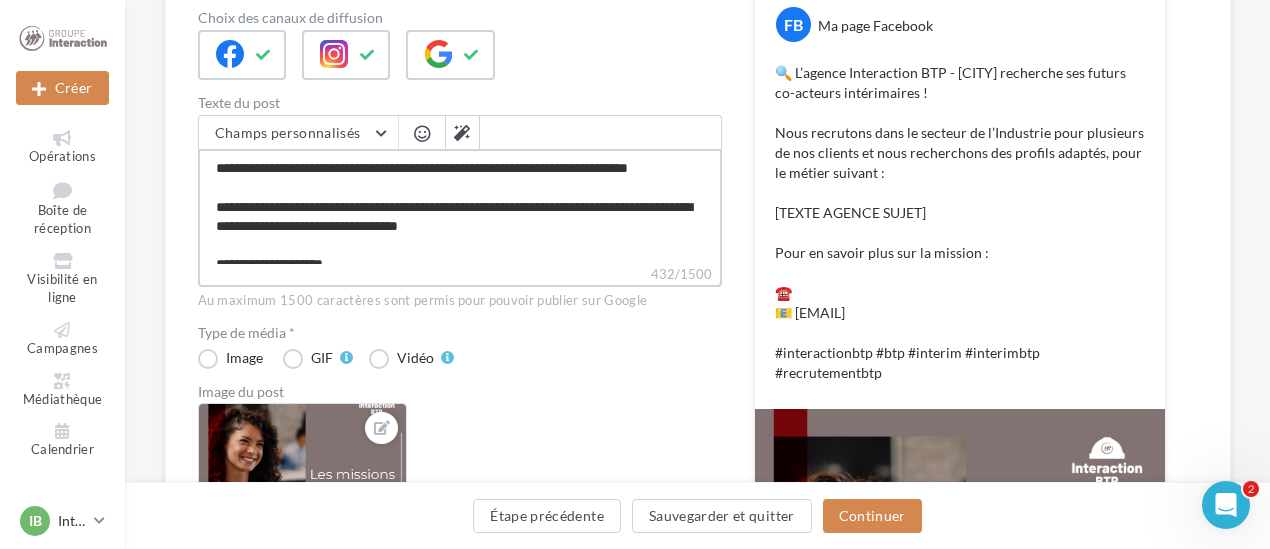 type on "**********" 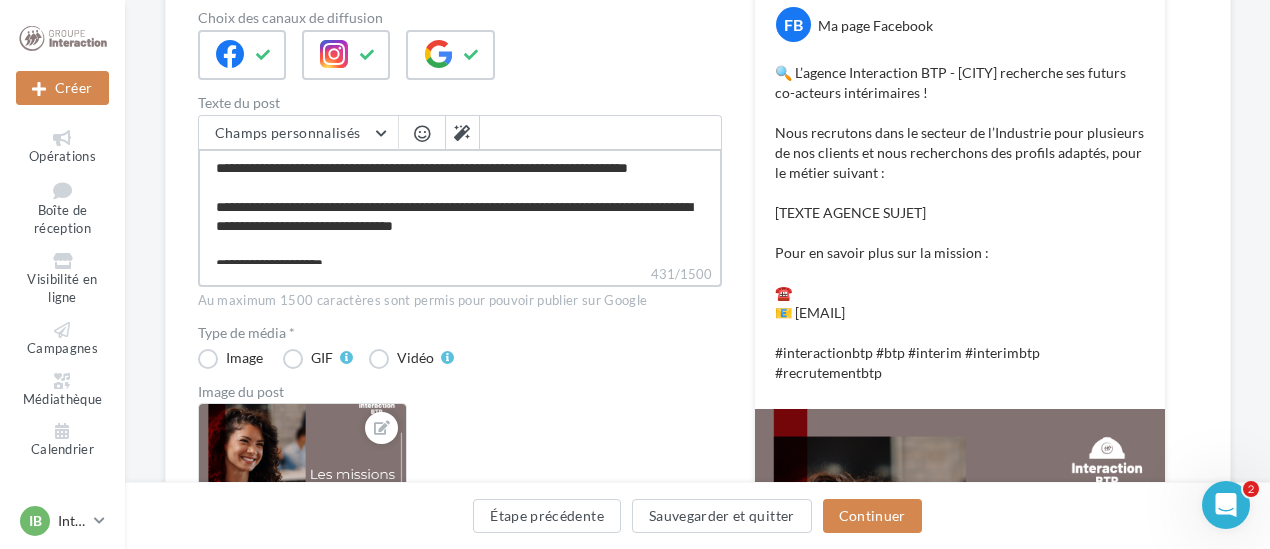 type on "**********" 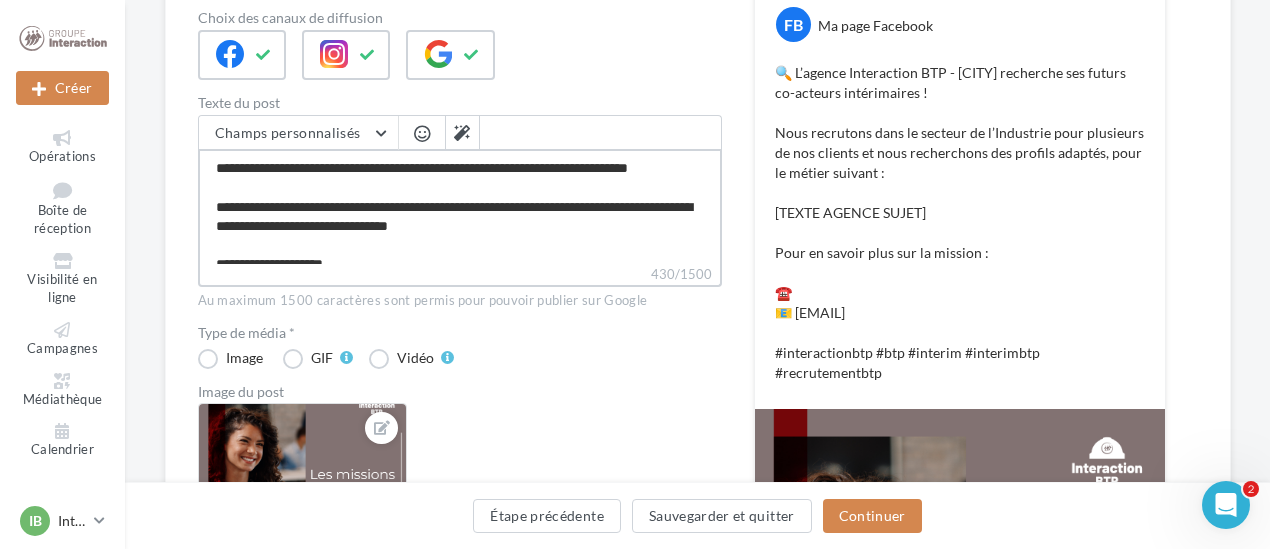 type on "**********" 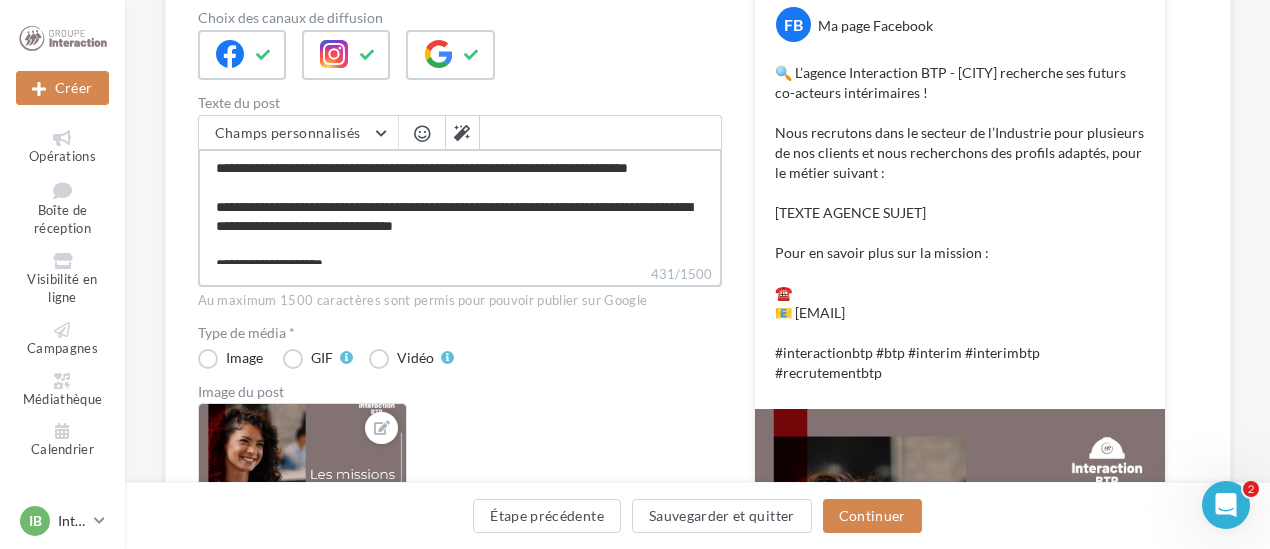 type on "**********" 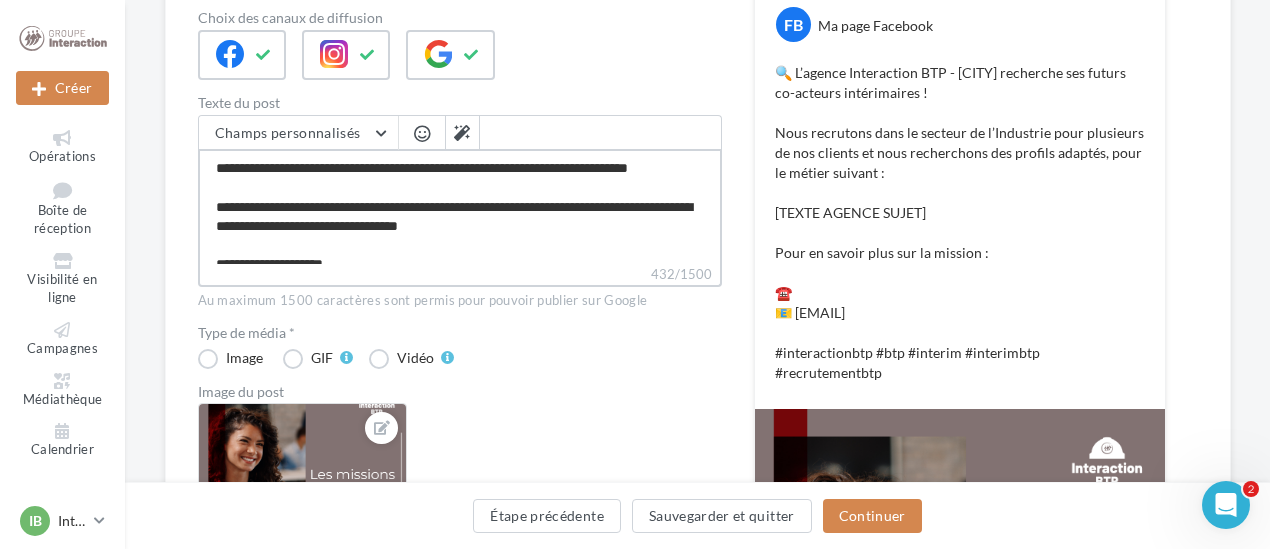 type on "**********" 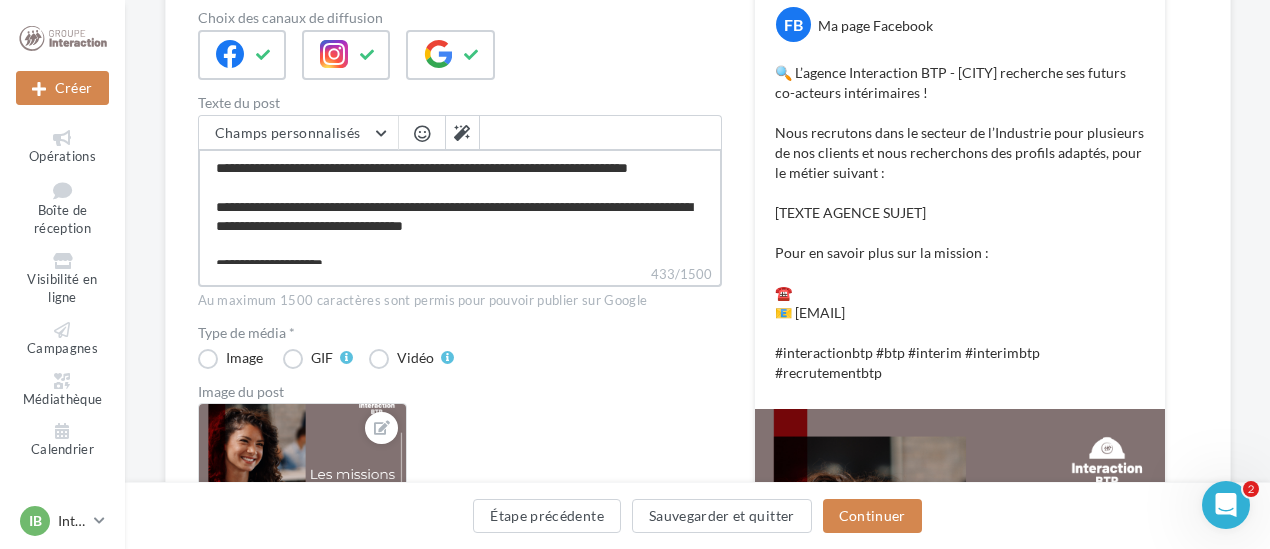 type on "**********" 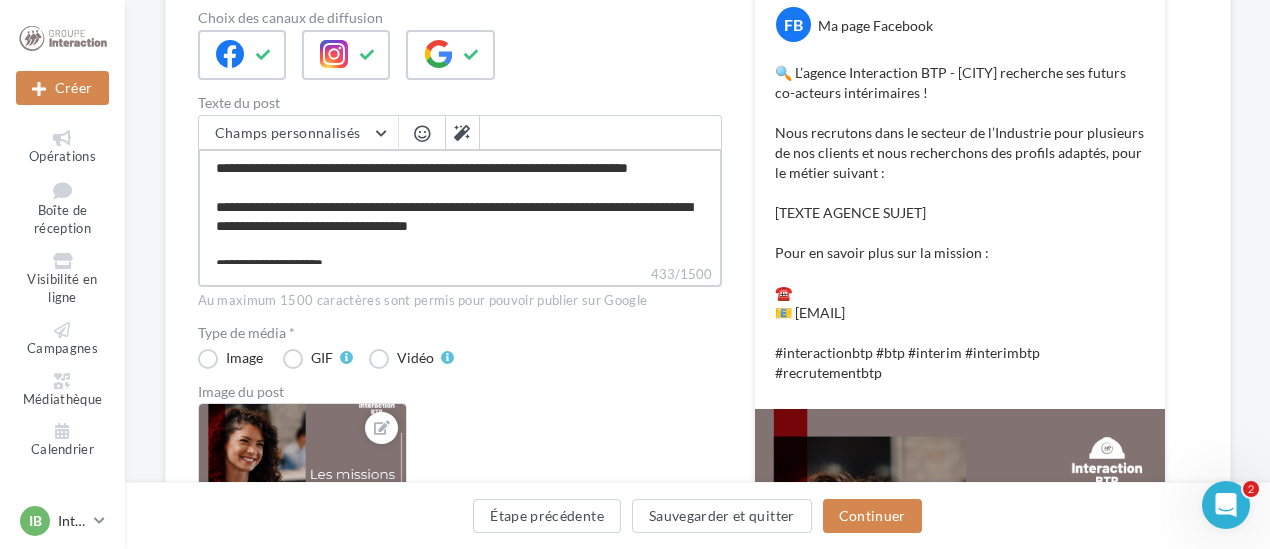 type on "**********" 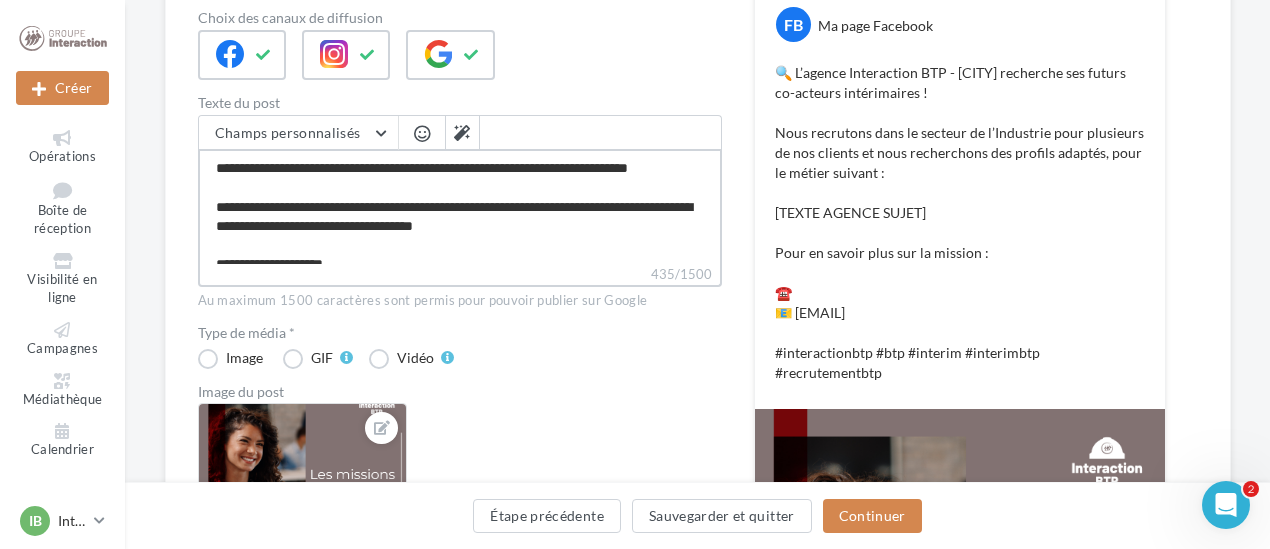 type on "**********" 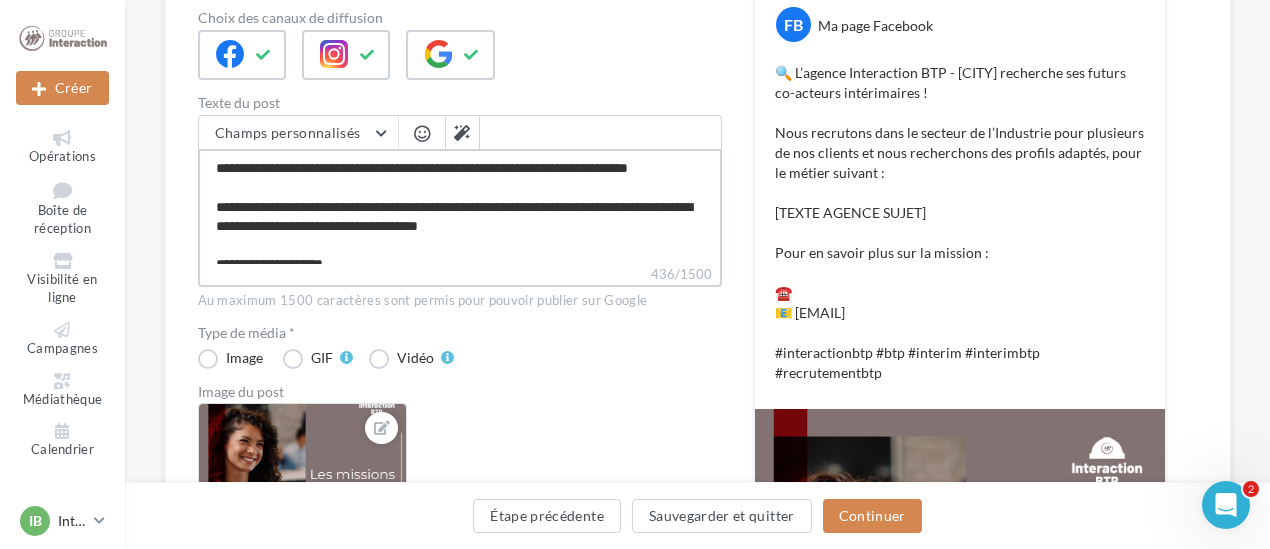 type on "**********" 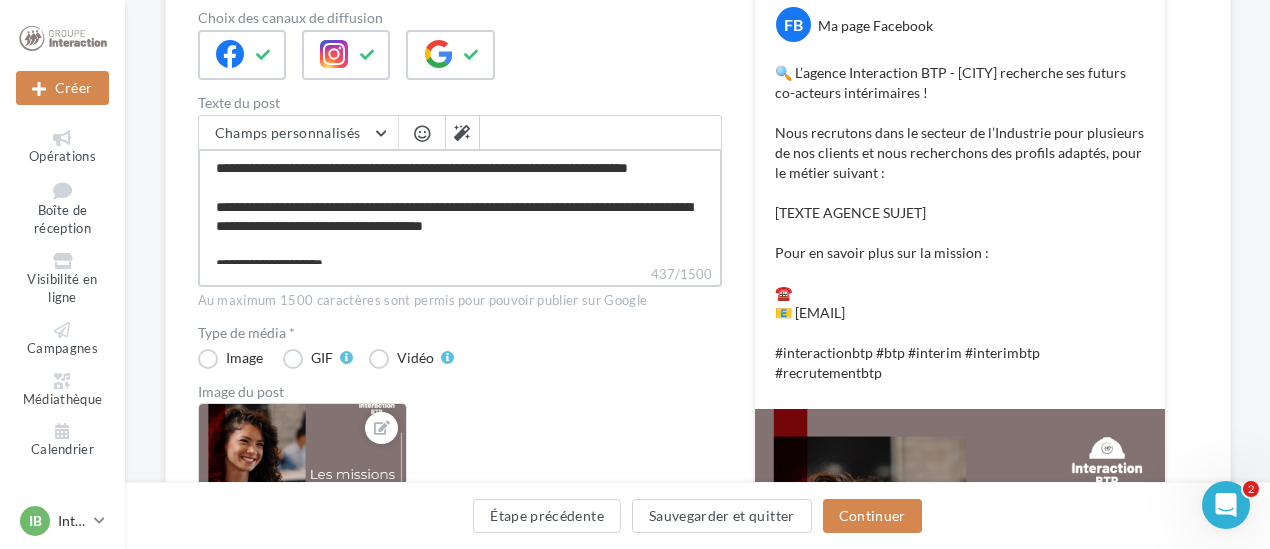 type on "**********" 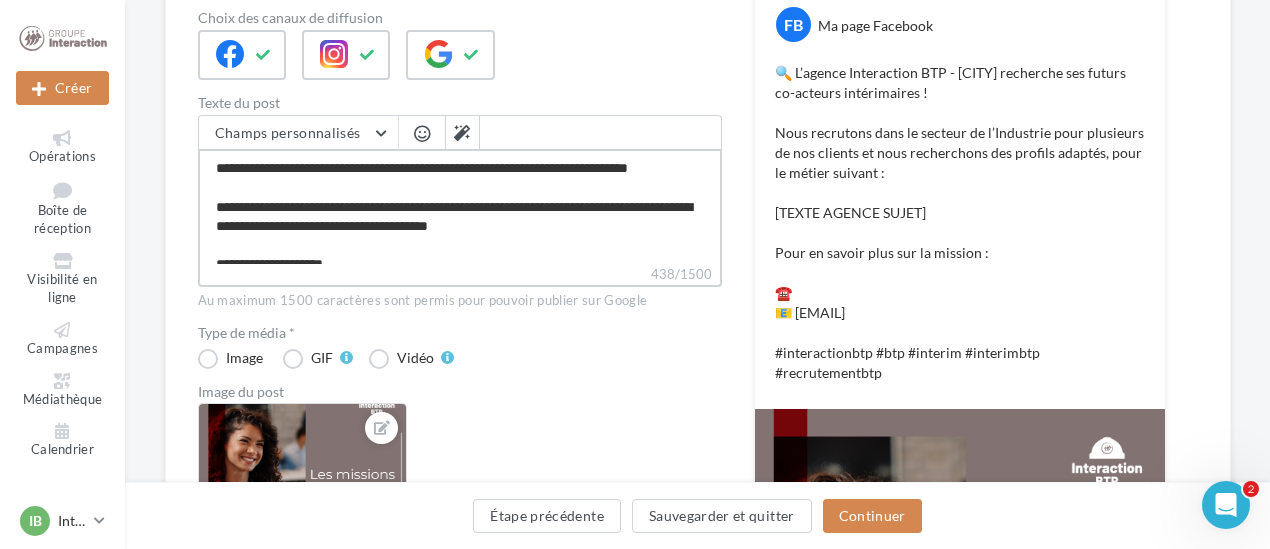 type on "**********" 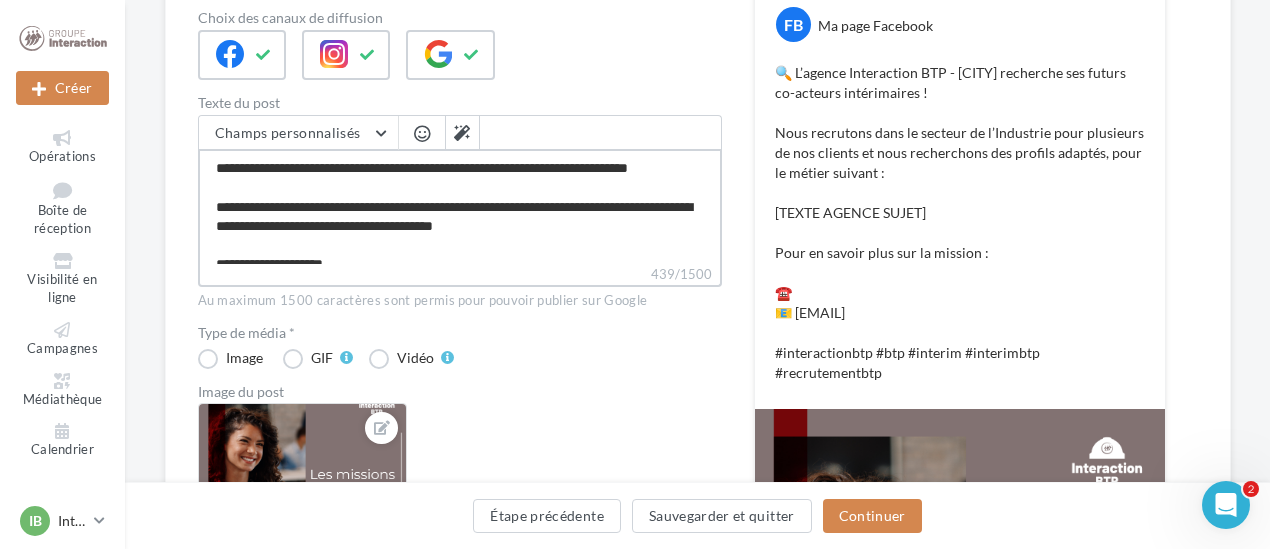 type on "**********" 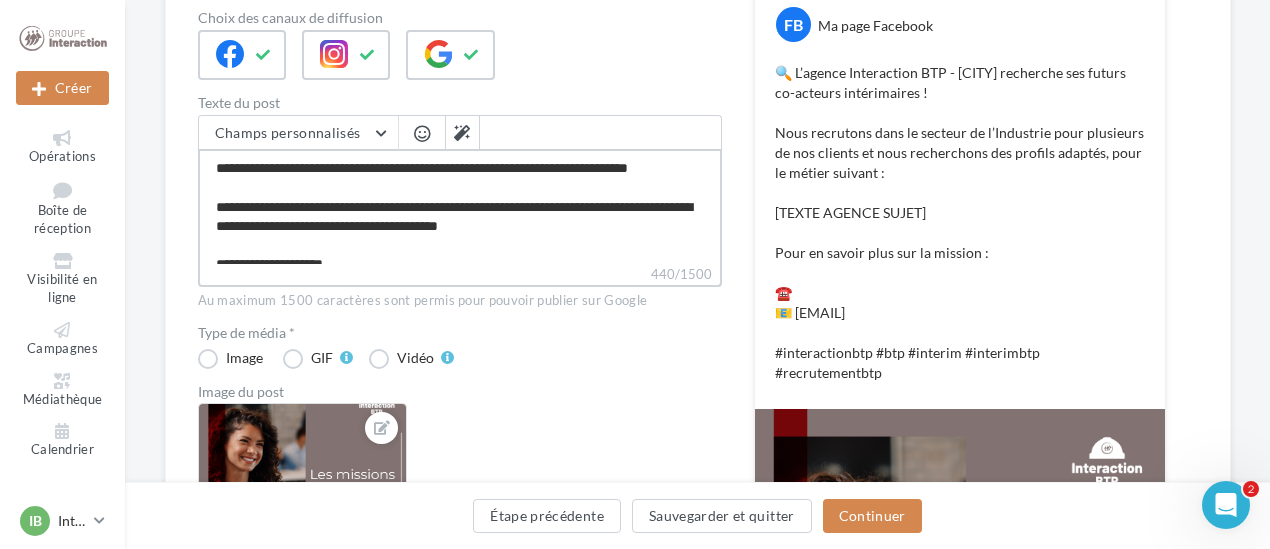 type on "**********" 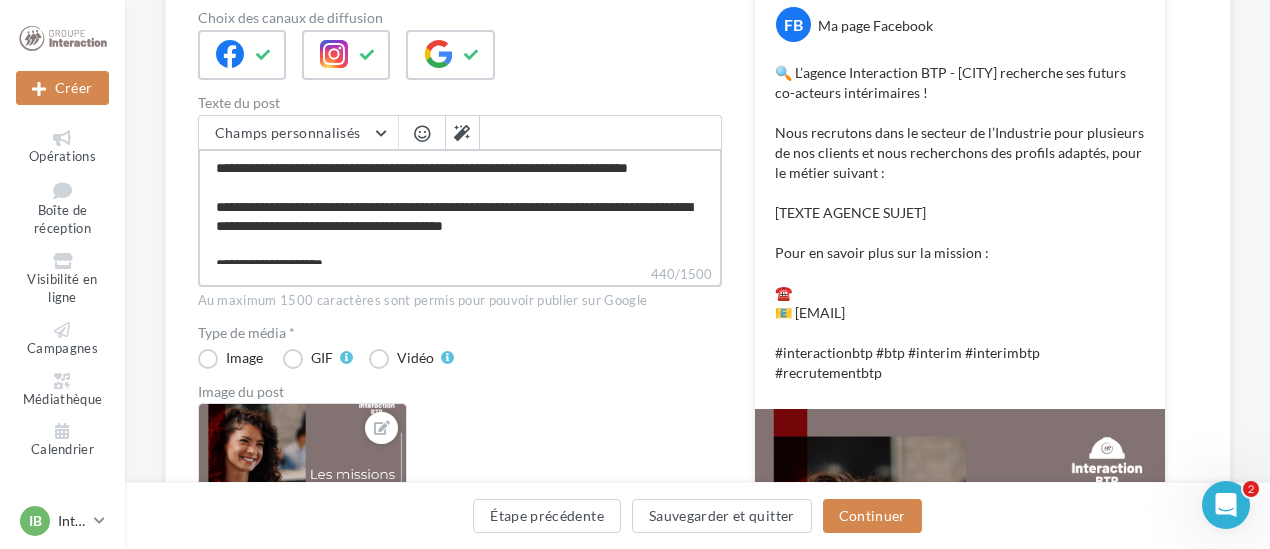 type on "**********" 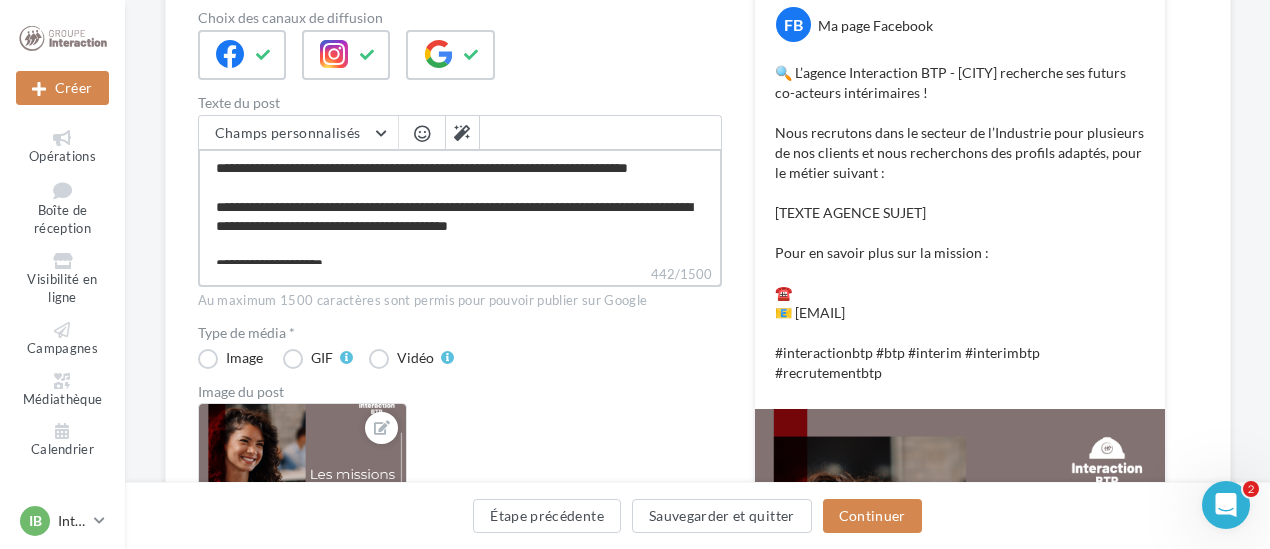 type on "**********" 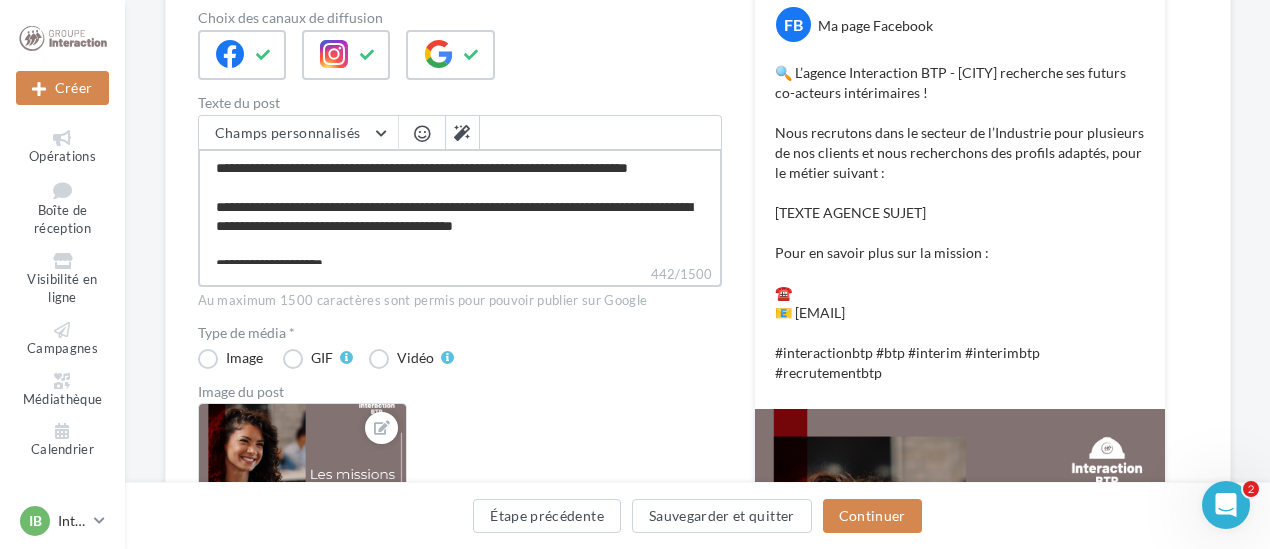 type on "**********" 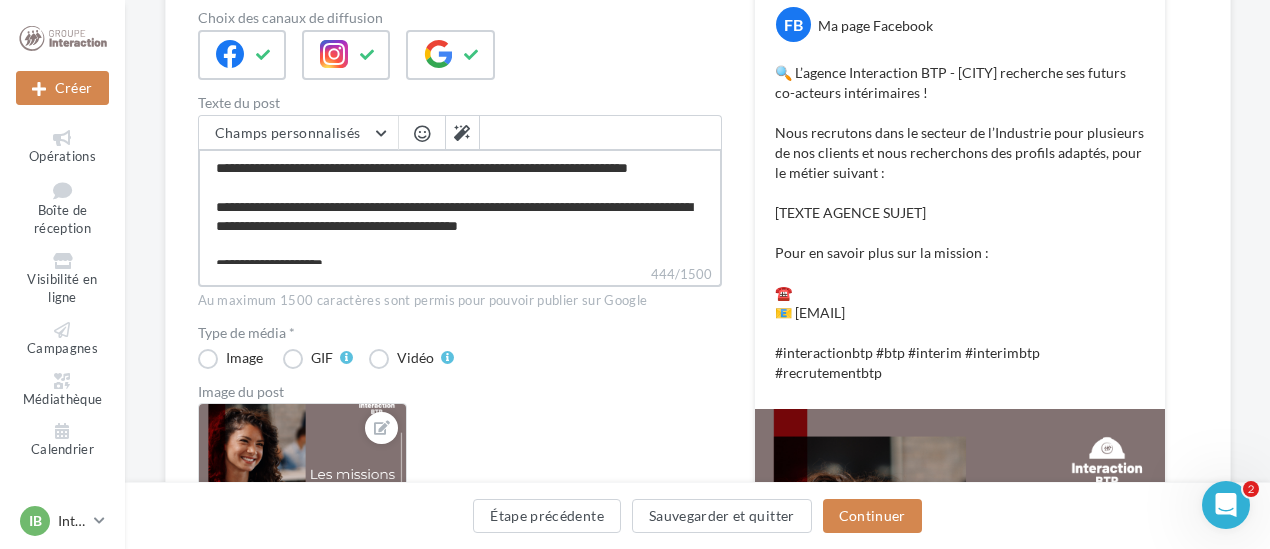 type on "**********" 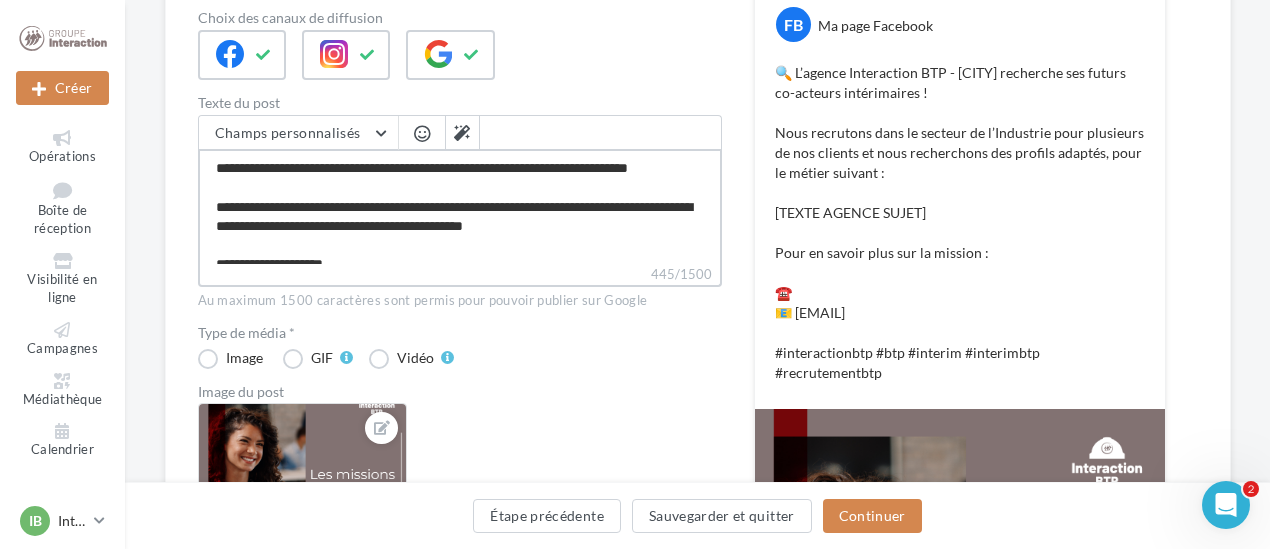 type on "**********" 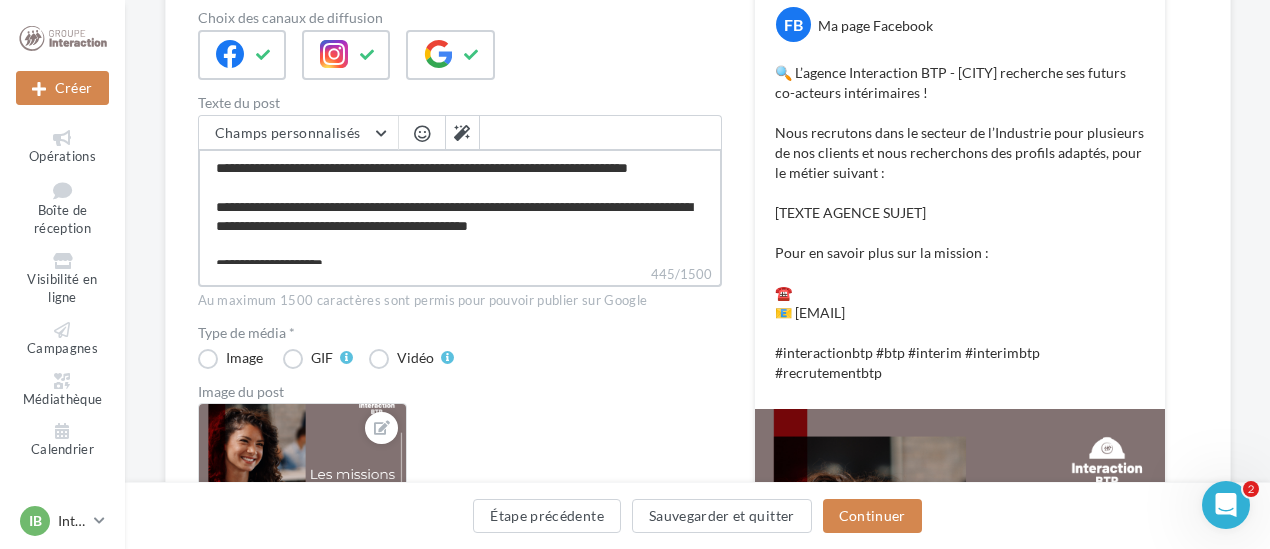 type on "**********" 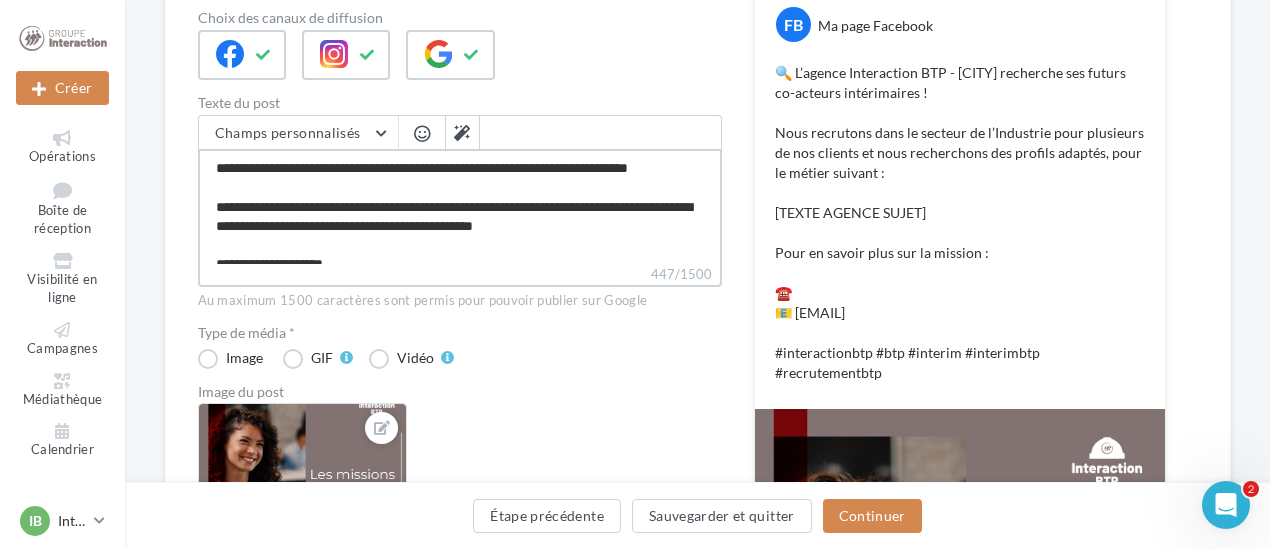 type on "**********" 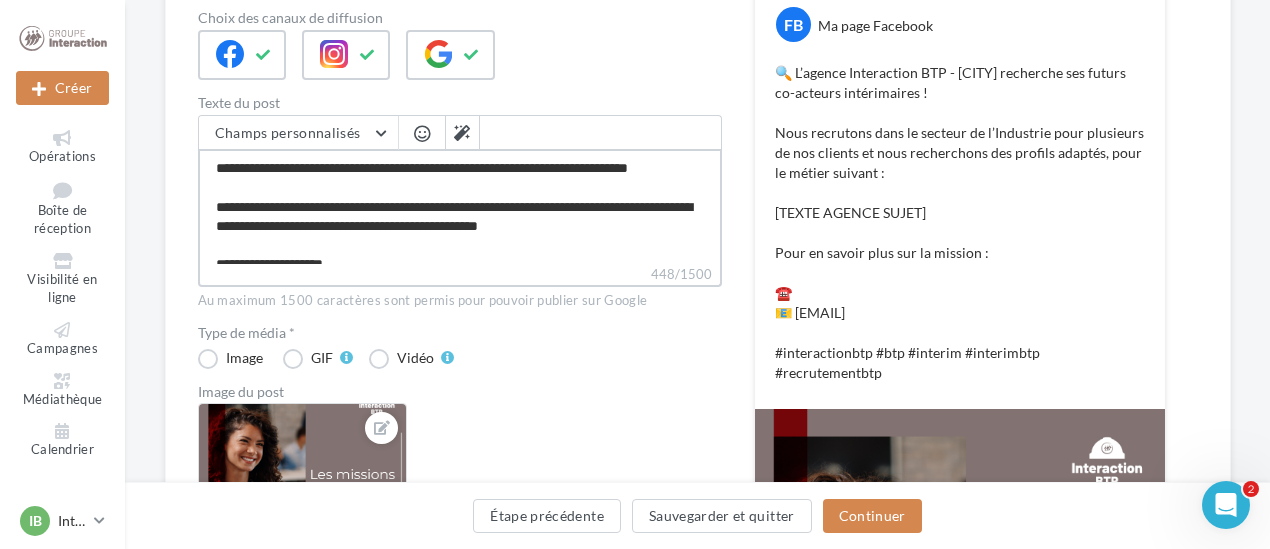 type on "**********" 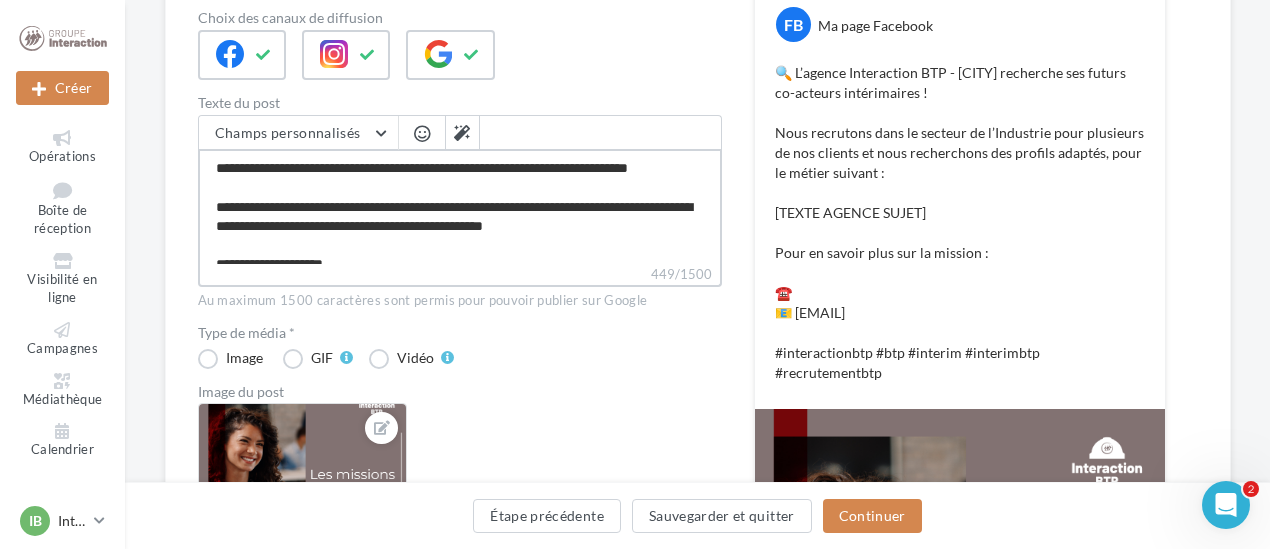 type on "**********" 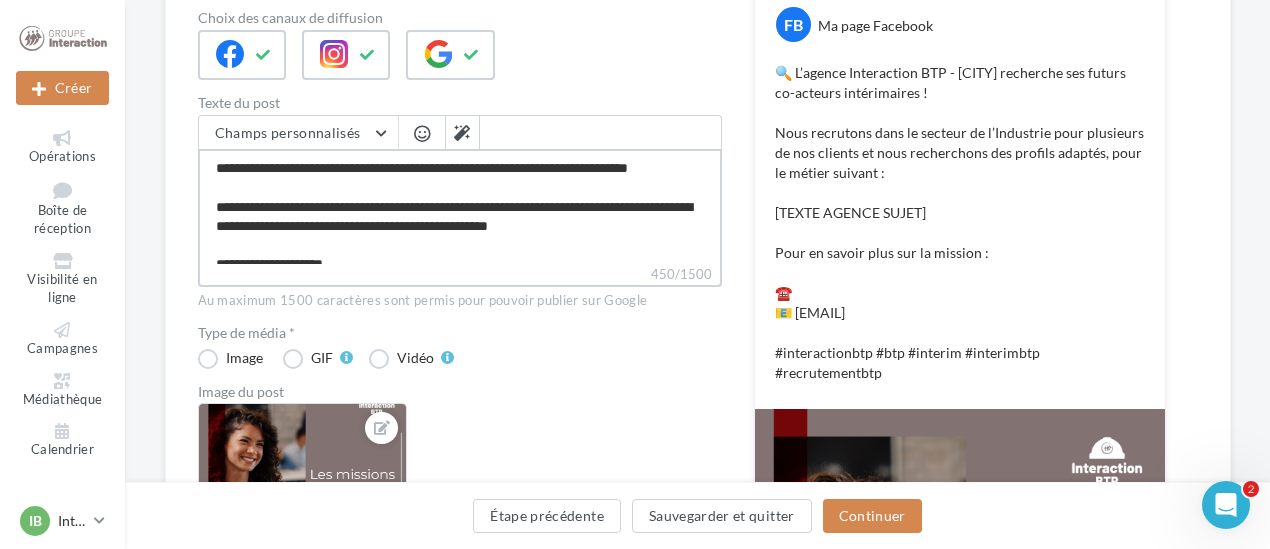 type on "**********" 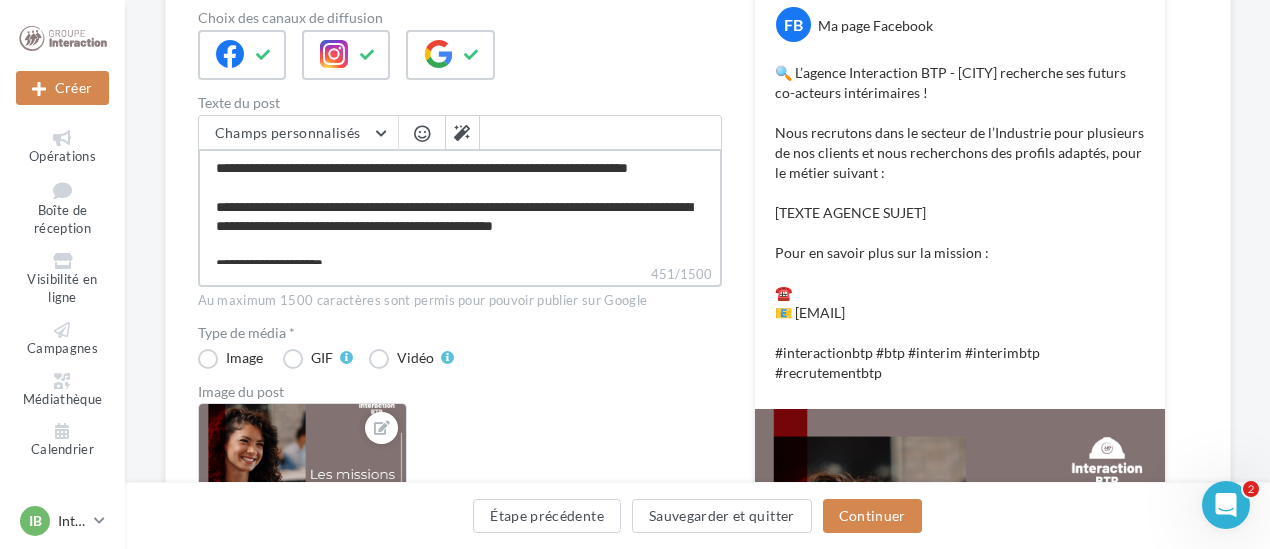 type on "**********" 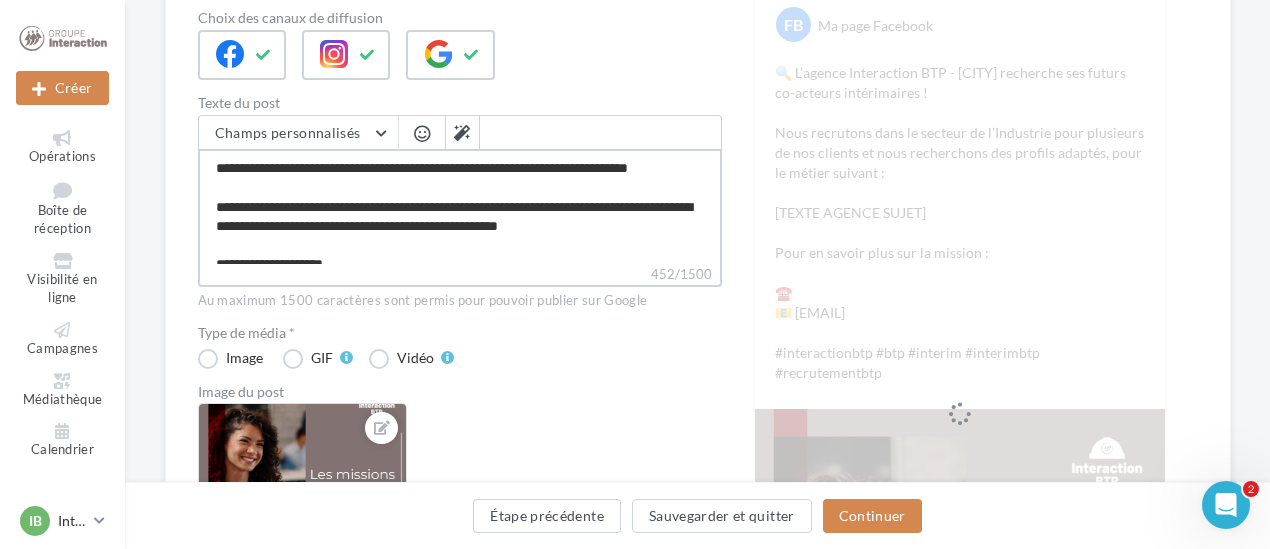 type on "**********" 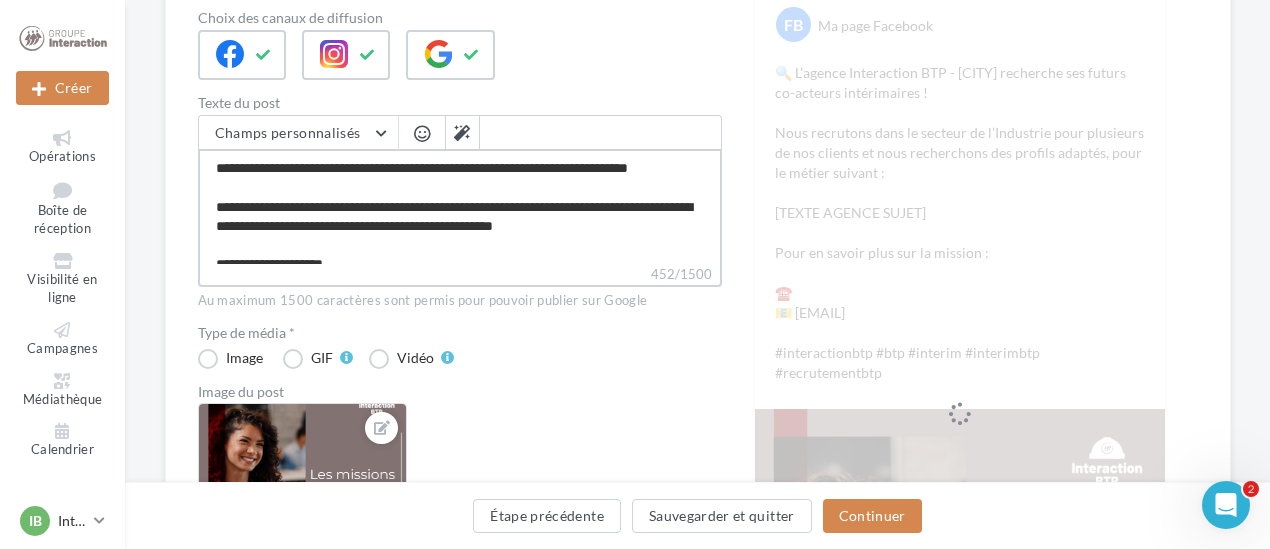 type on "**********" 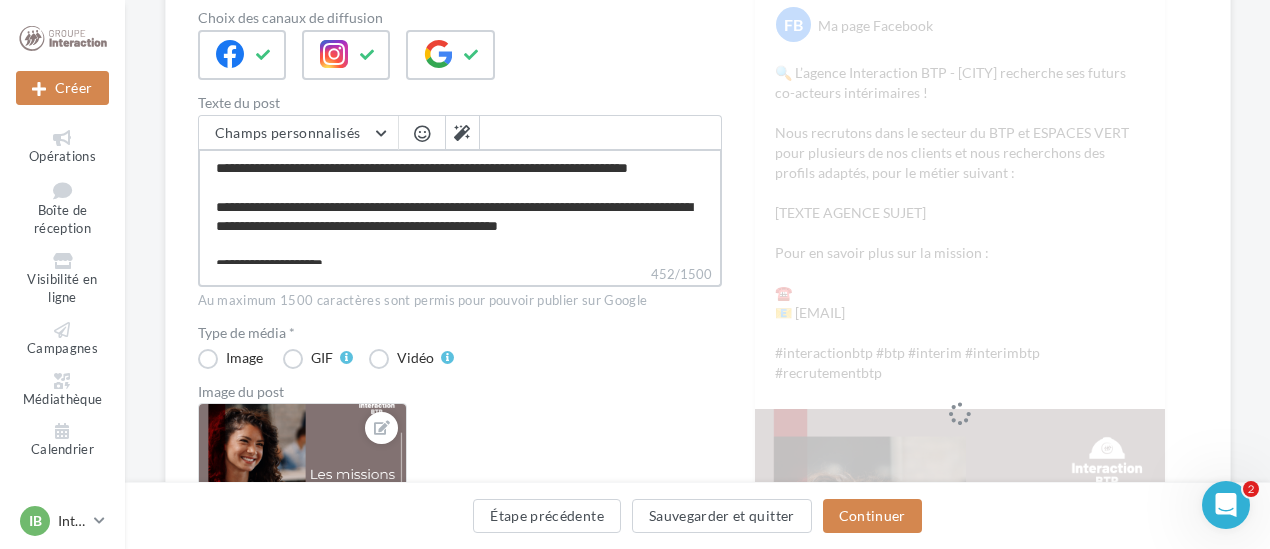 click on "**********" at bounding box center [460, 206] 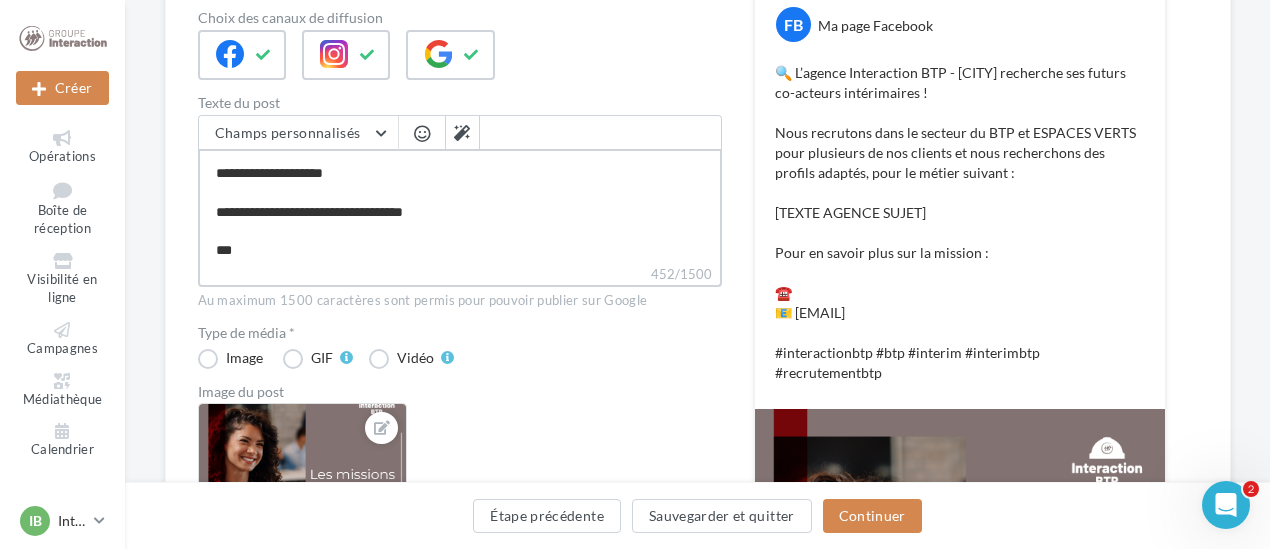 scroll, scrollTop: 64, scrollLeft: 0, axis: vertical 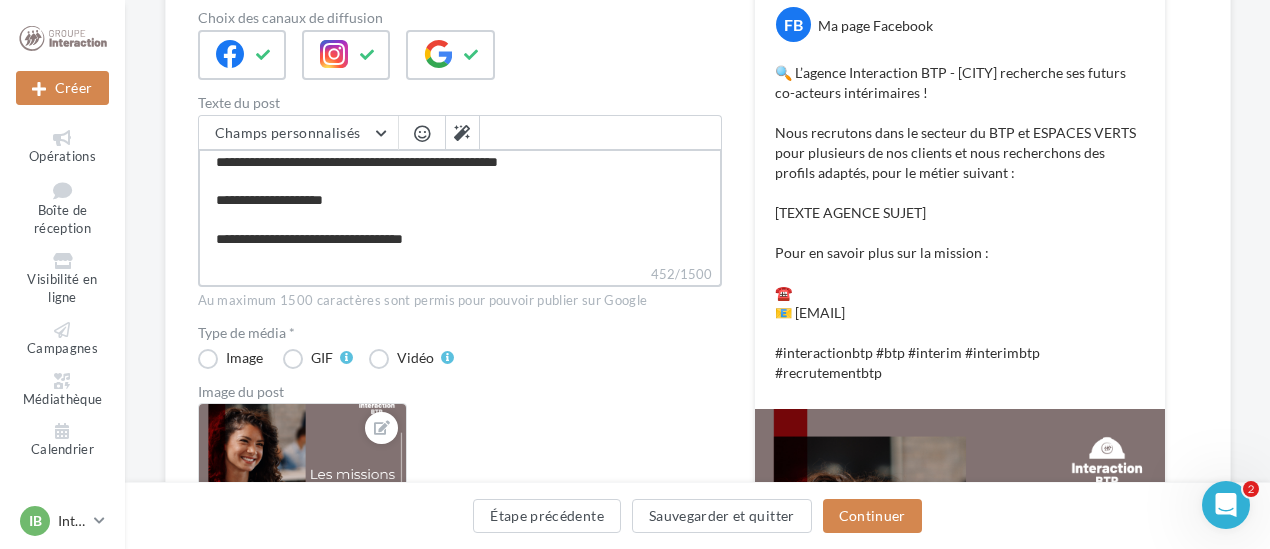 click on "**********" at bounding box center [460, 206] 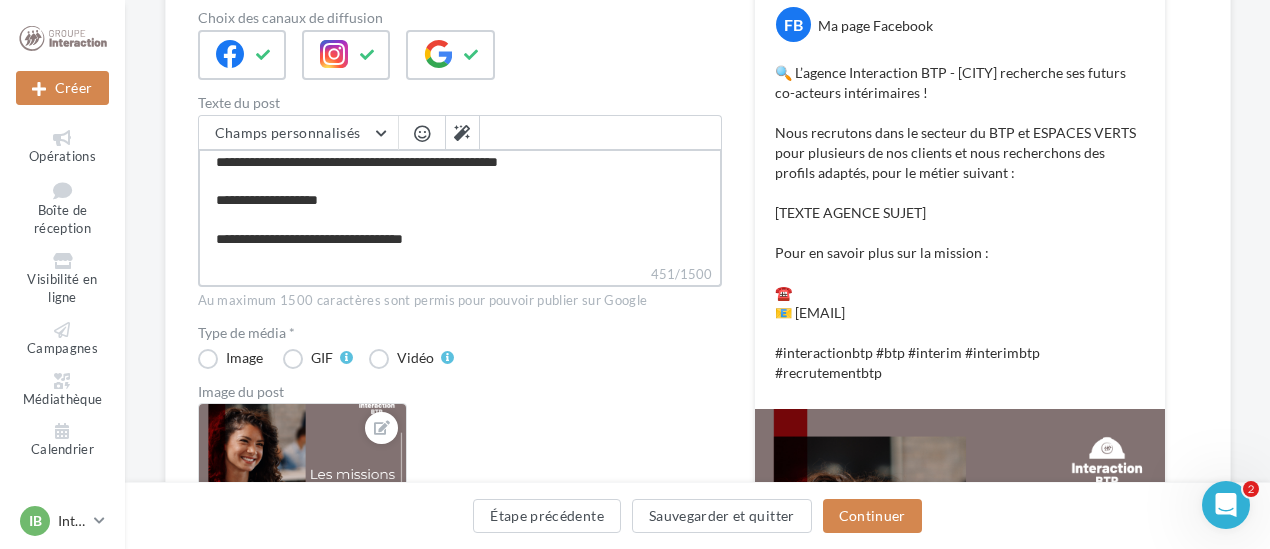 type on "**********" 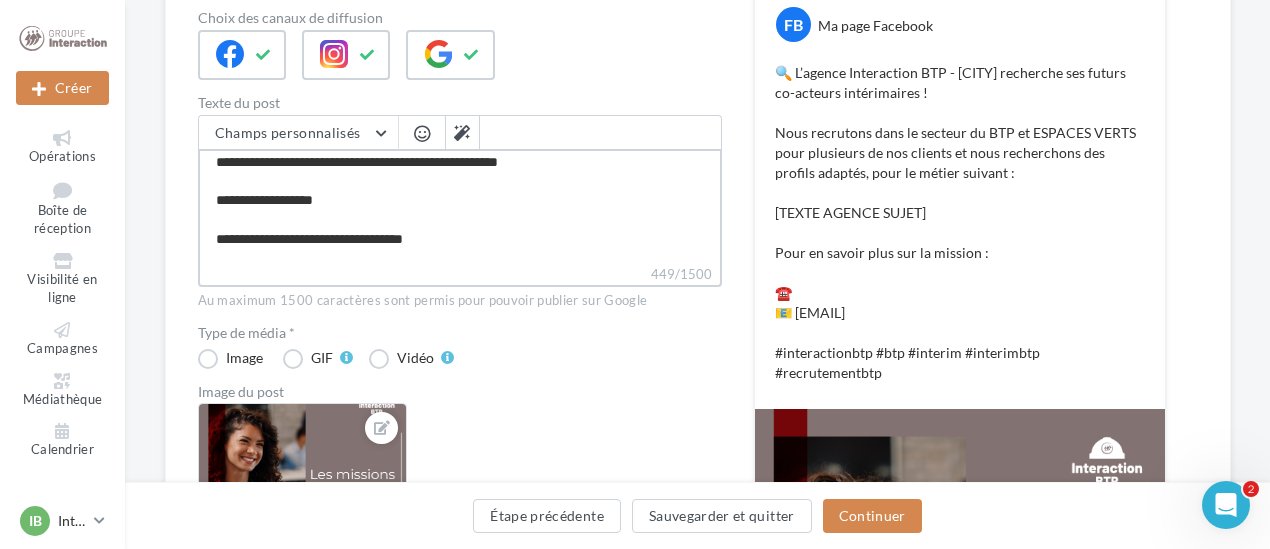 type on "**********" 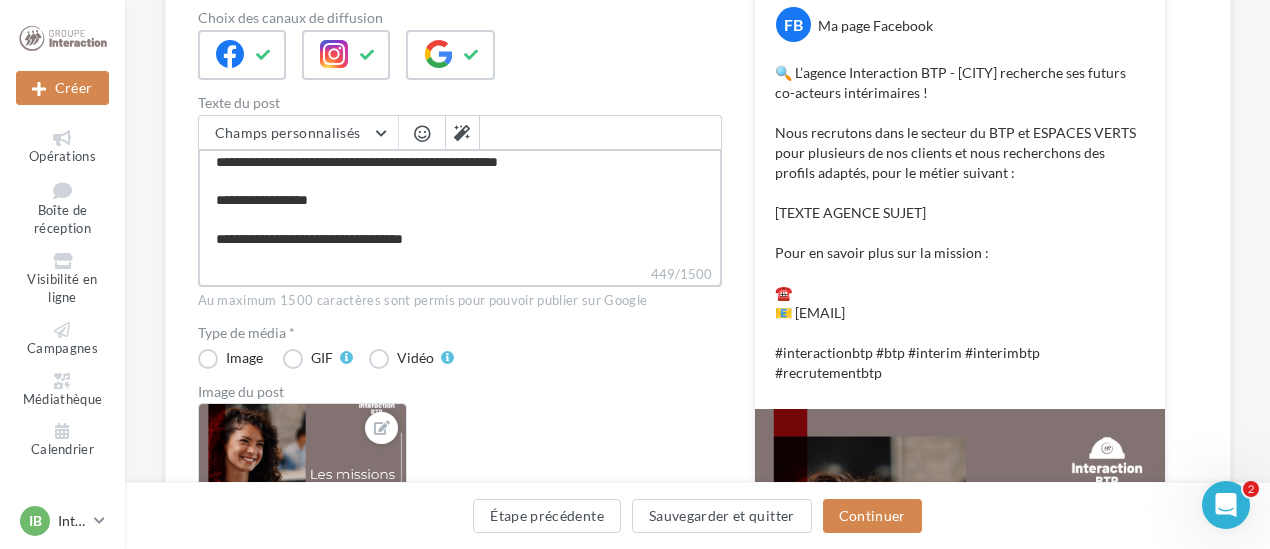 type on "**********" 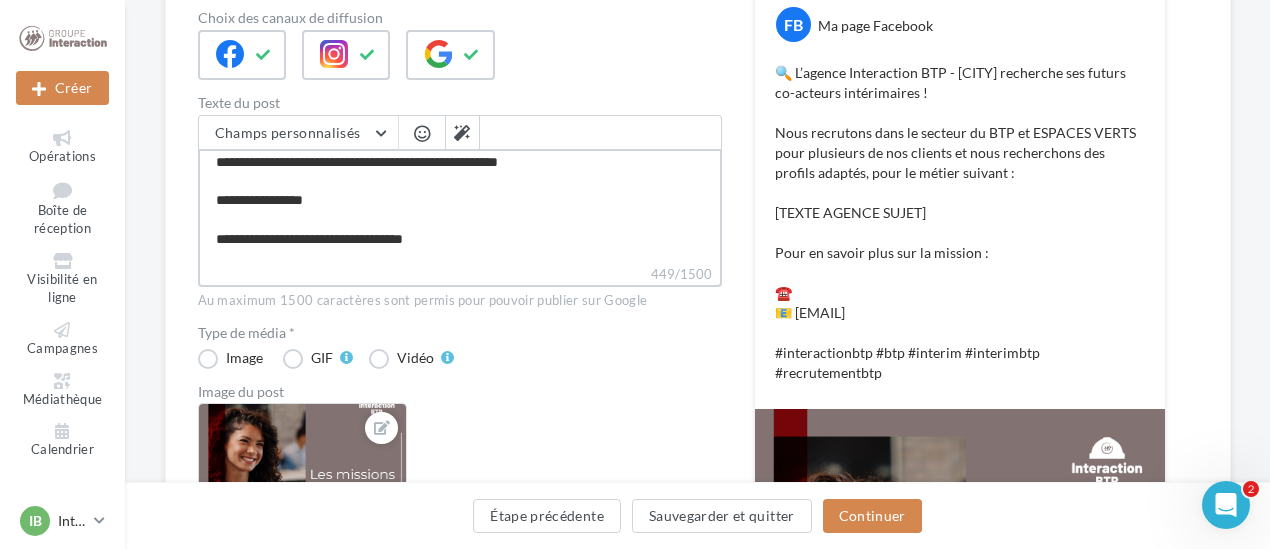 type on "**********" 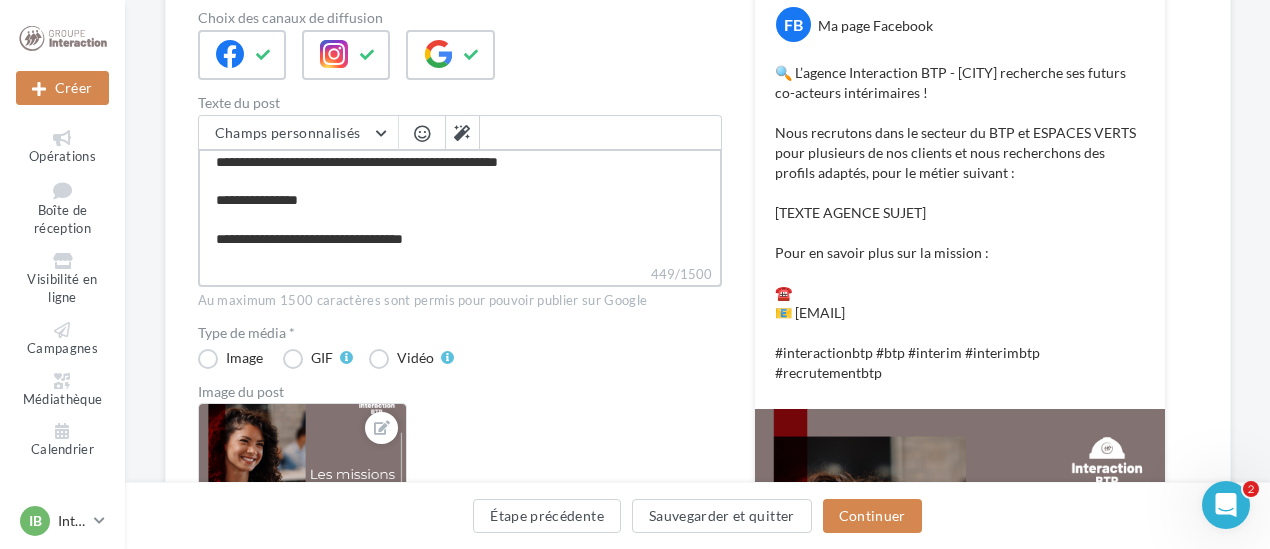 type on "**********" 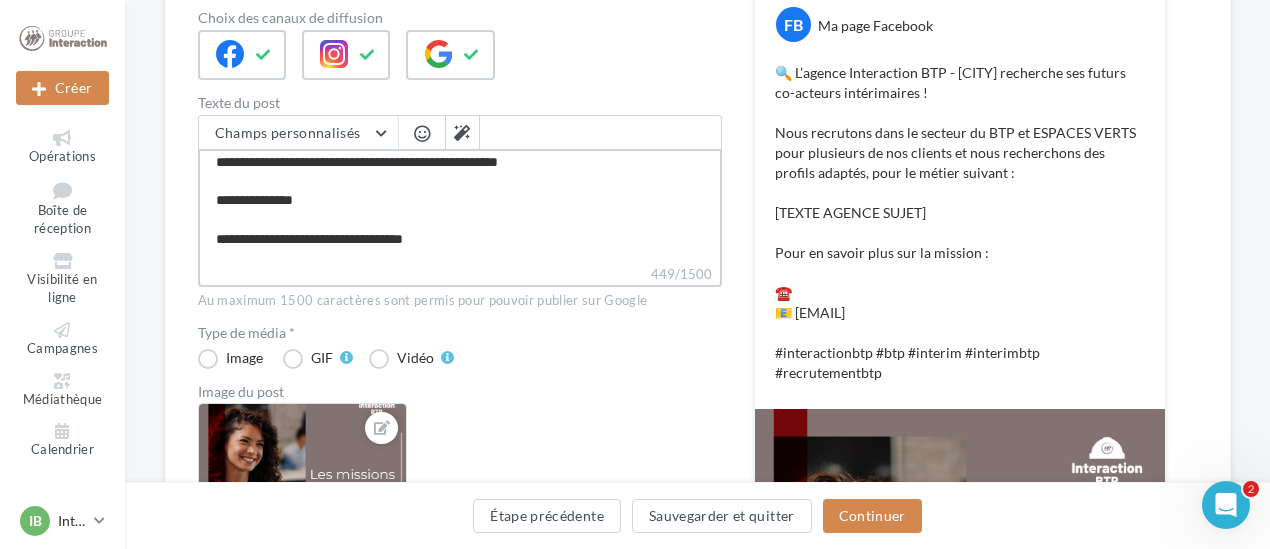 type on "**********" 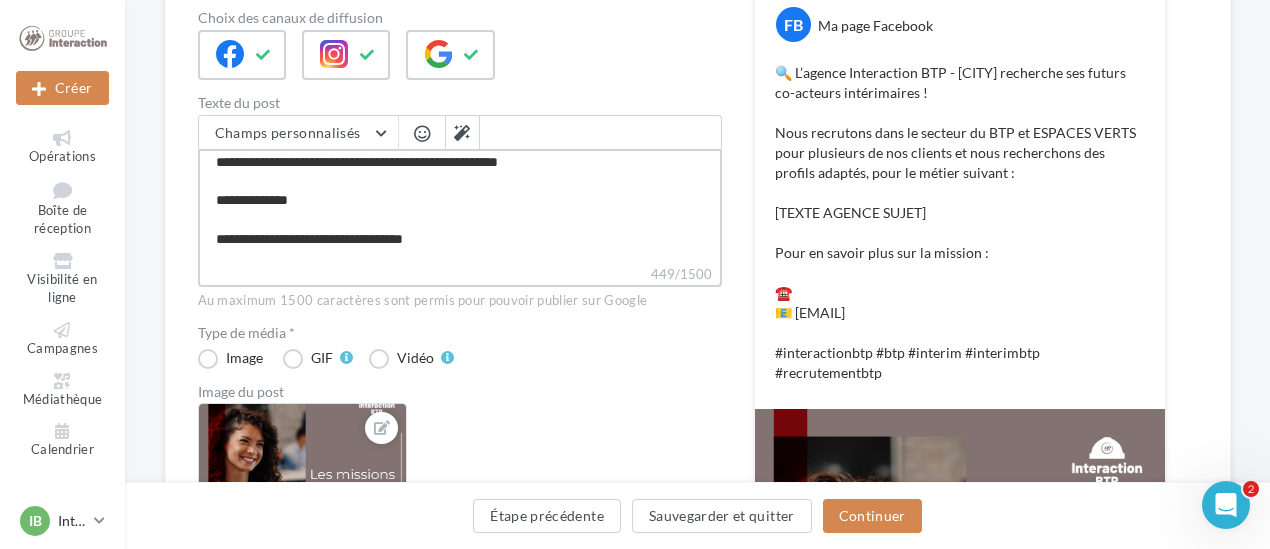 type on "**********" 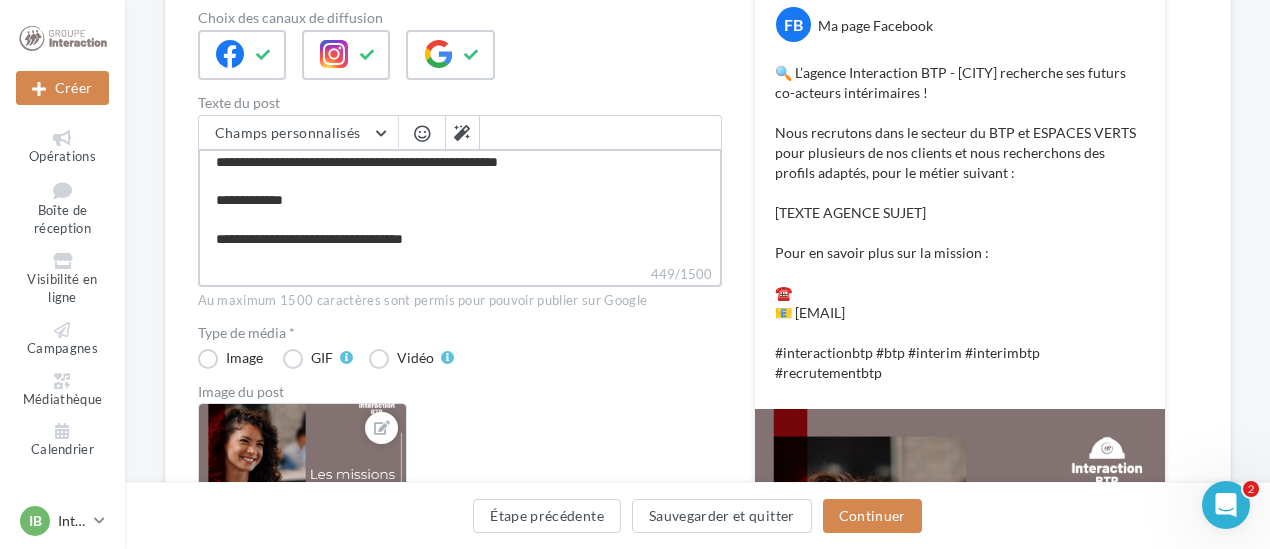 type on "**********" 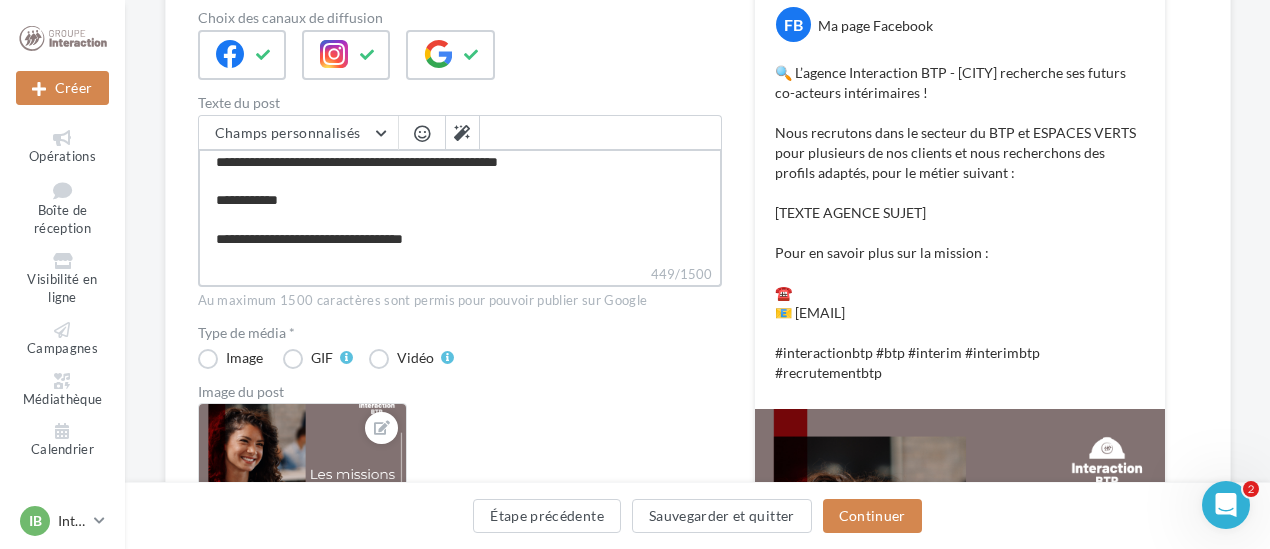 type on "**********" 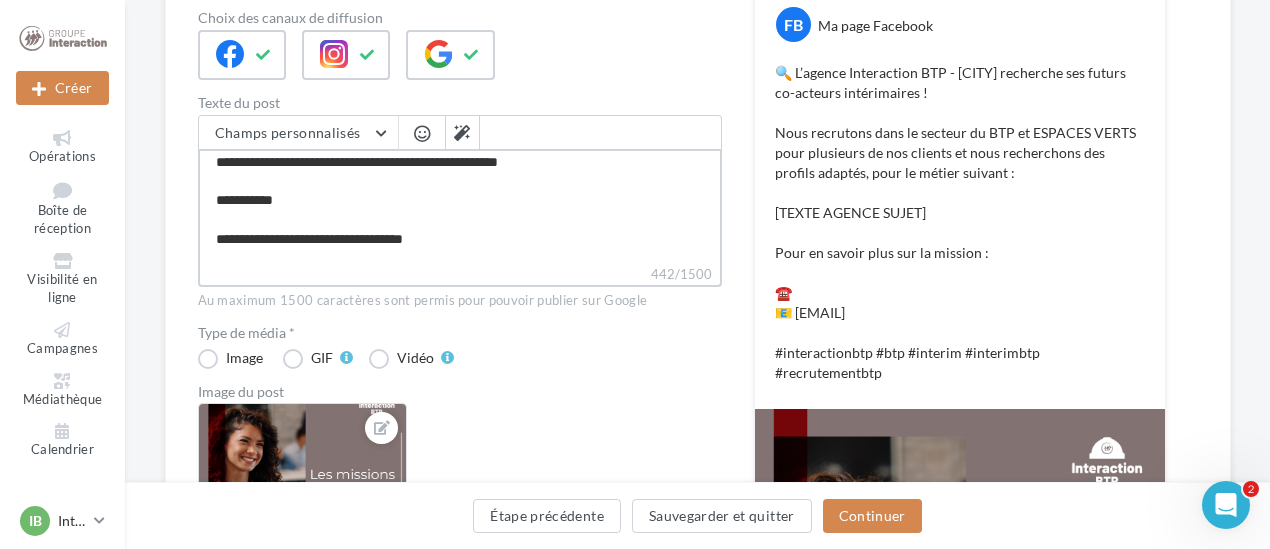 type on "**********" 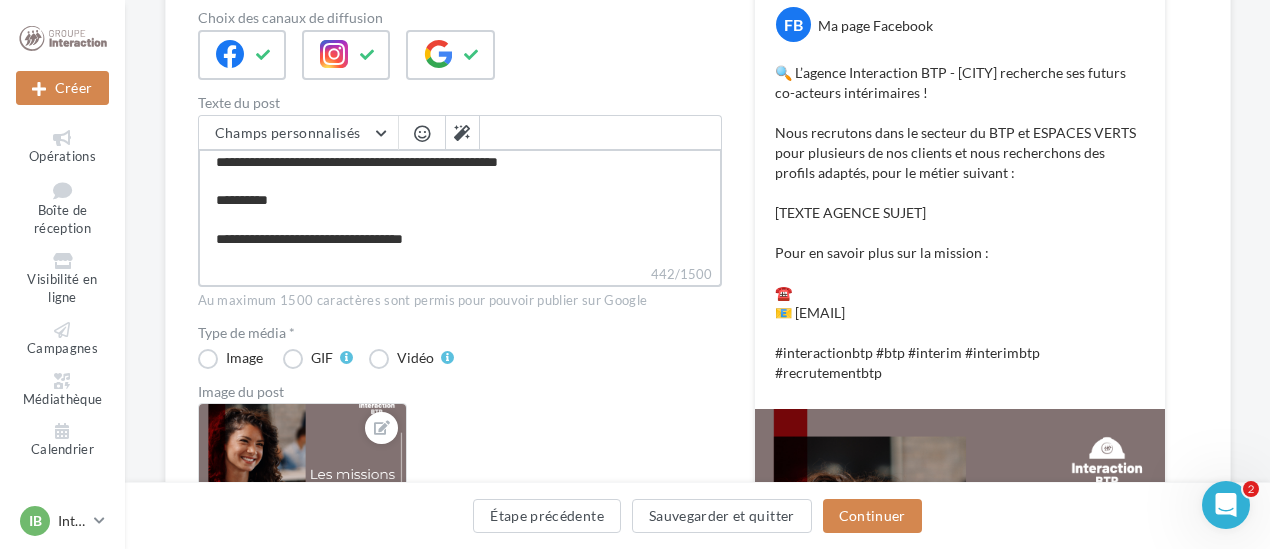 type on "**********" 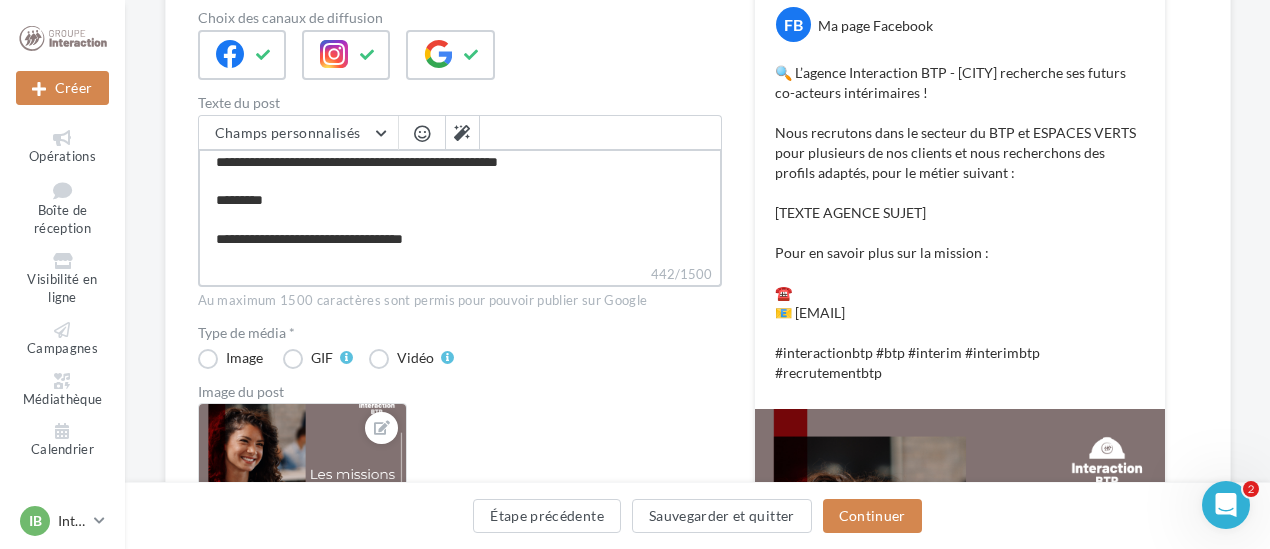 type on "**********" 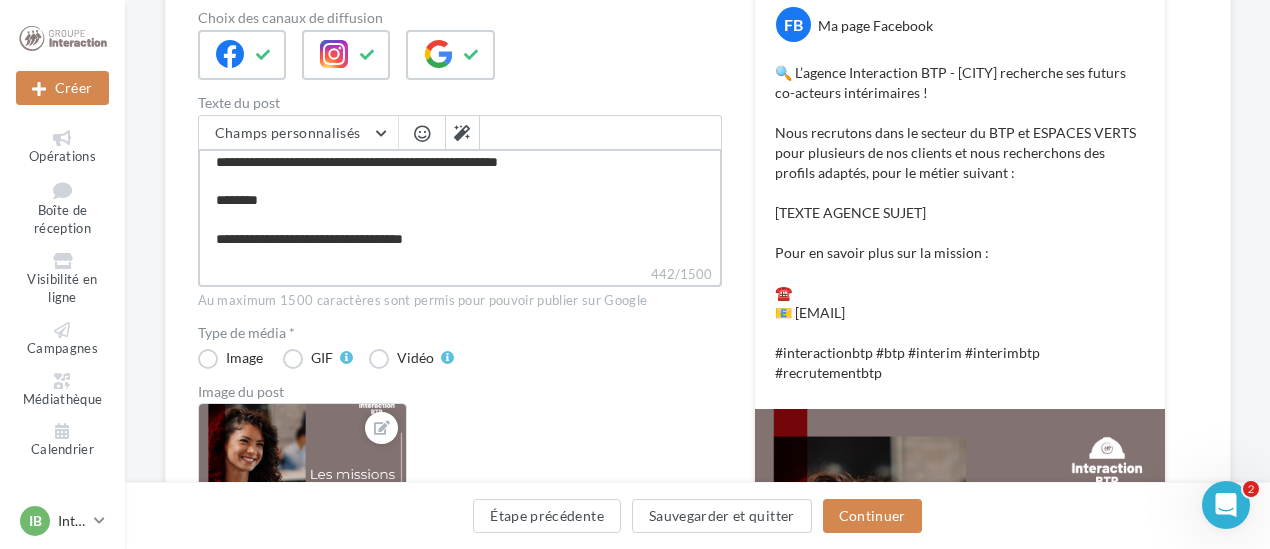 type on "**********" 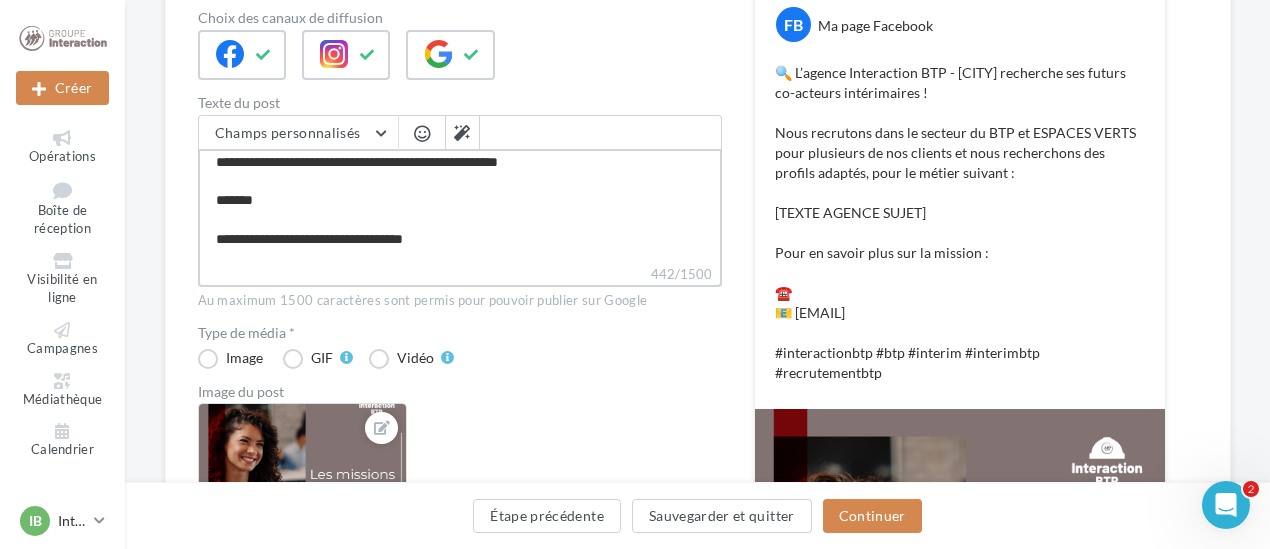 type on "**********" 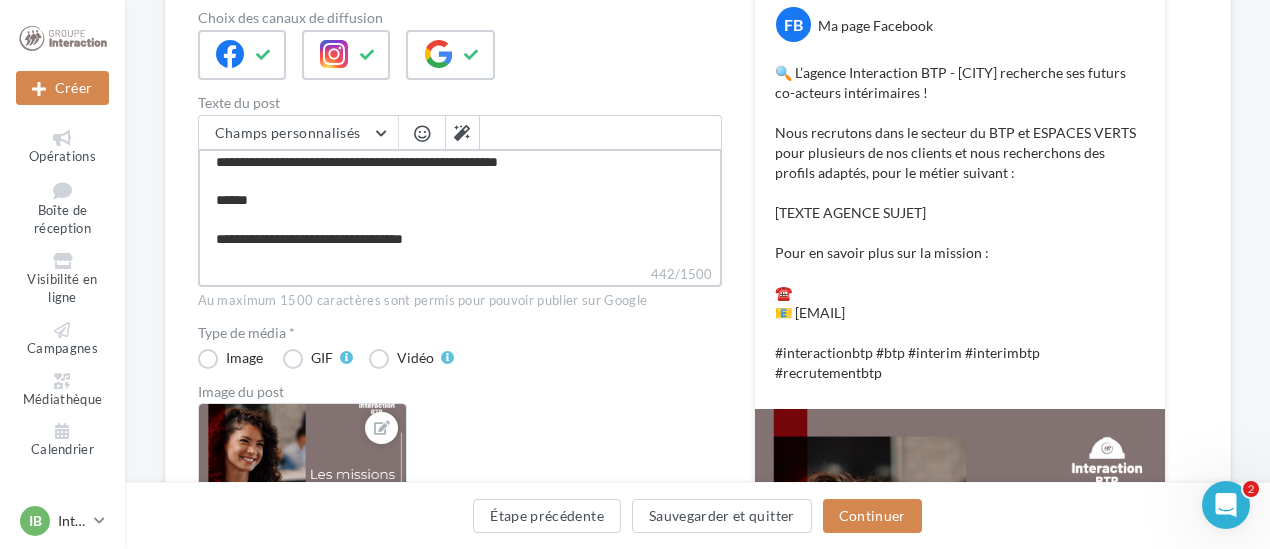 type on "**********" 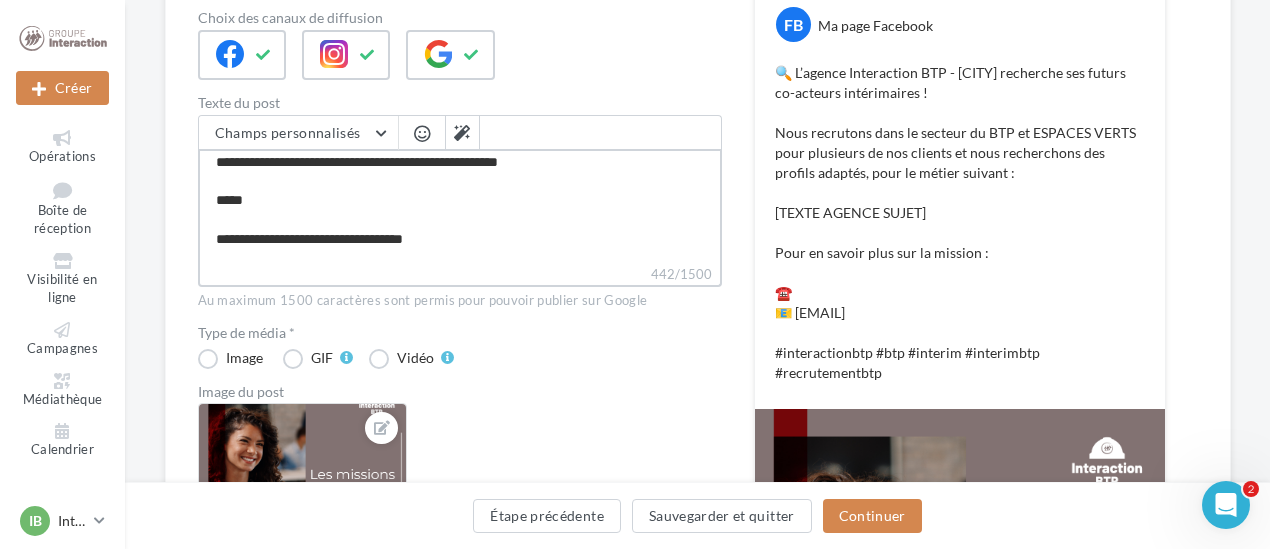 type on "**********" 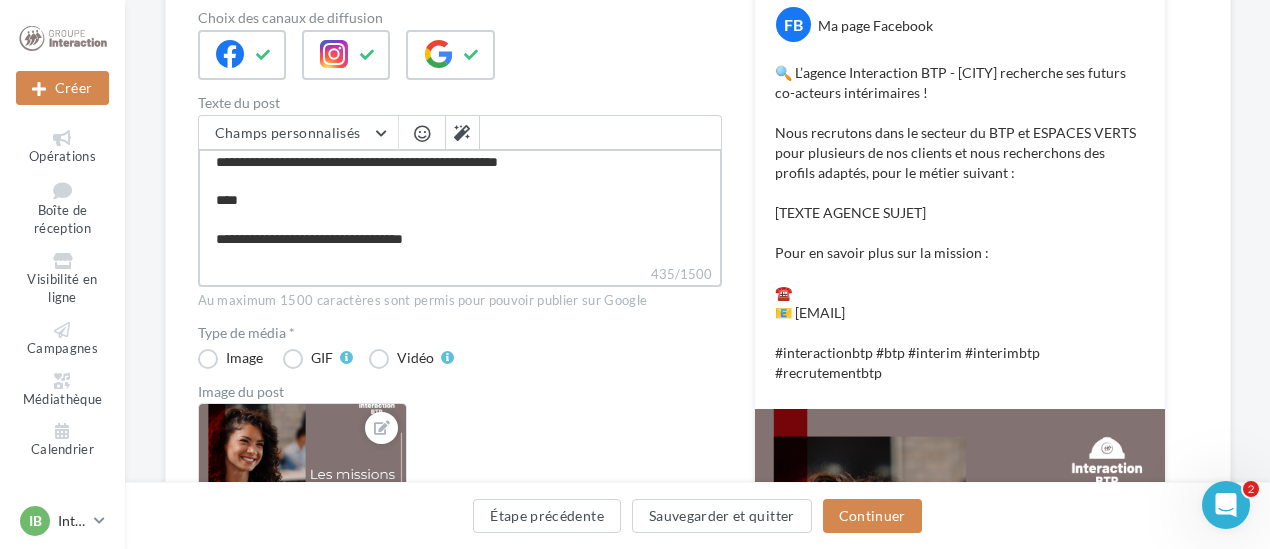 type on "**********" 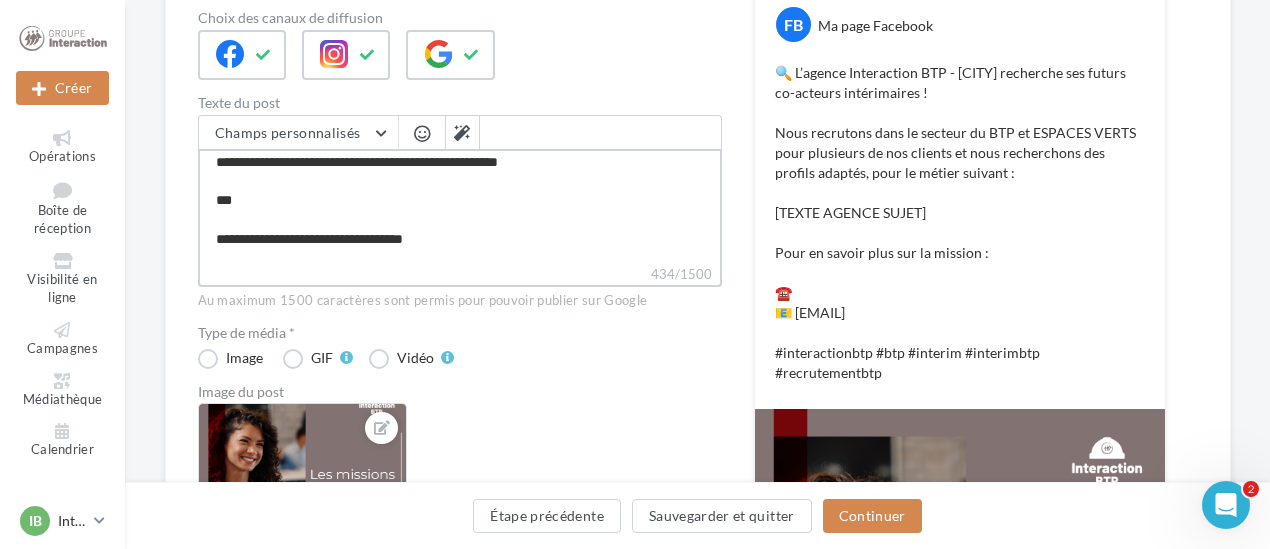 type on "**********" 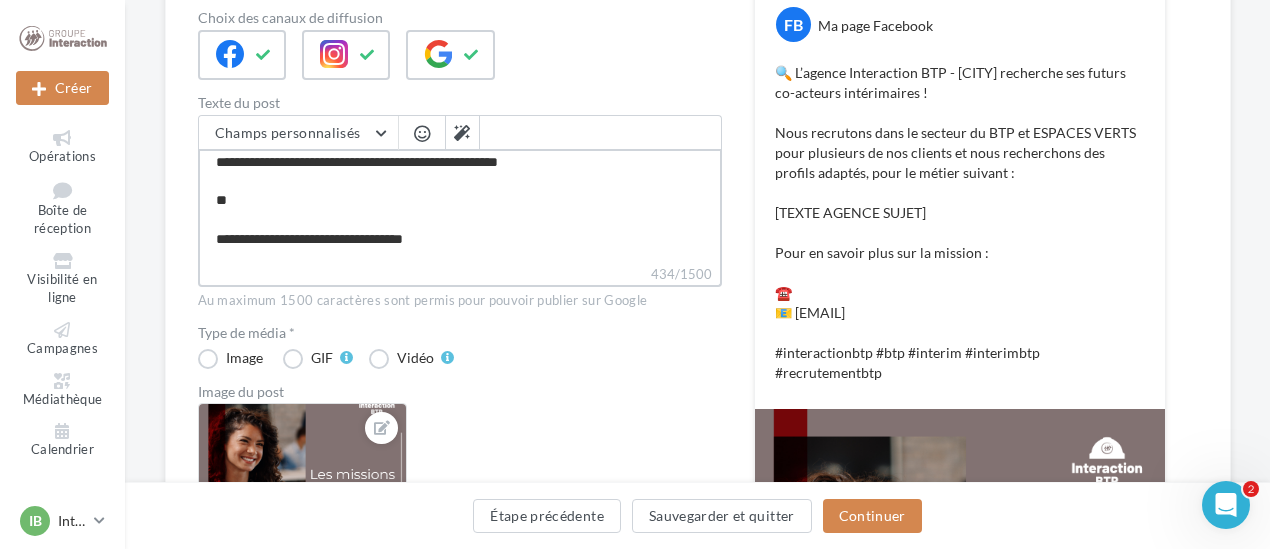 type on "**********" 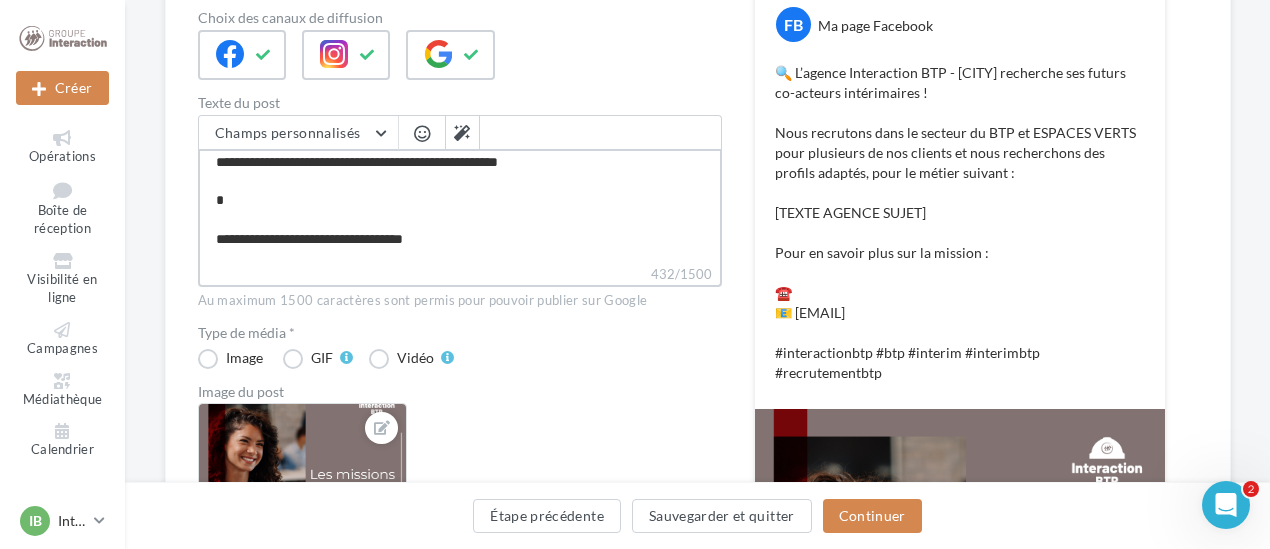 type on "**********" 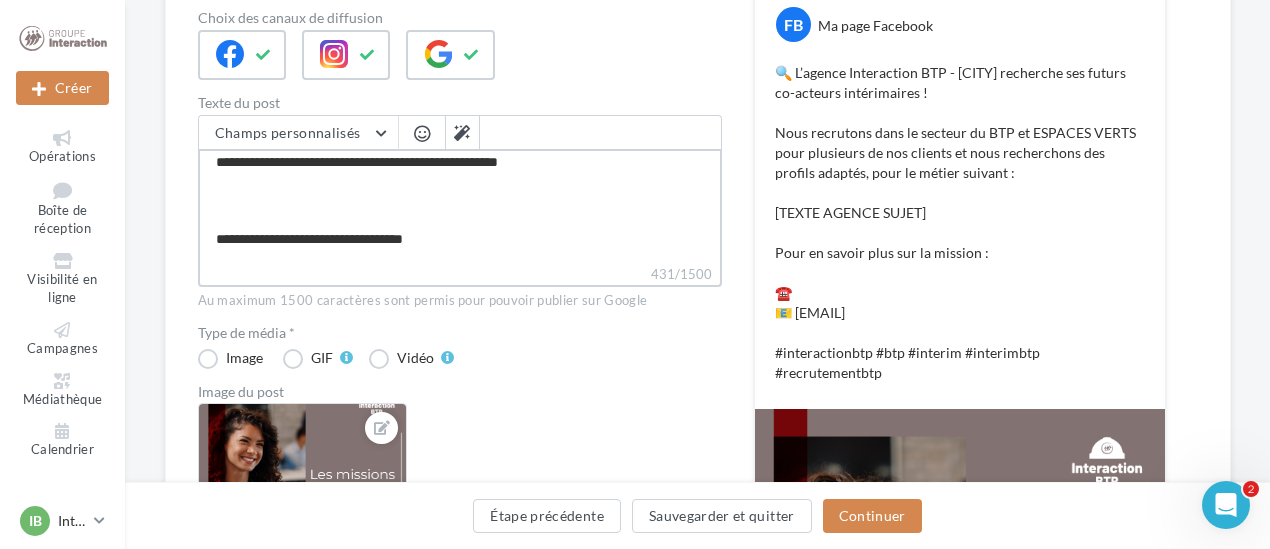 type on "**********" 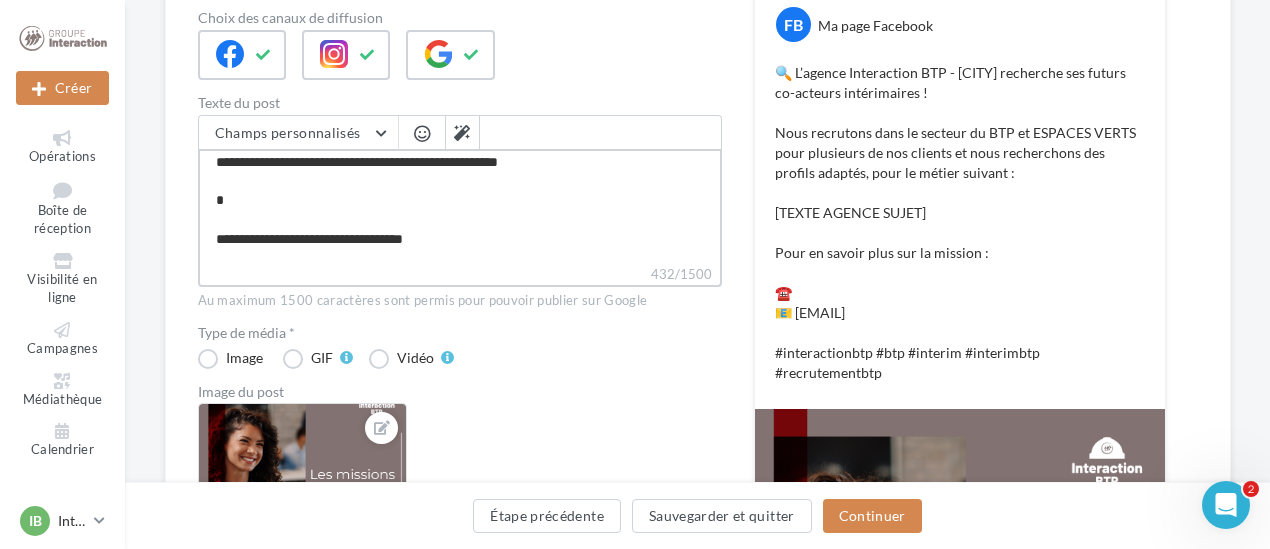 type on "**********" 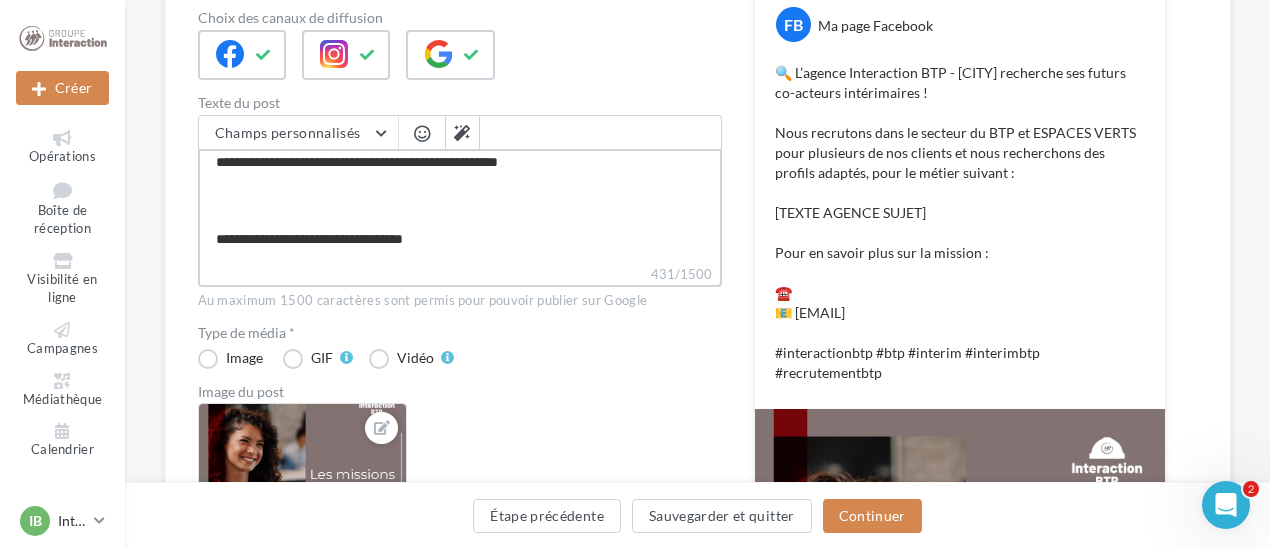type on "**********" 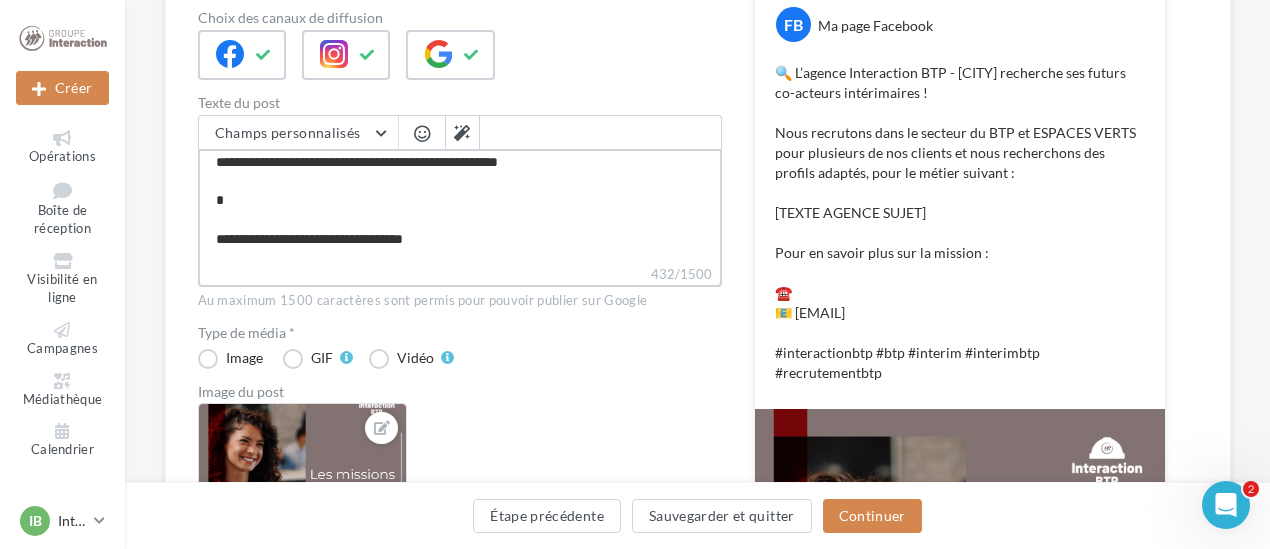 type on "**********" 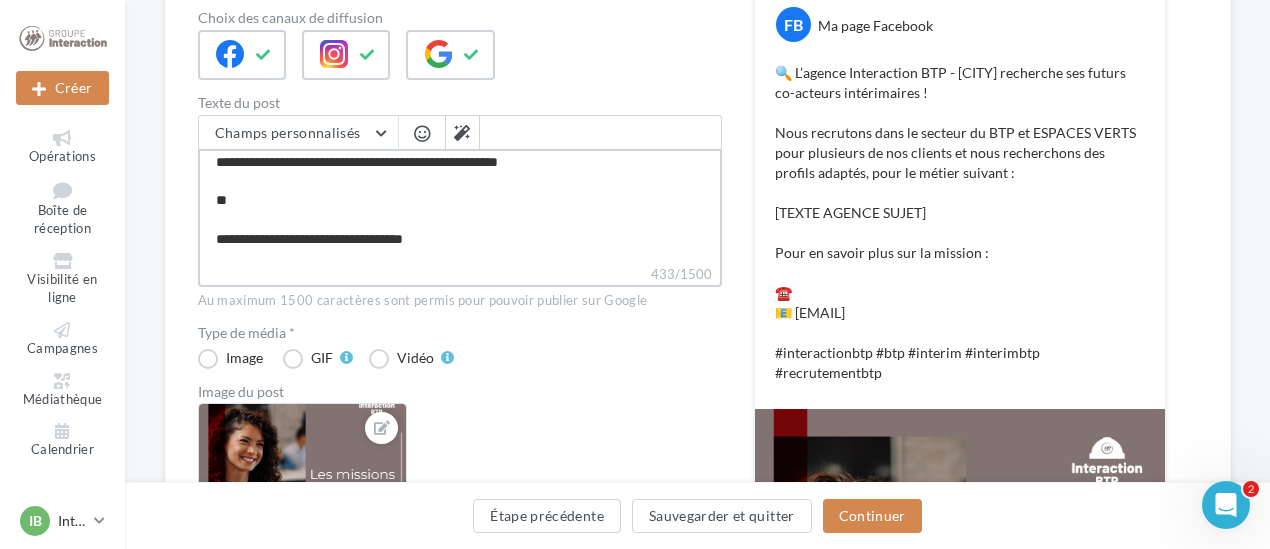 type on "**********" 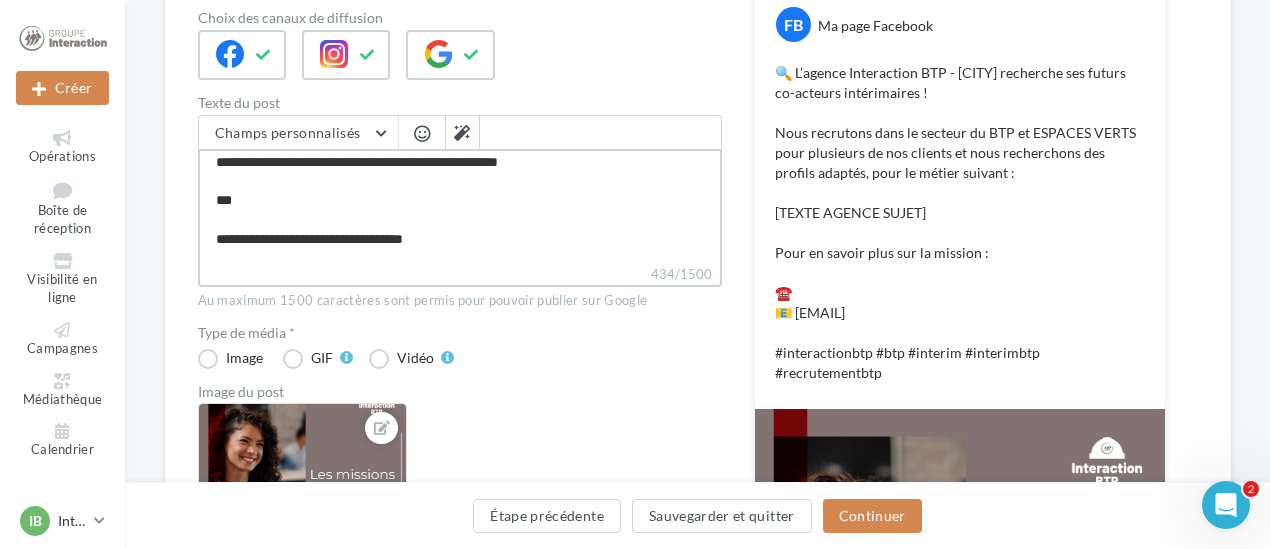 type on "**********" 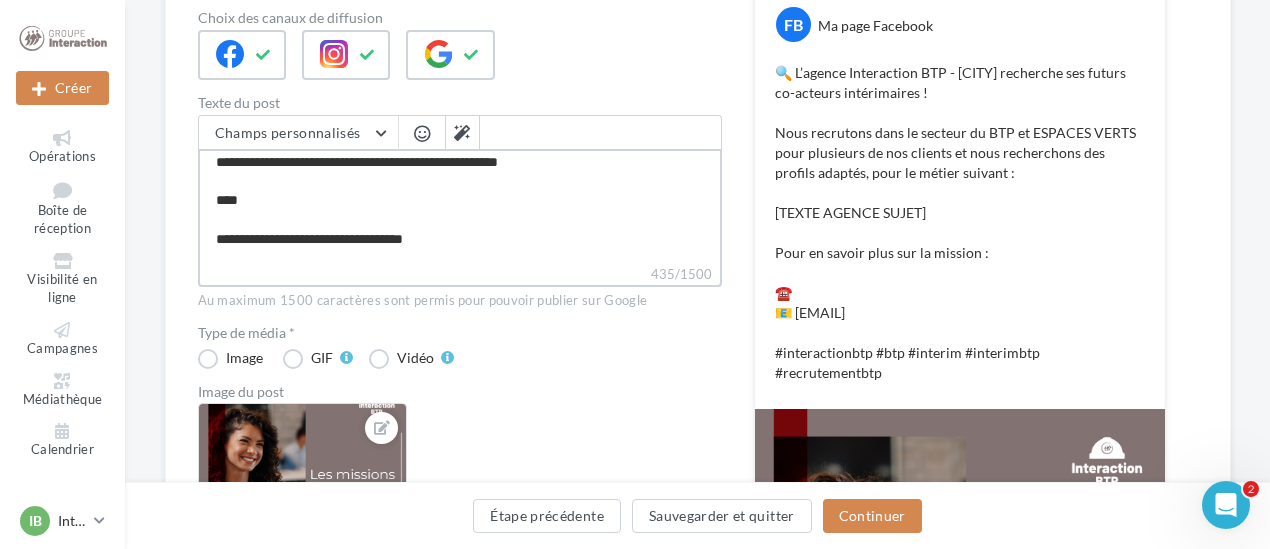 type on "**********" 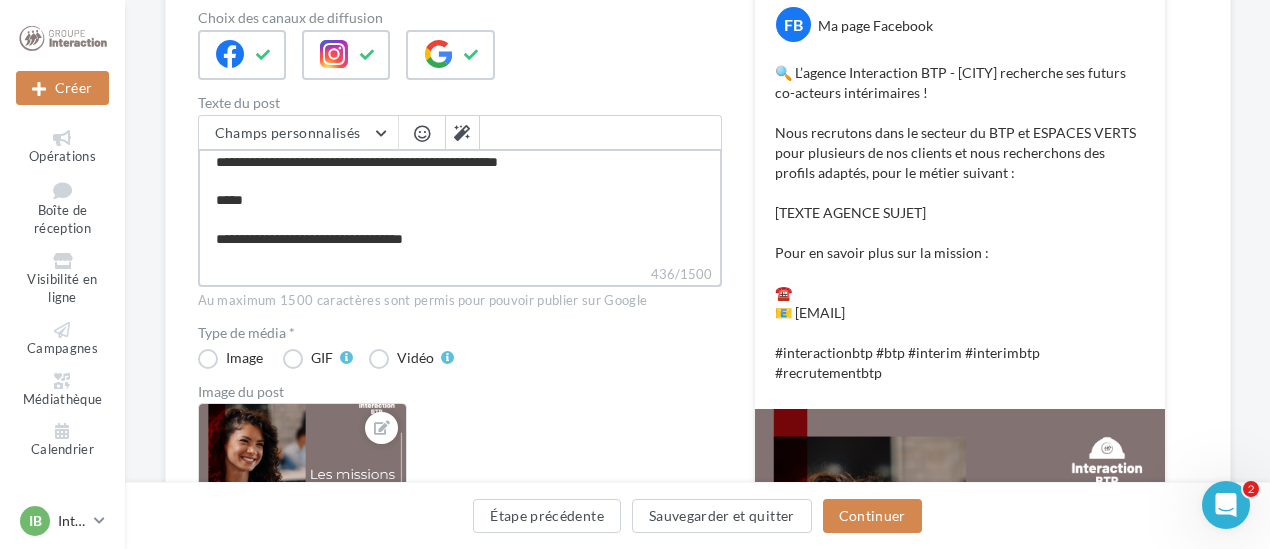 type on "**********" 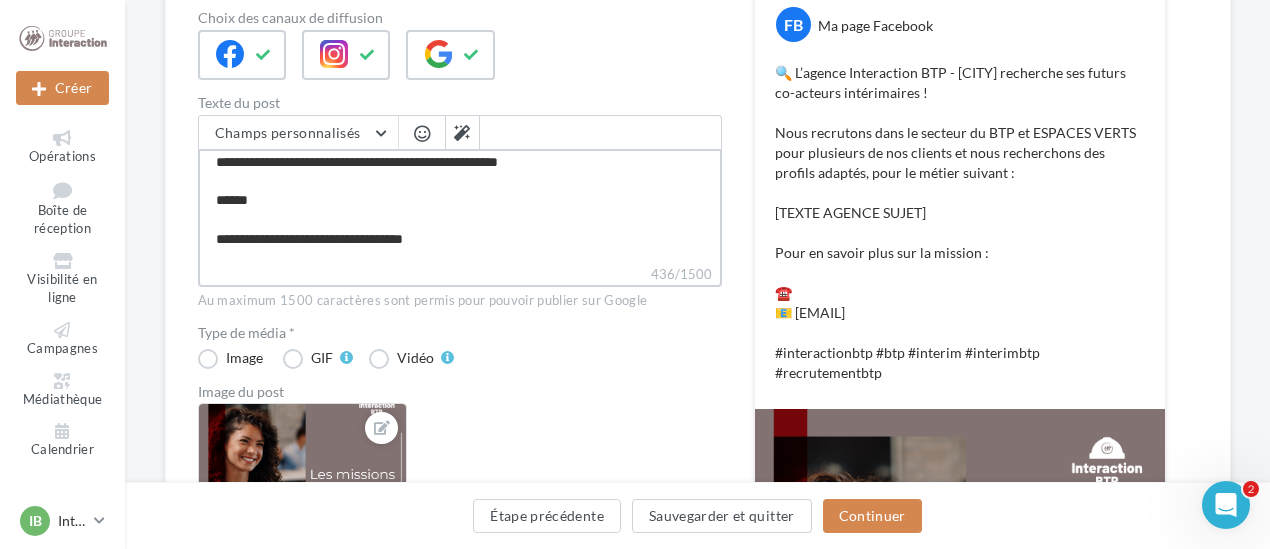 type on "**********" 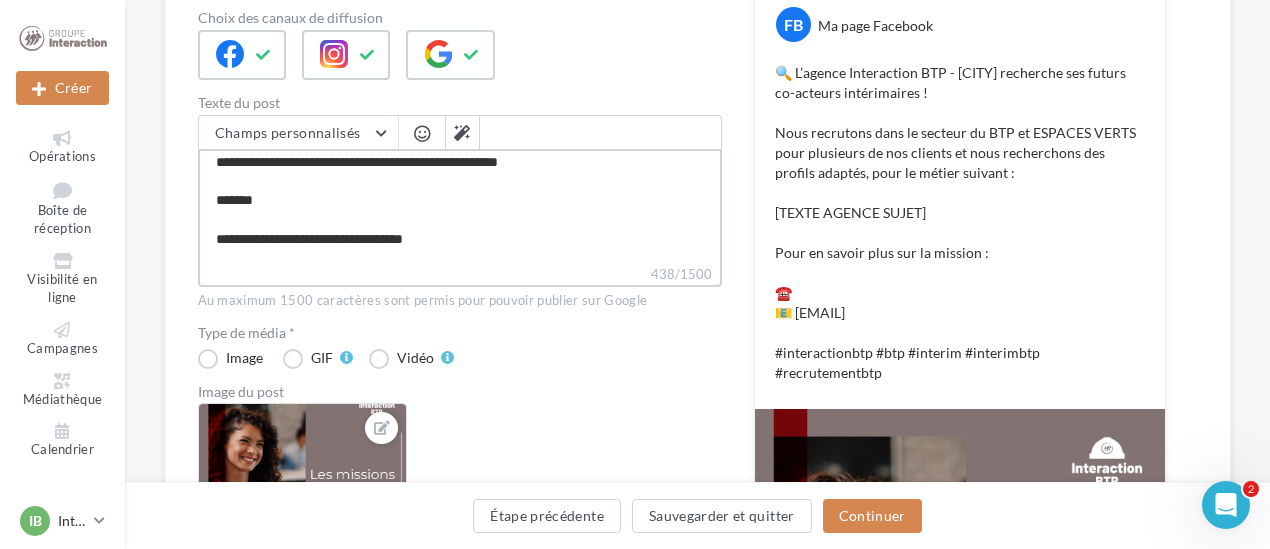 type on "**********" 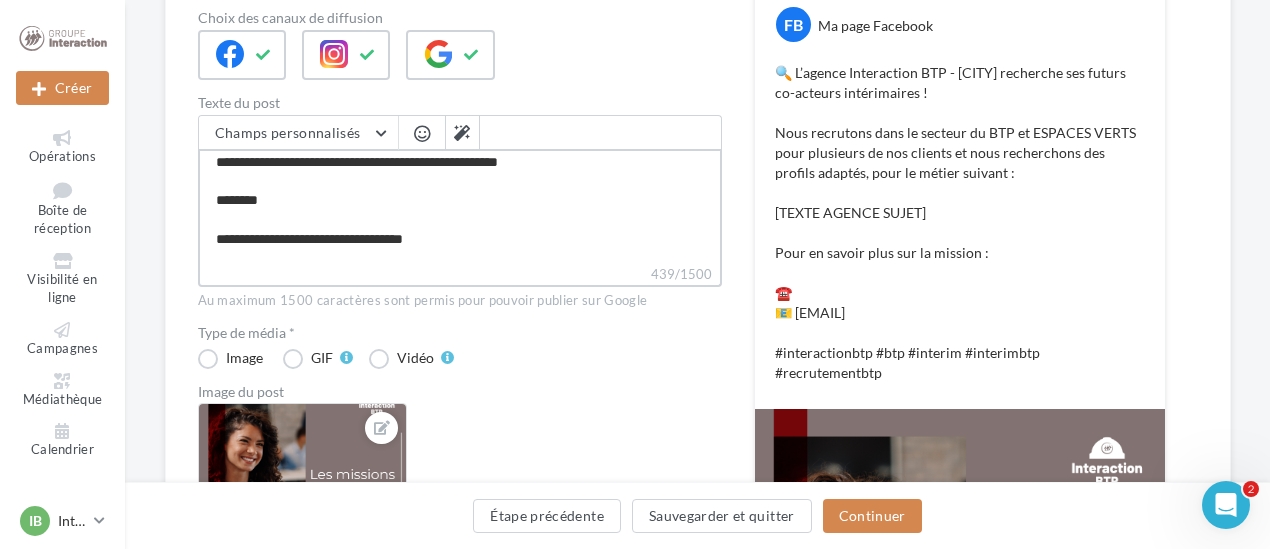 type on "**********" 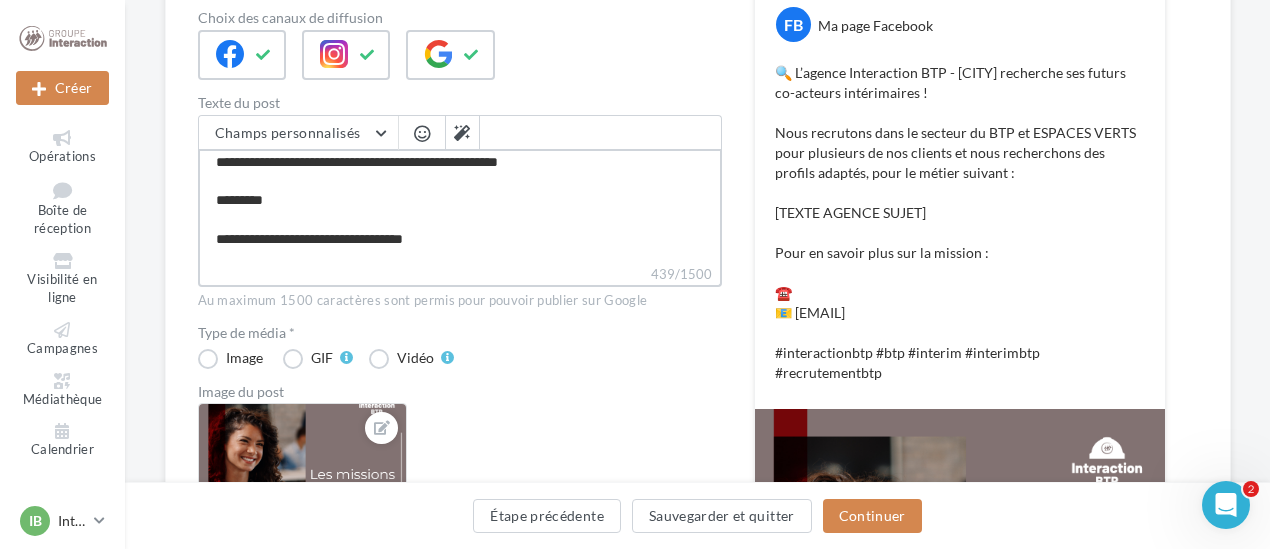 type on "**********" 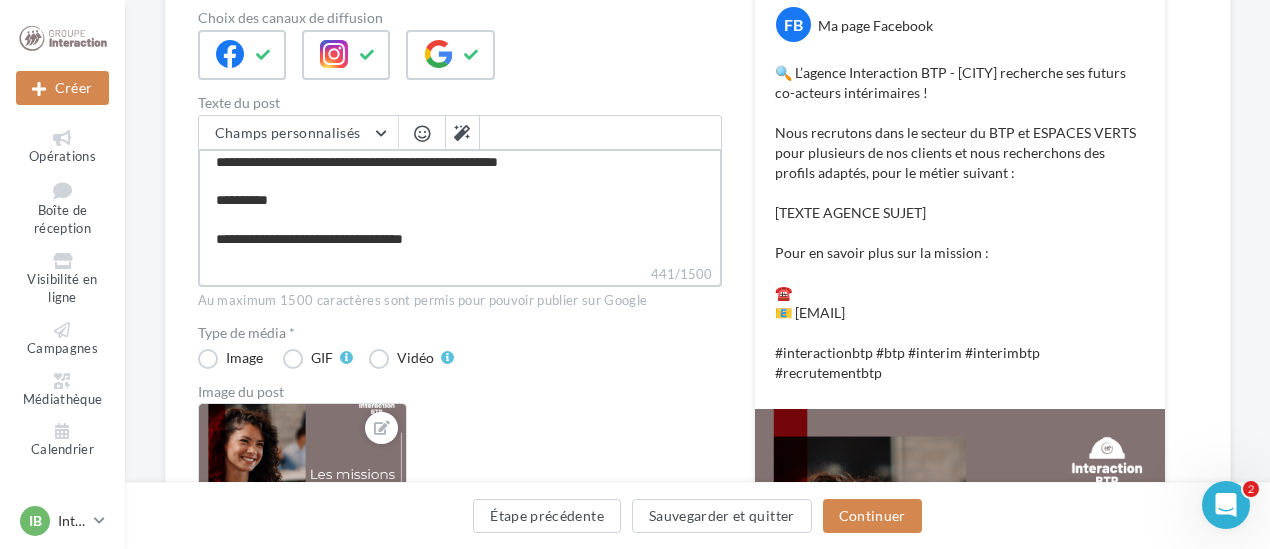 type on "**********" 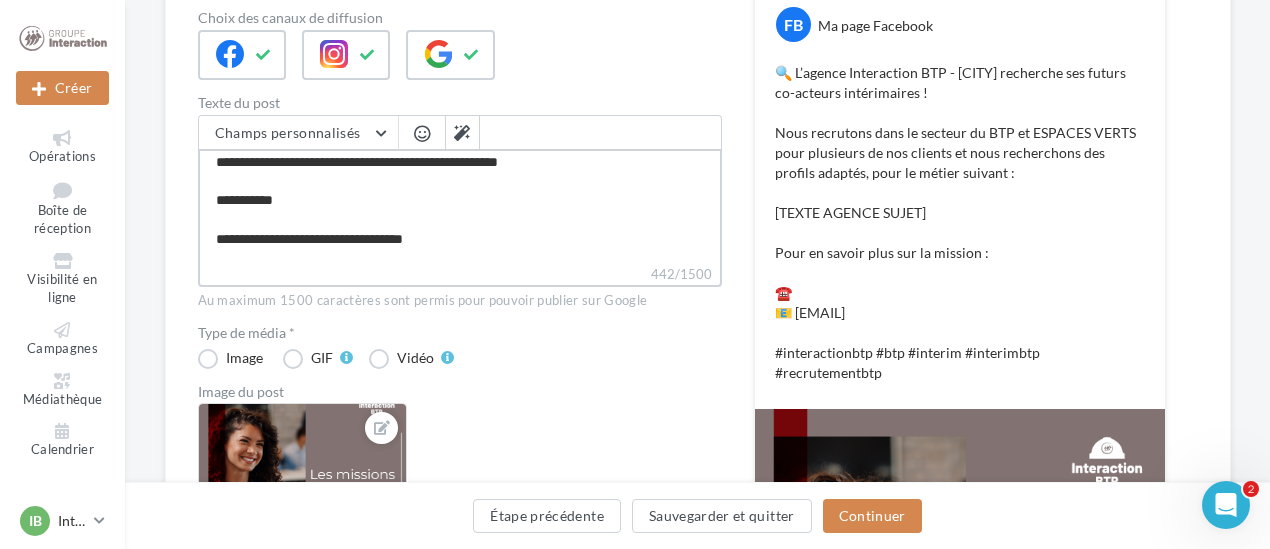type on "**********" 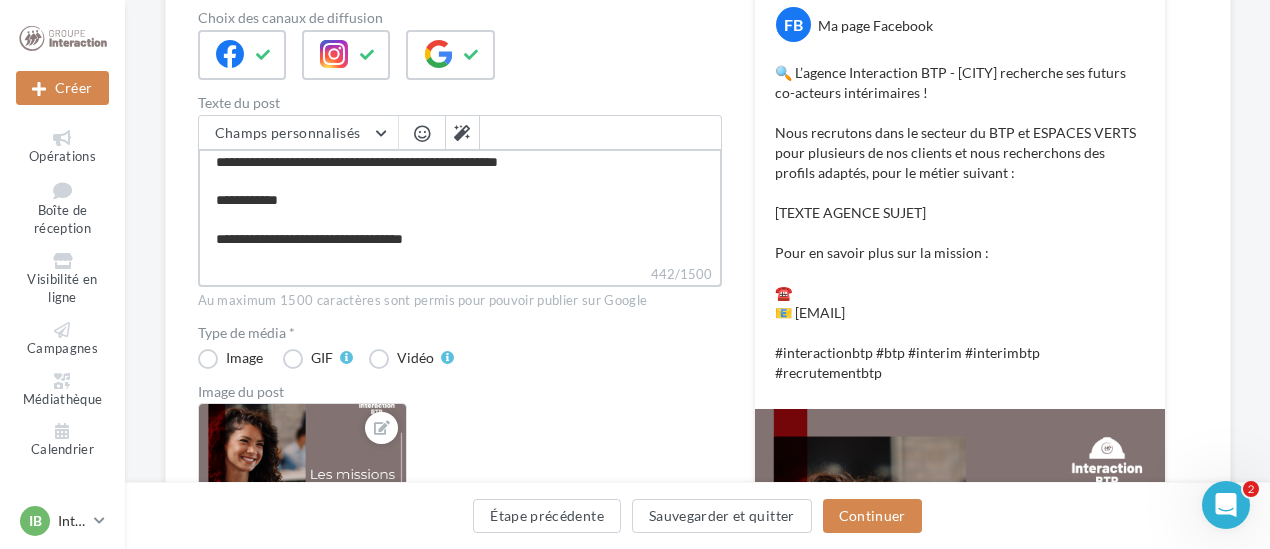 type on "**********" 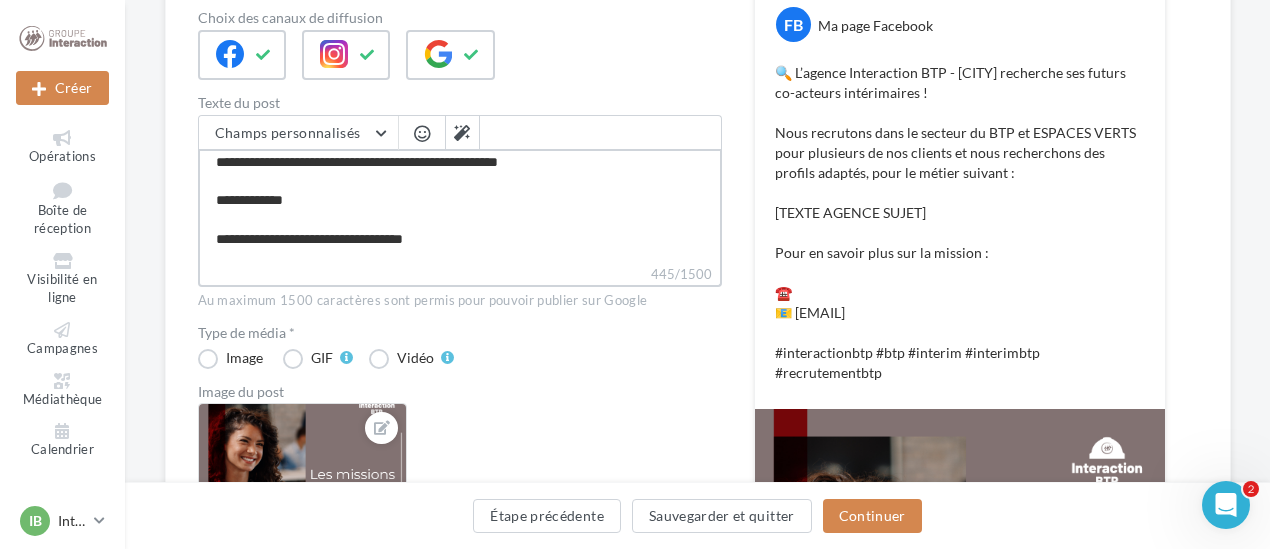 type on "**********" 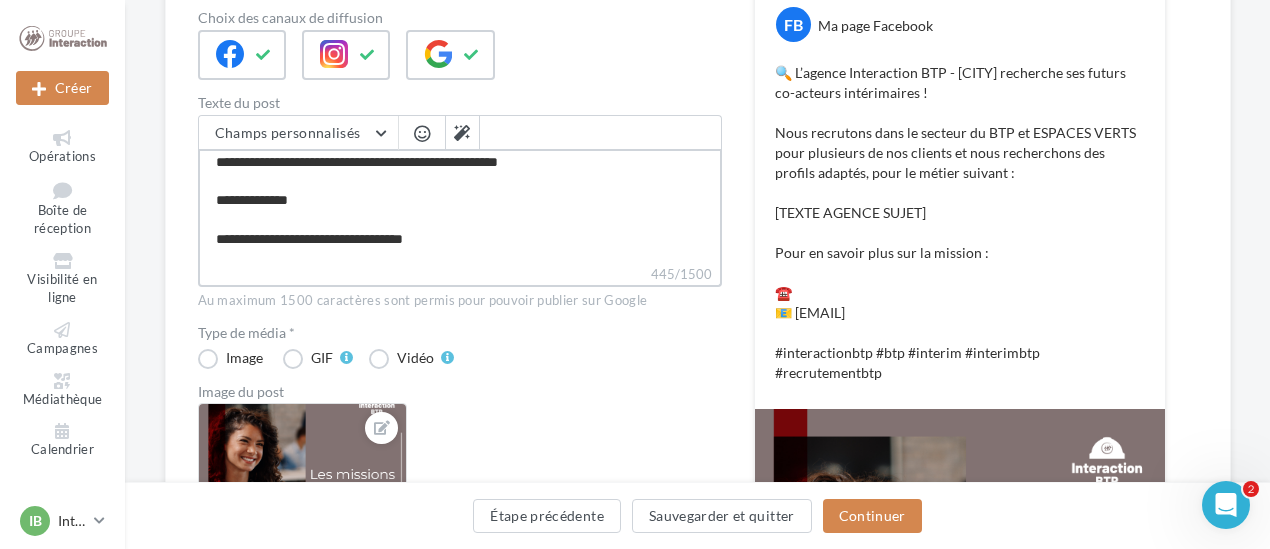 type on "**********" 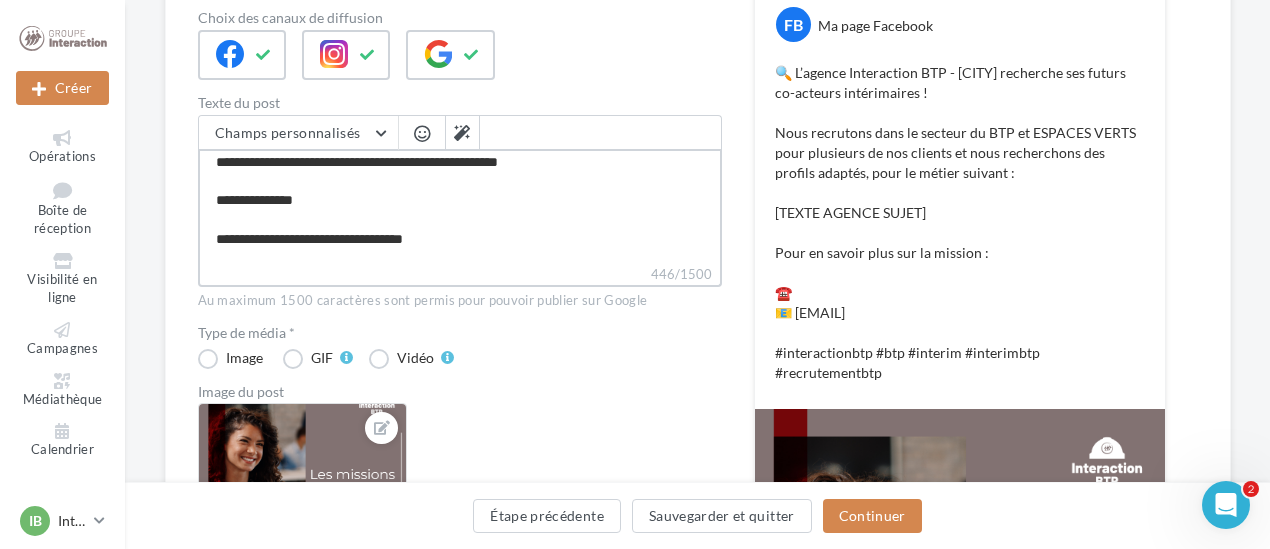type on "**********" 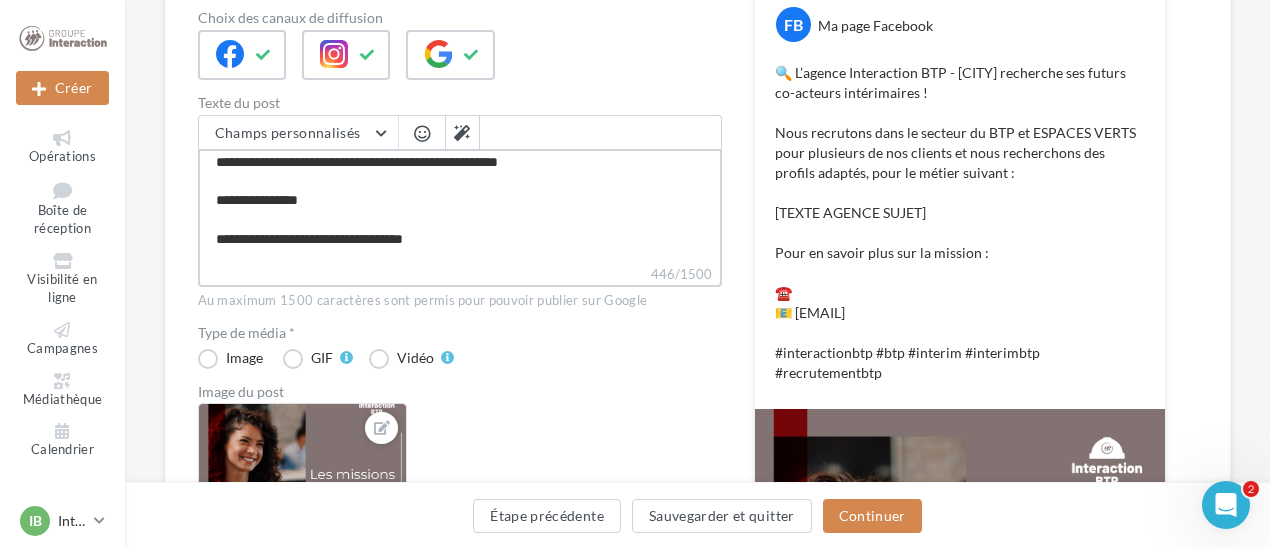 type on "**********" 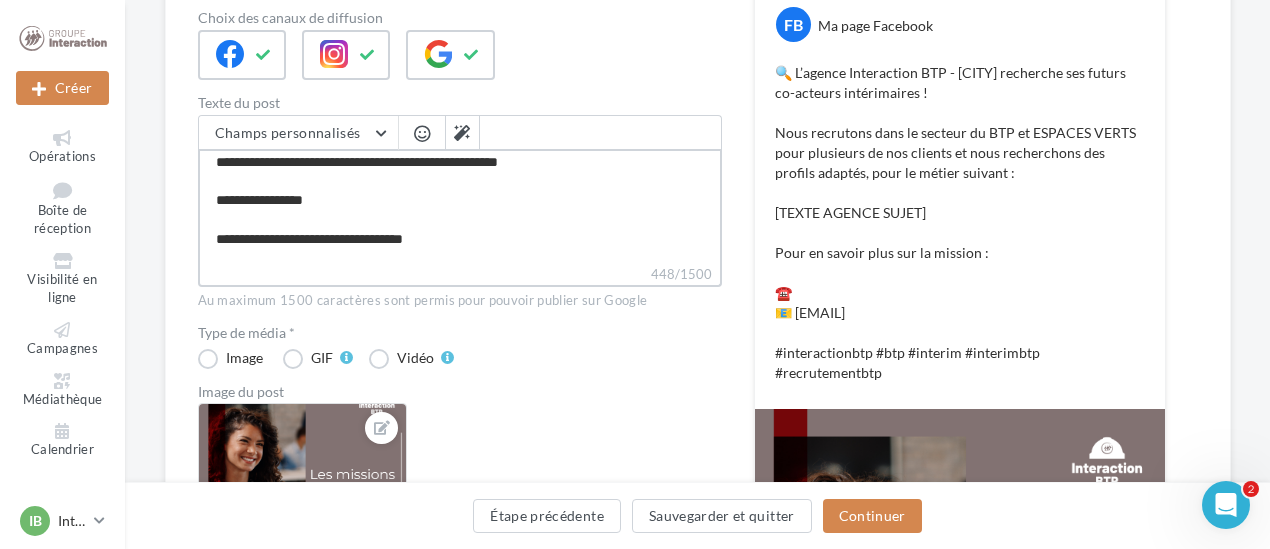 type on "**********" 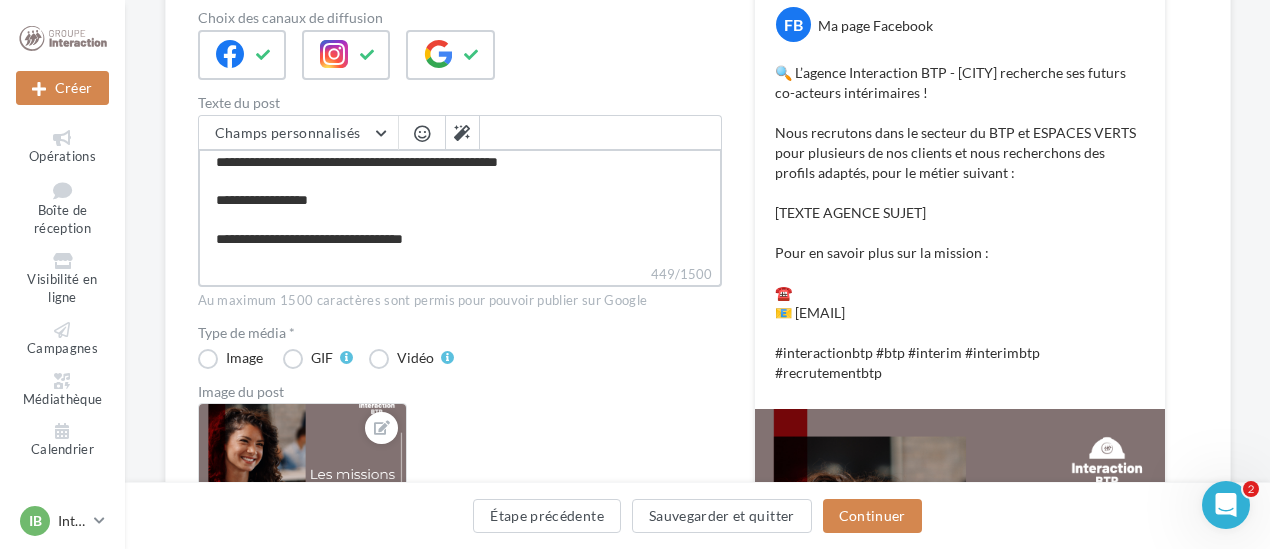 type on "**********" 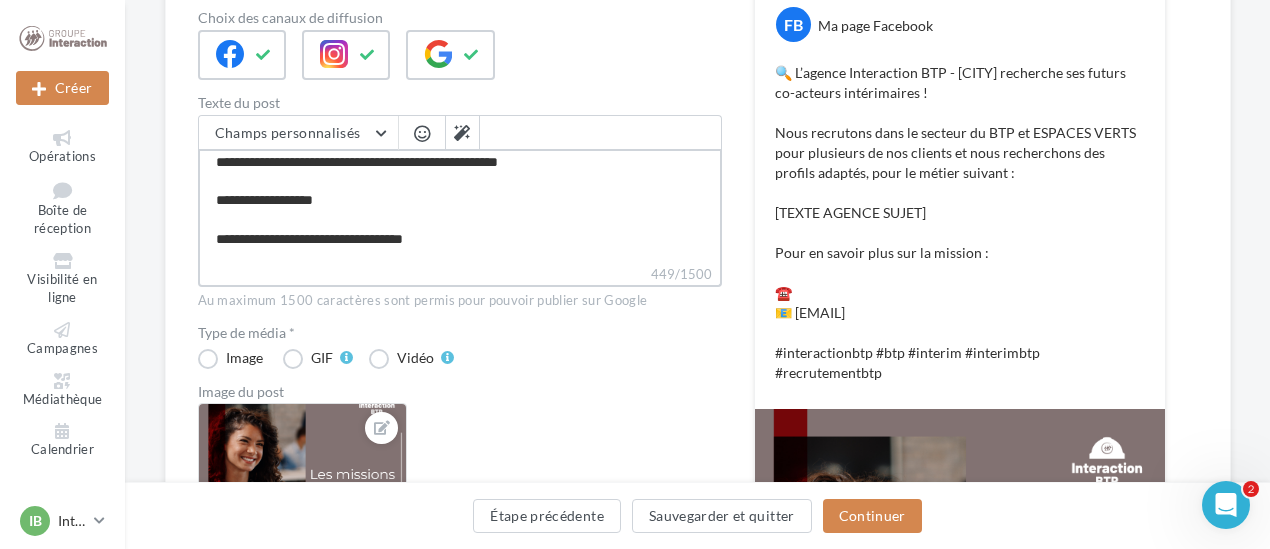 type on "**********" 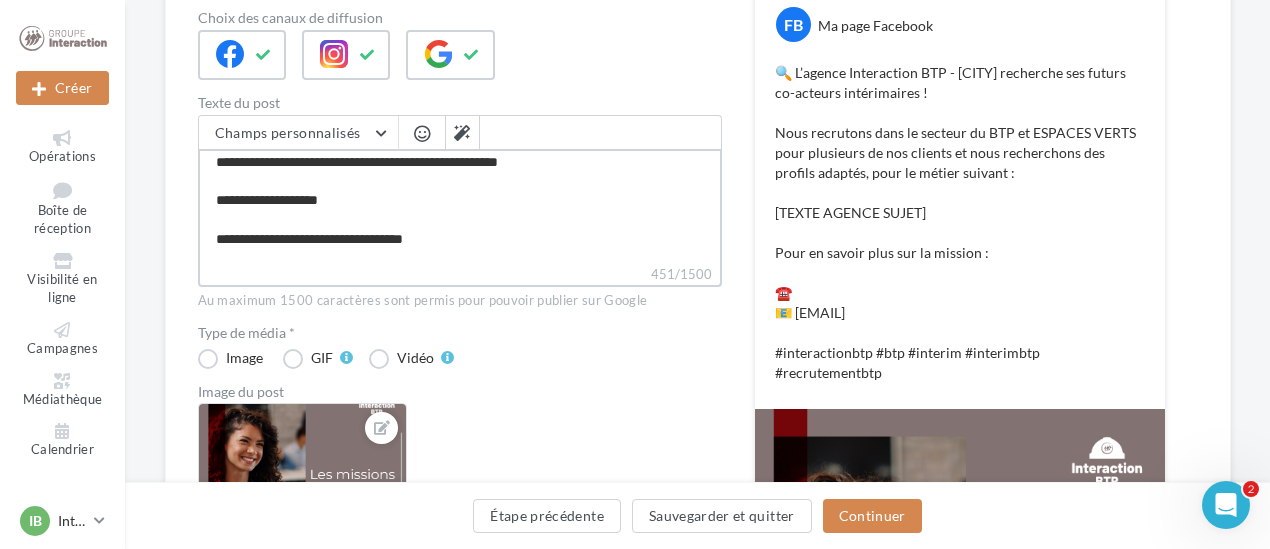 type on "**********" 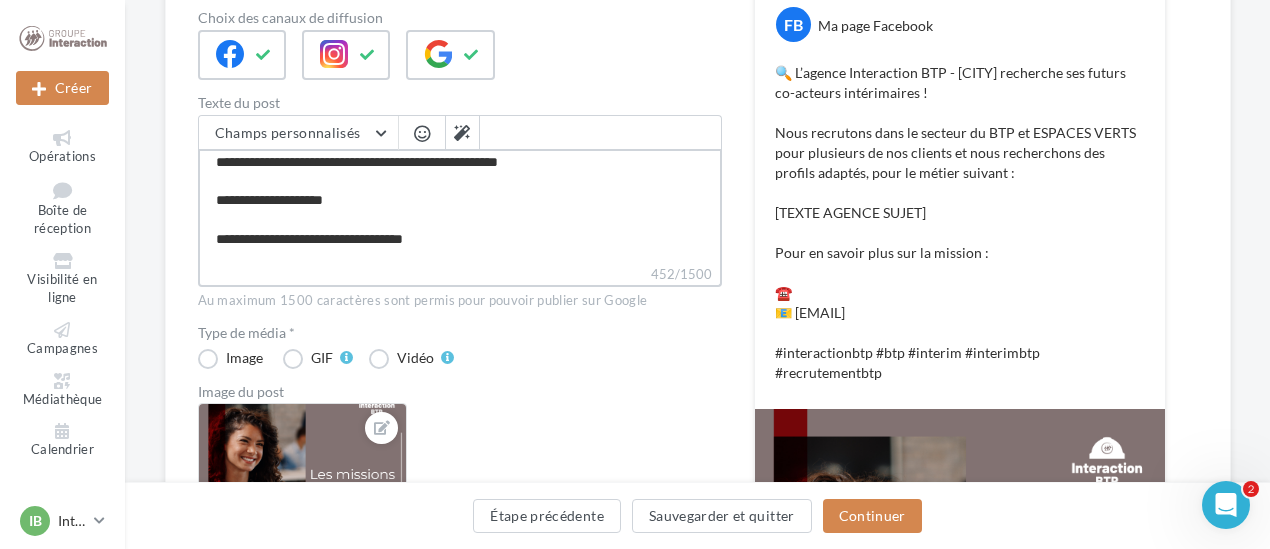 type on "**********" 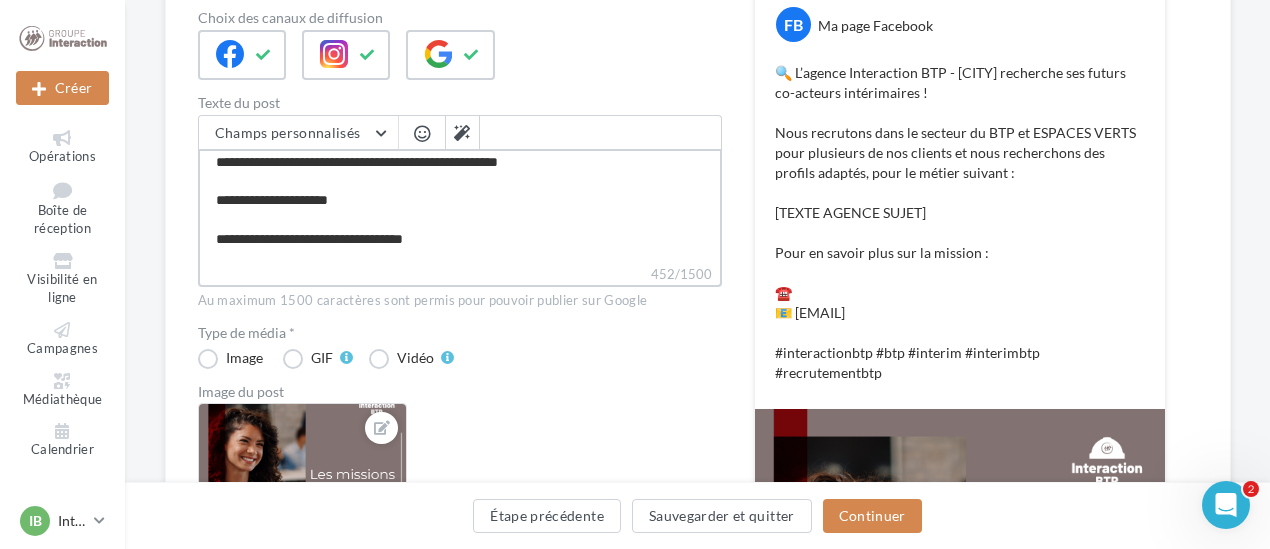 type on "**********" 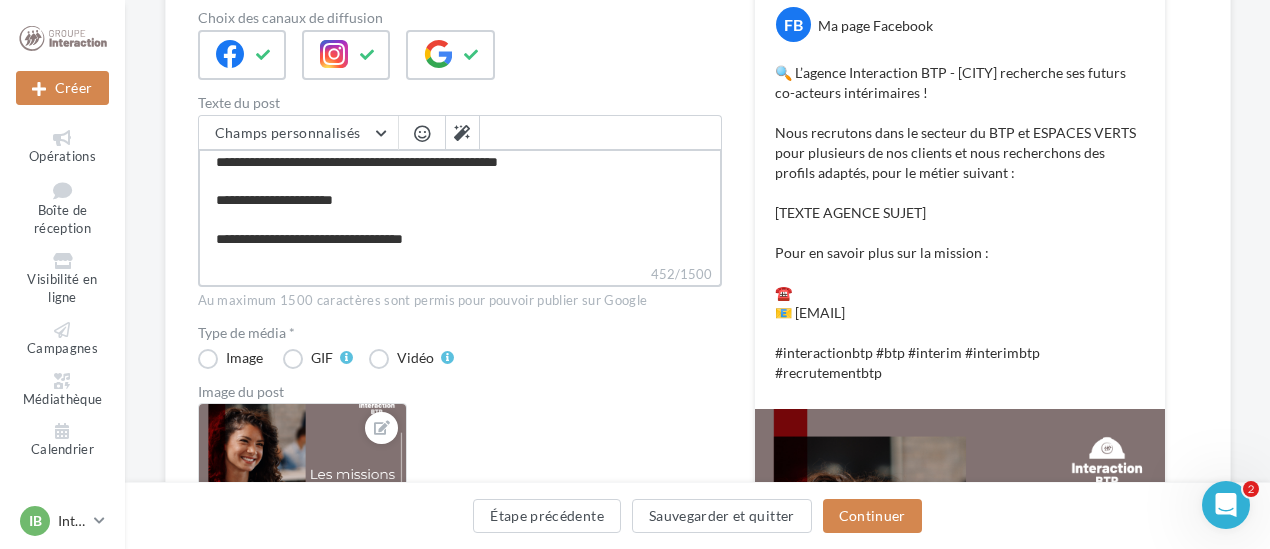 type on "**********" 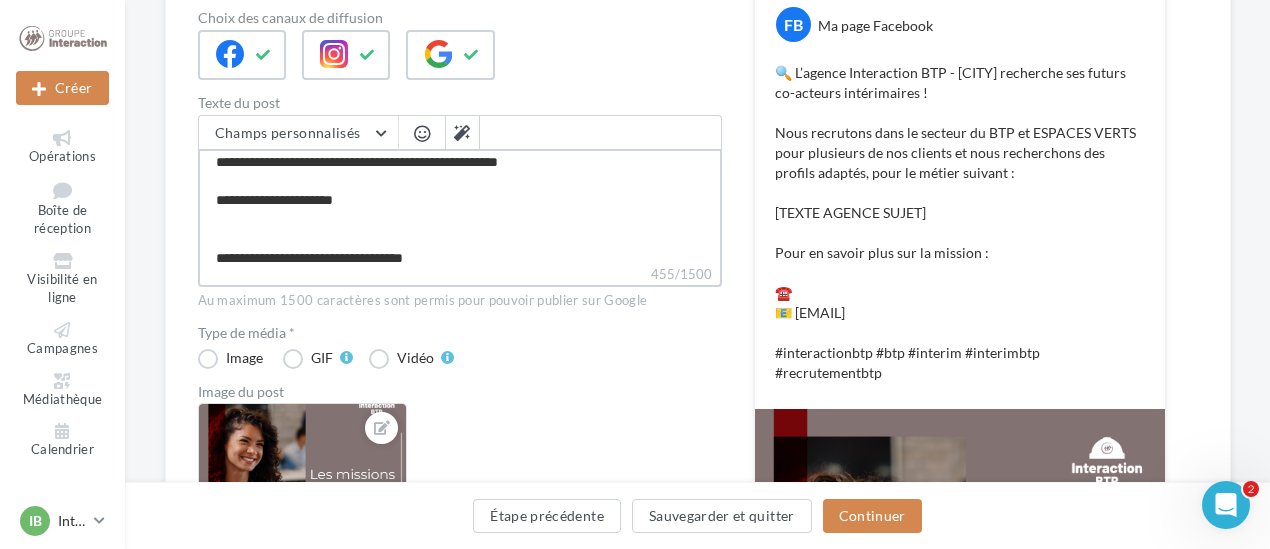 type on "**********" 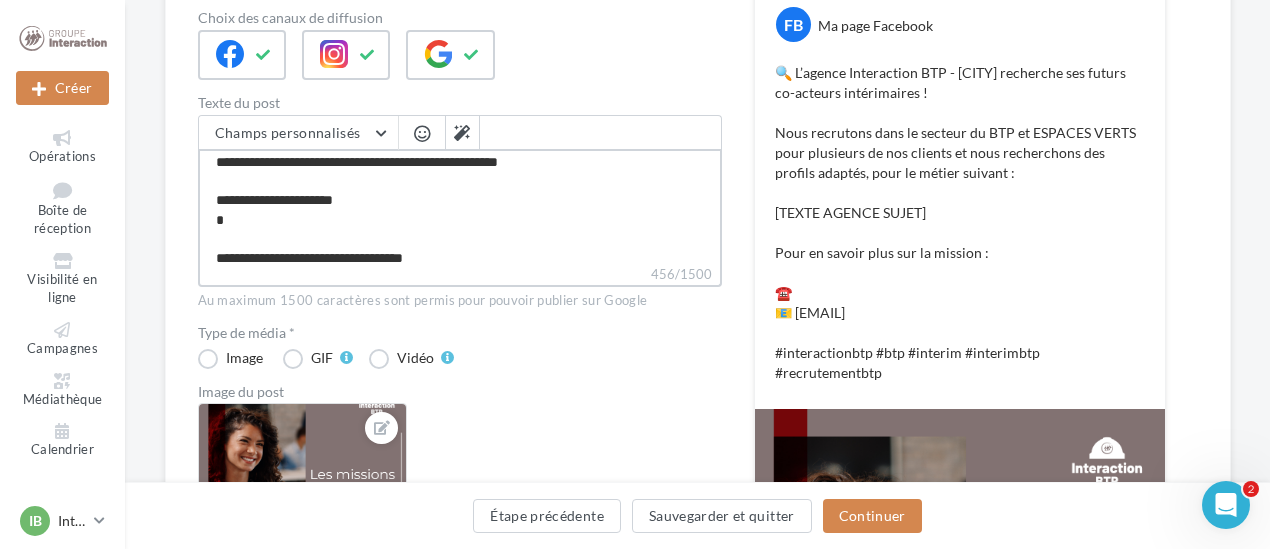 type on "**********" 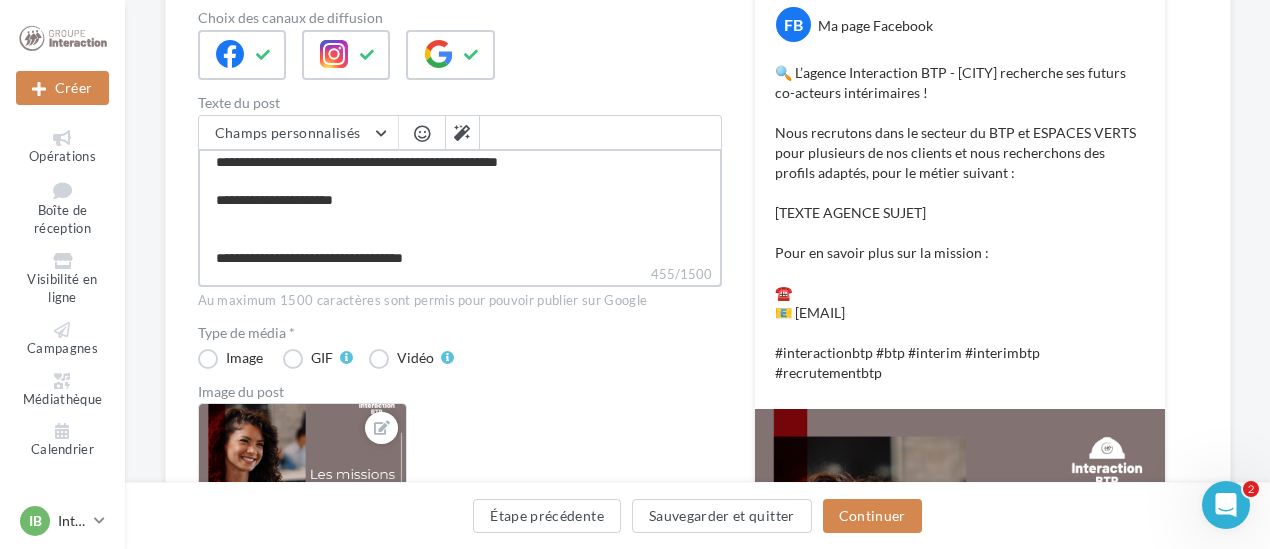 type on "**********" 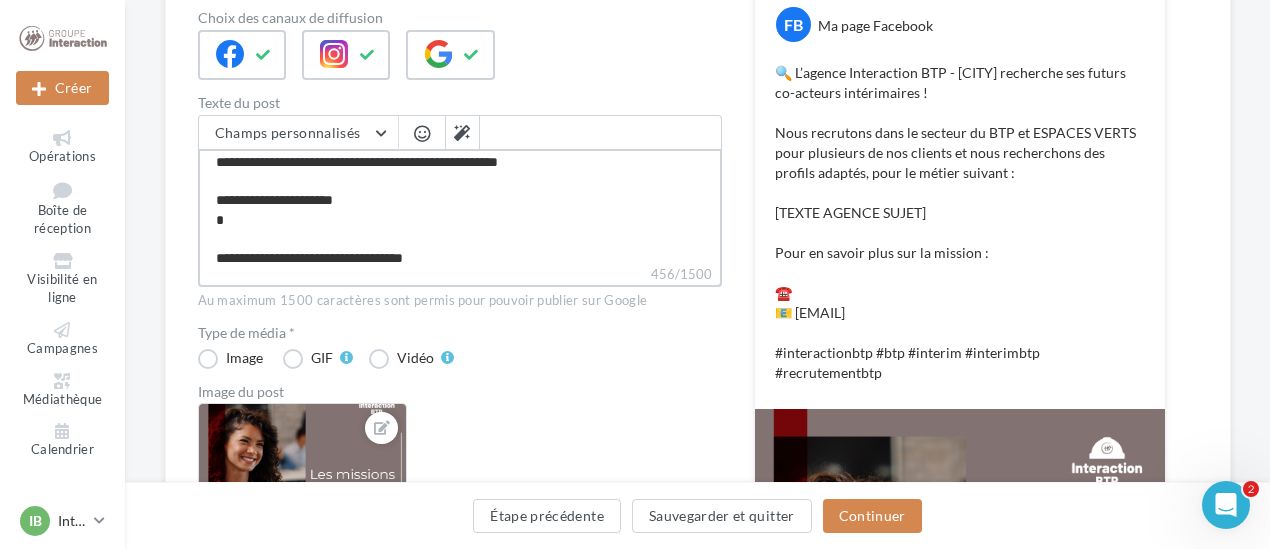 type on "**********" 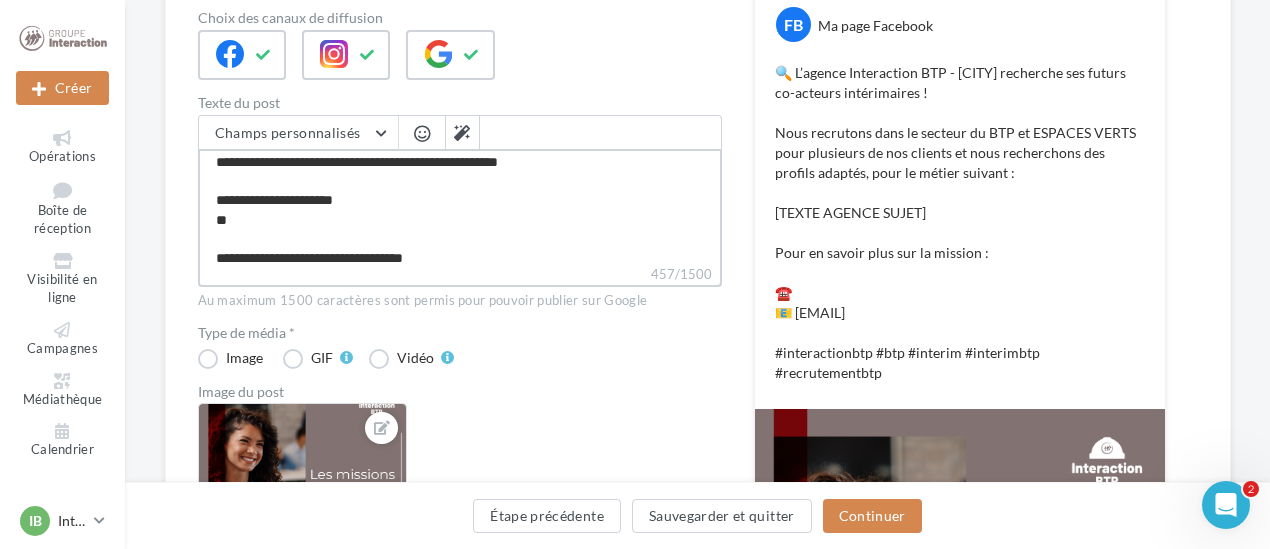 type on "**********" 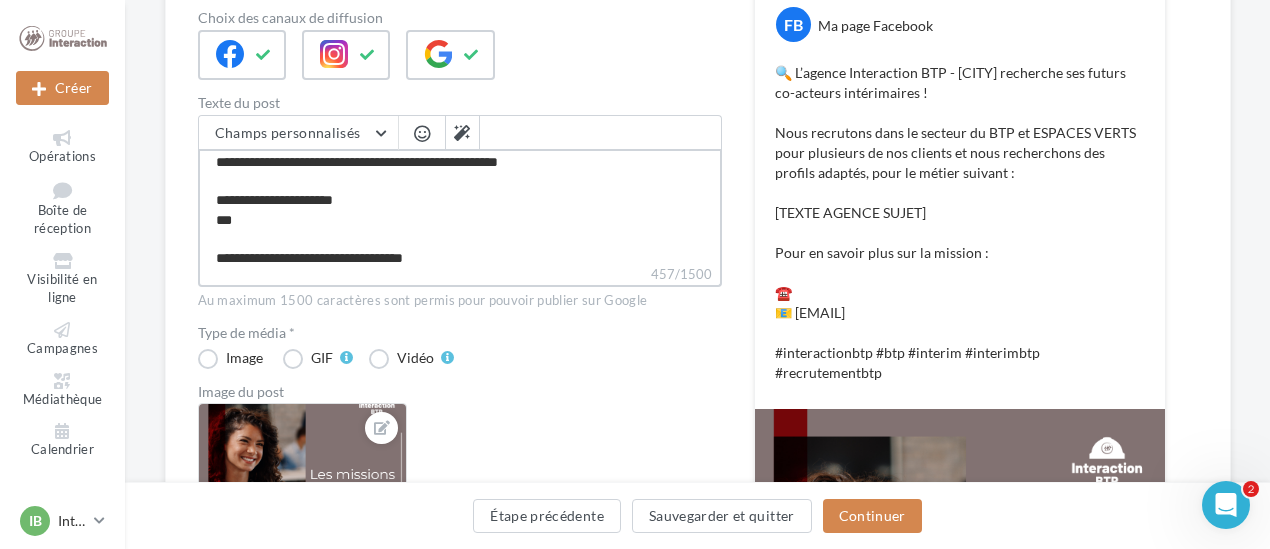 type on "**********" 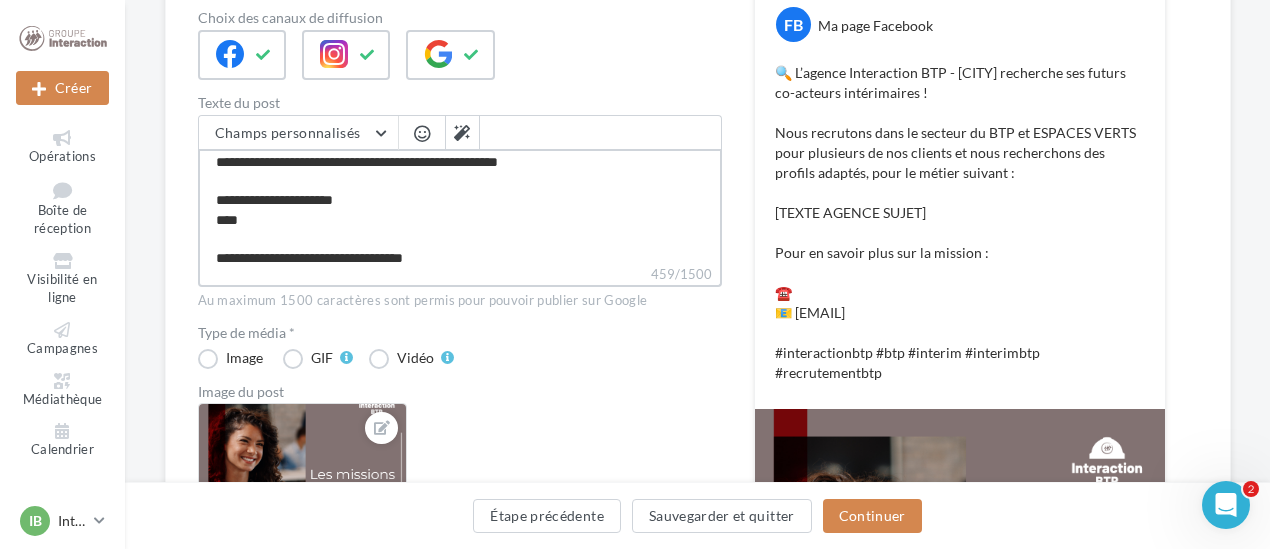 type on "**********" 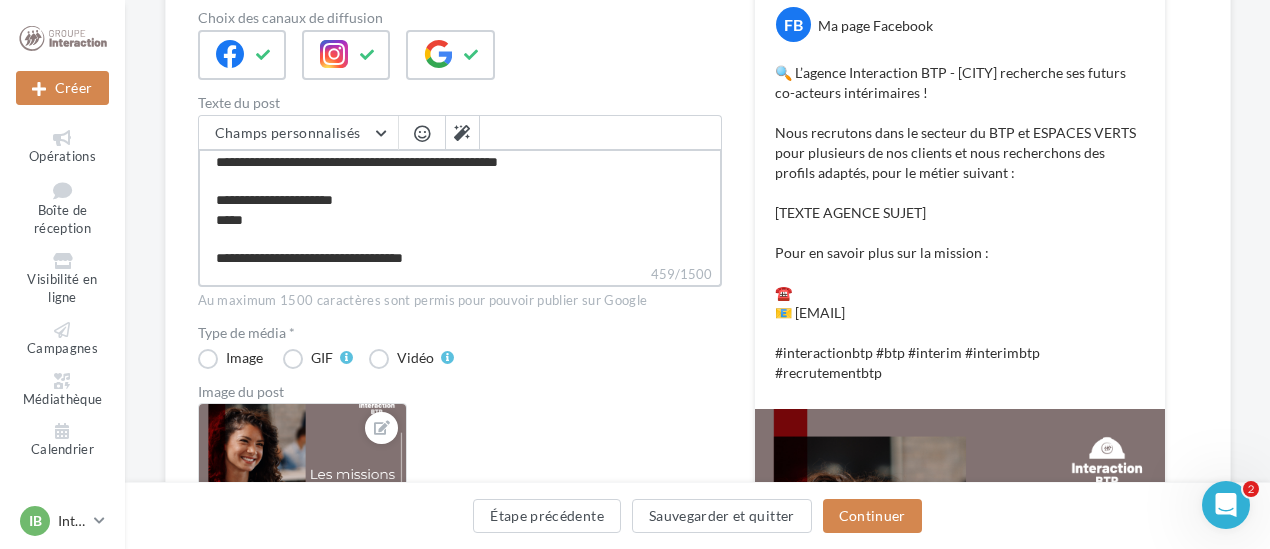 type on "**********" 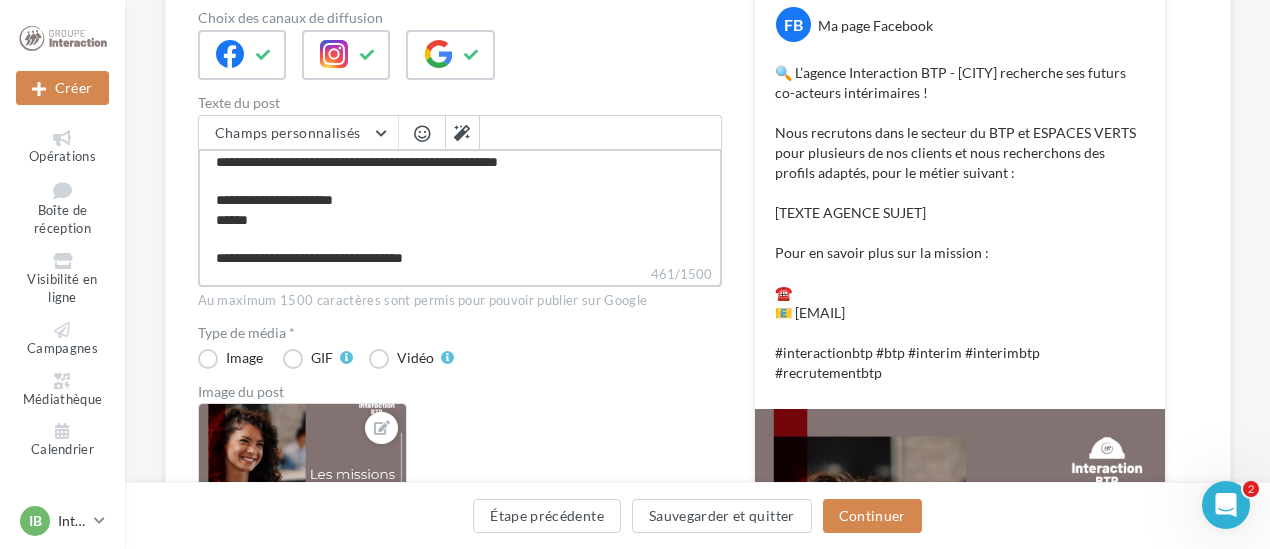 type on "**********" 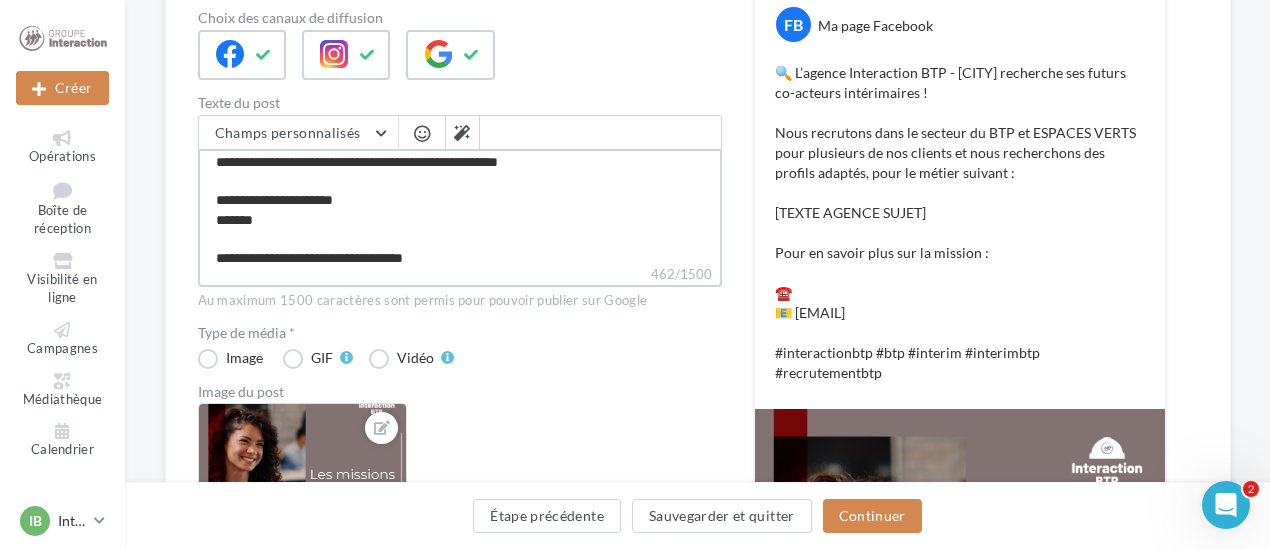 type on "**********" 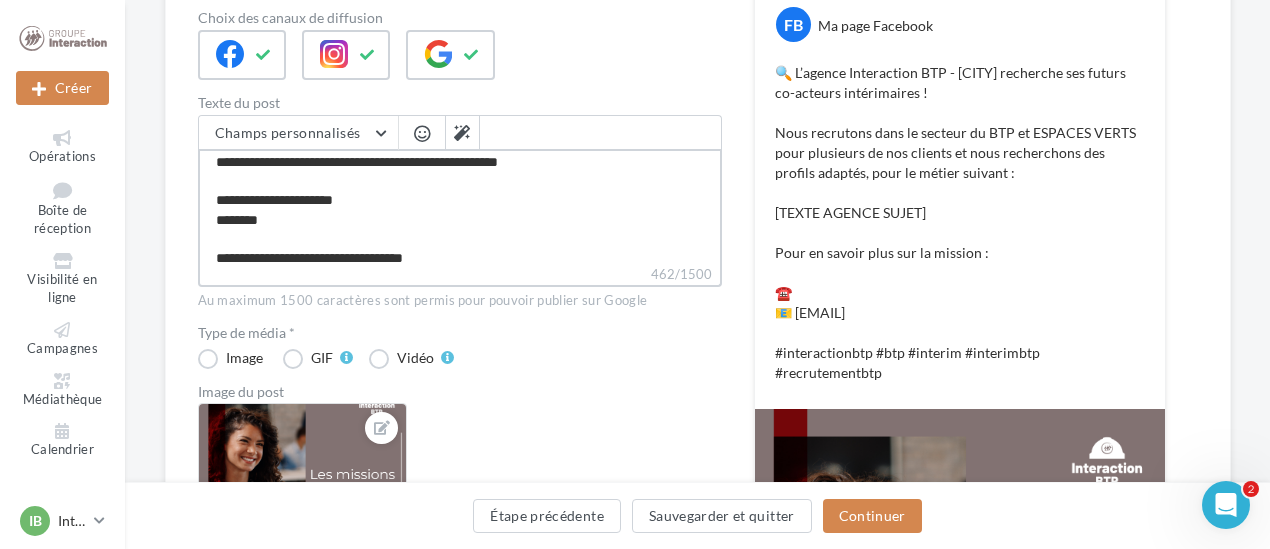 type on "**********" 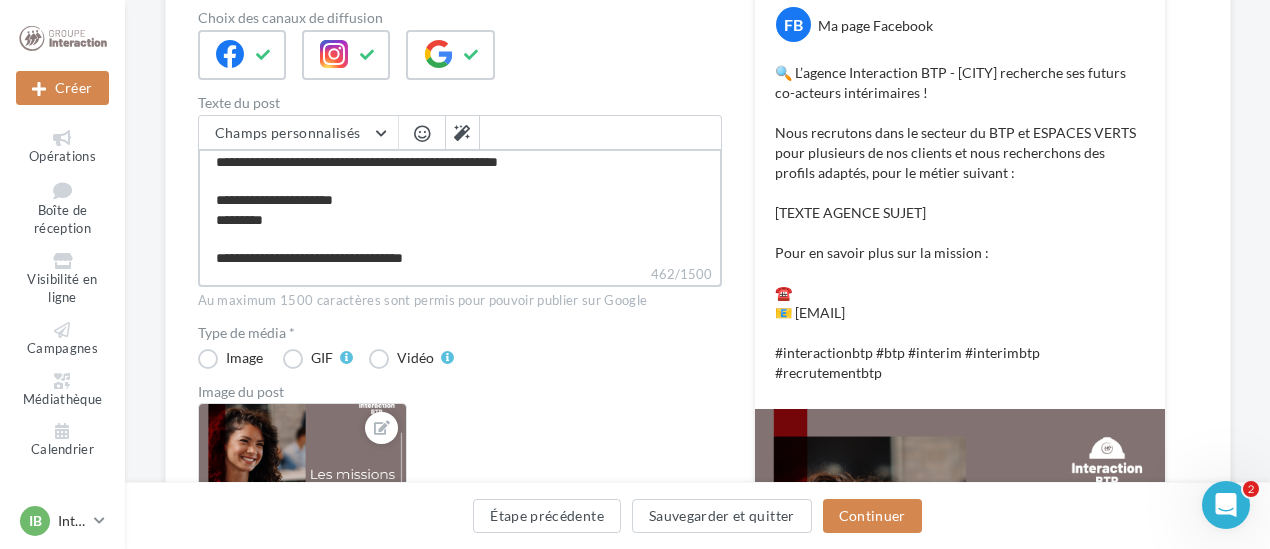 type on "**********" 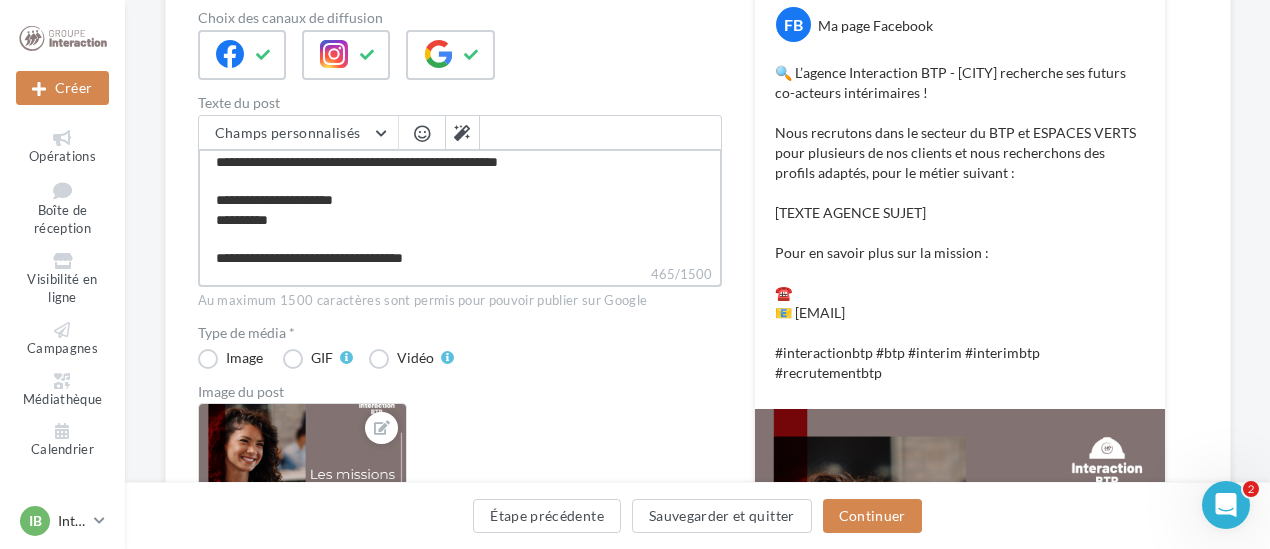 type on "**********" 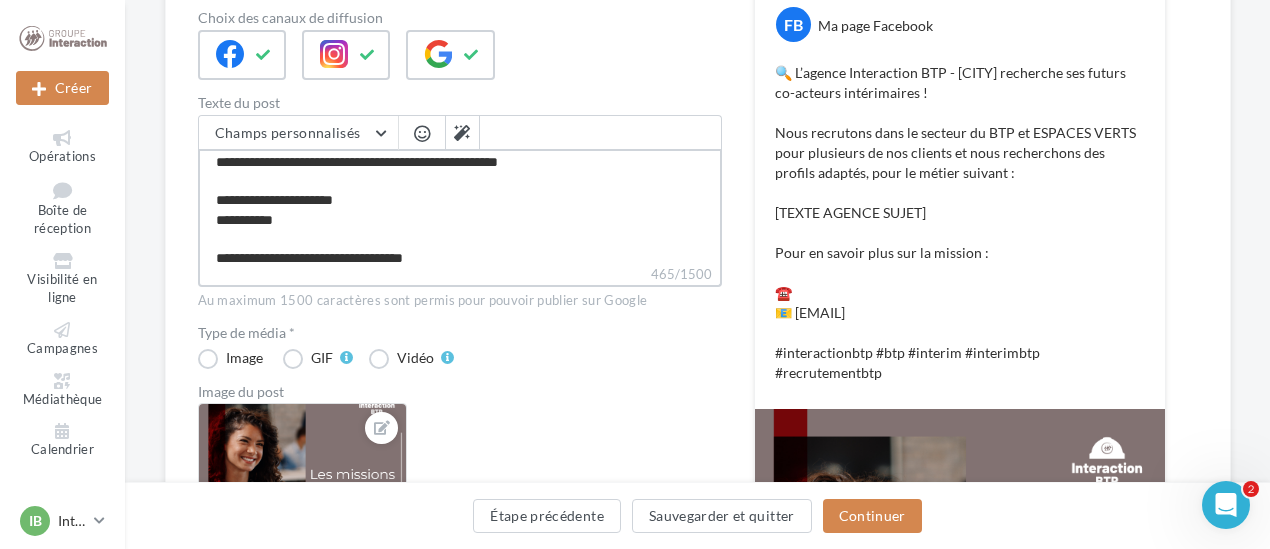 type on "**********" 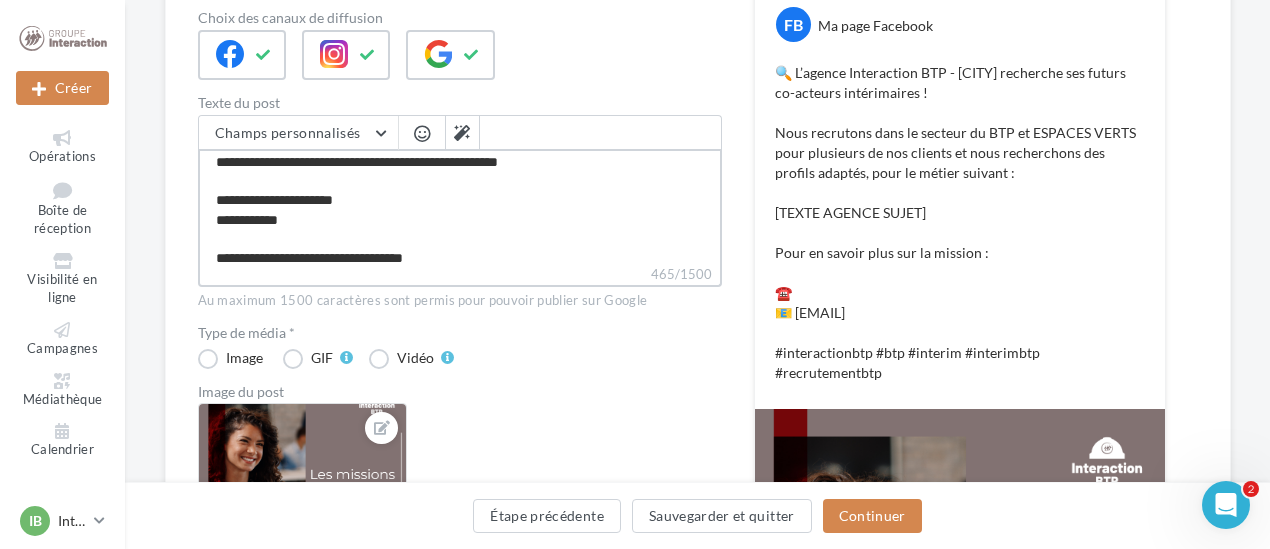type on "**********" 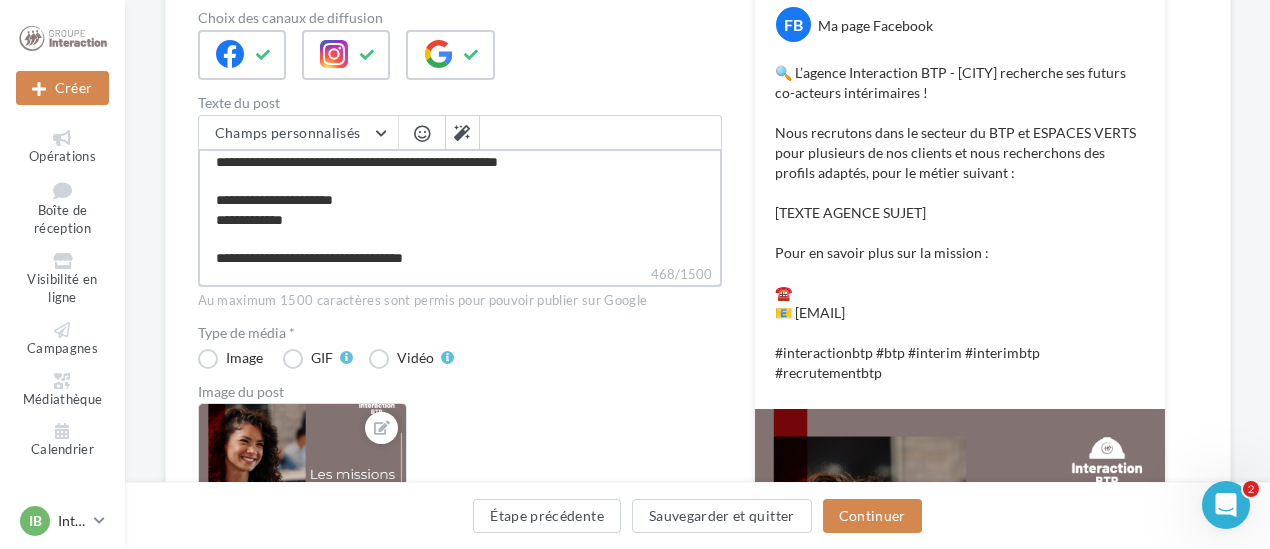 type on "**********" 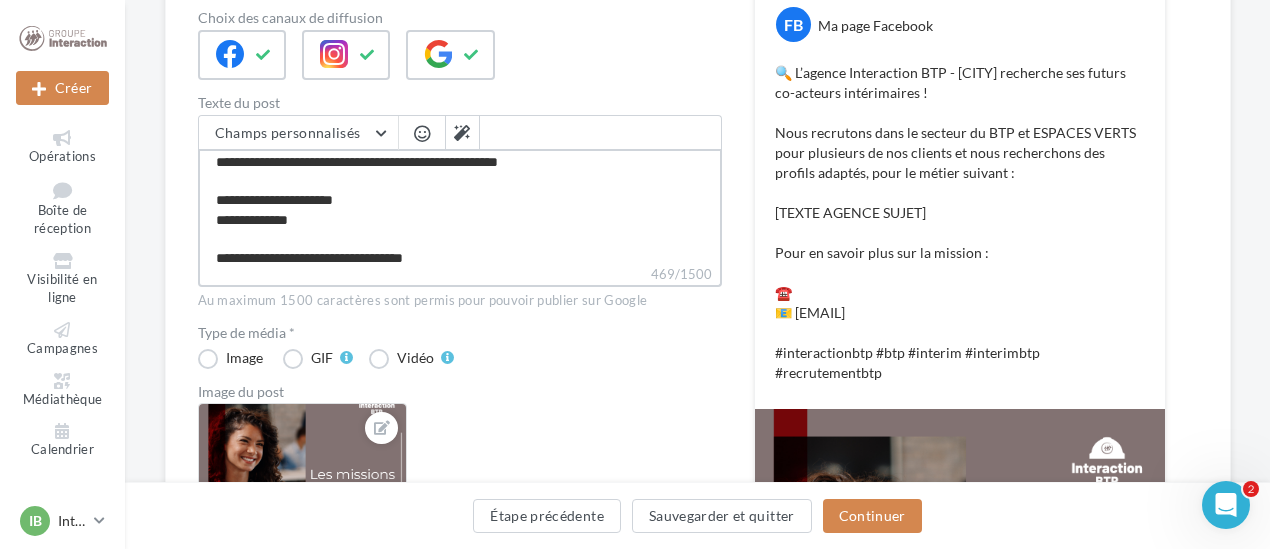 type on "**********" 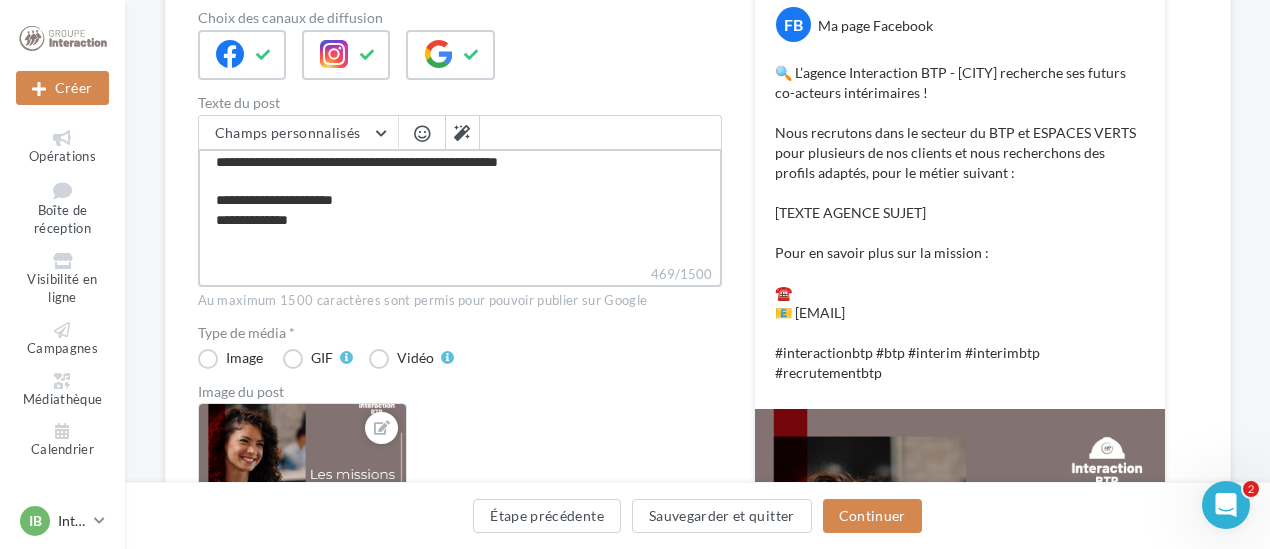 scroll, scrollTop: 66, scrollLeft: 0, axis: vertical 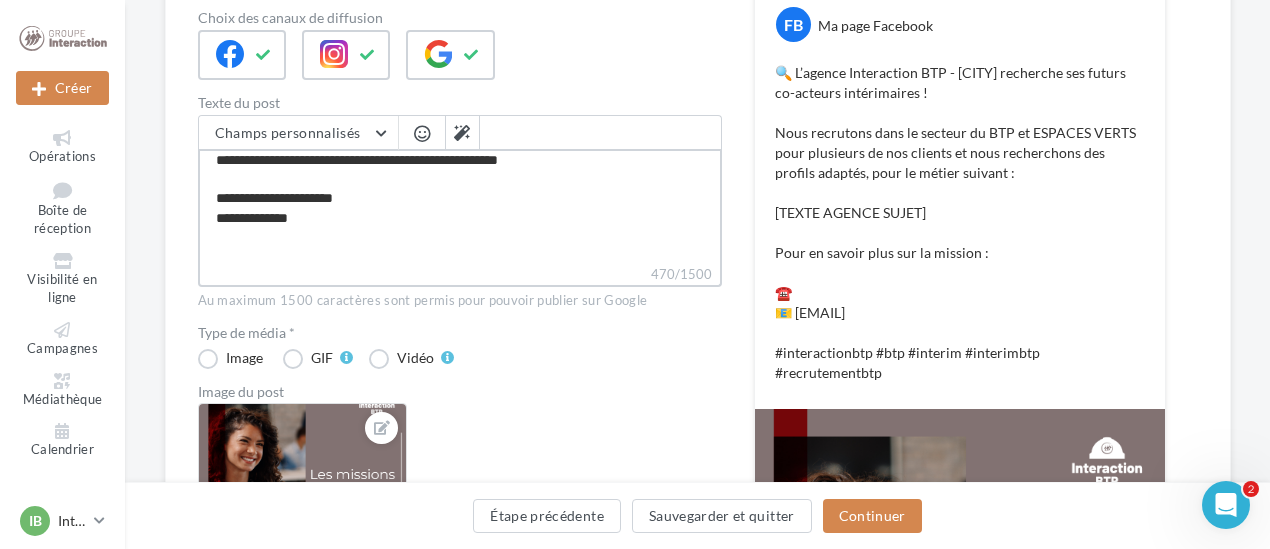 type on "**********" 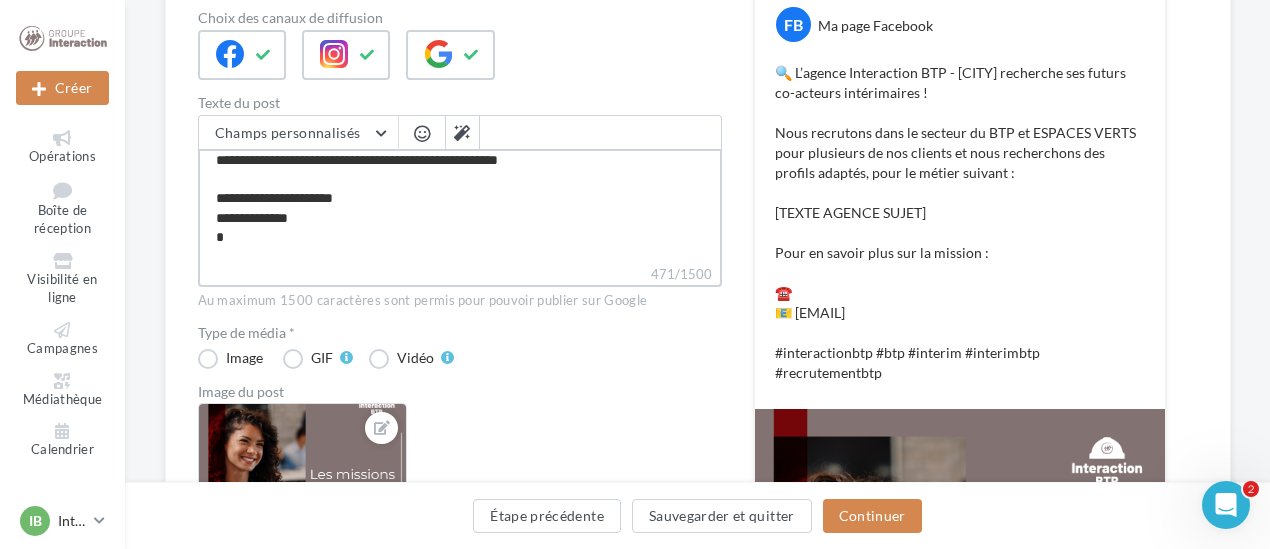 type on "**********" 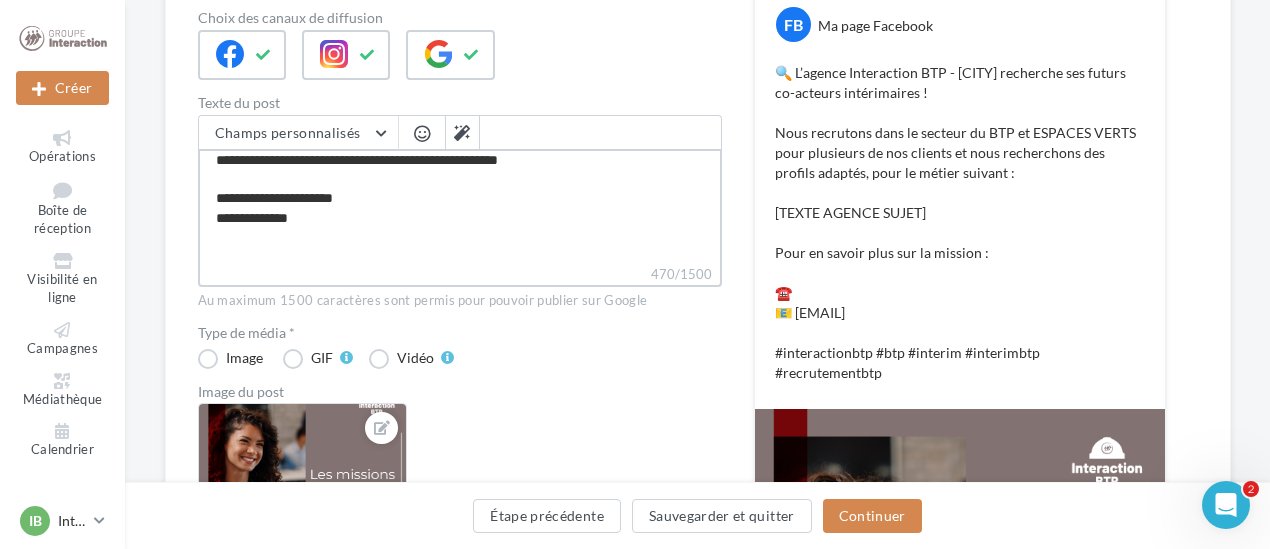 type on "**********" 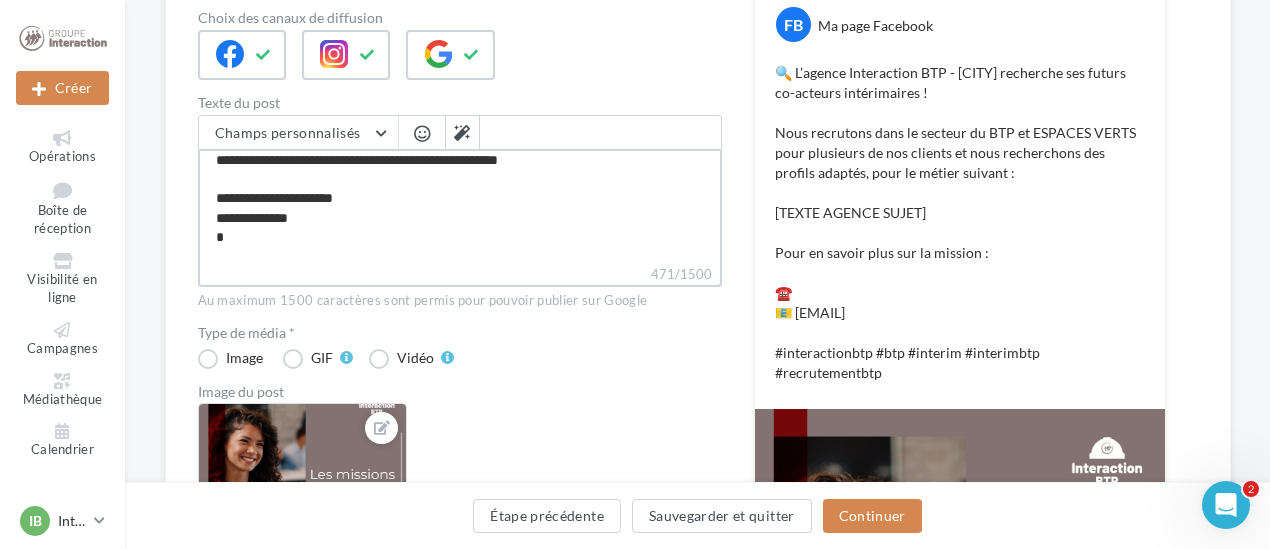 type 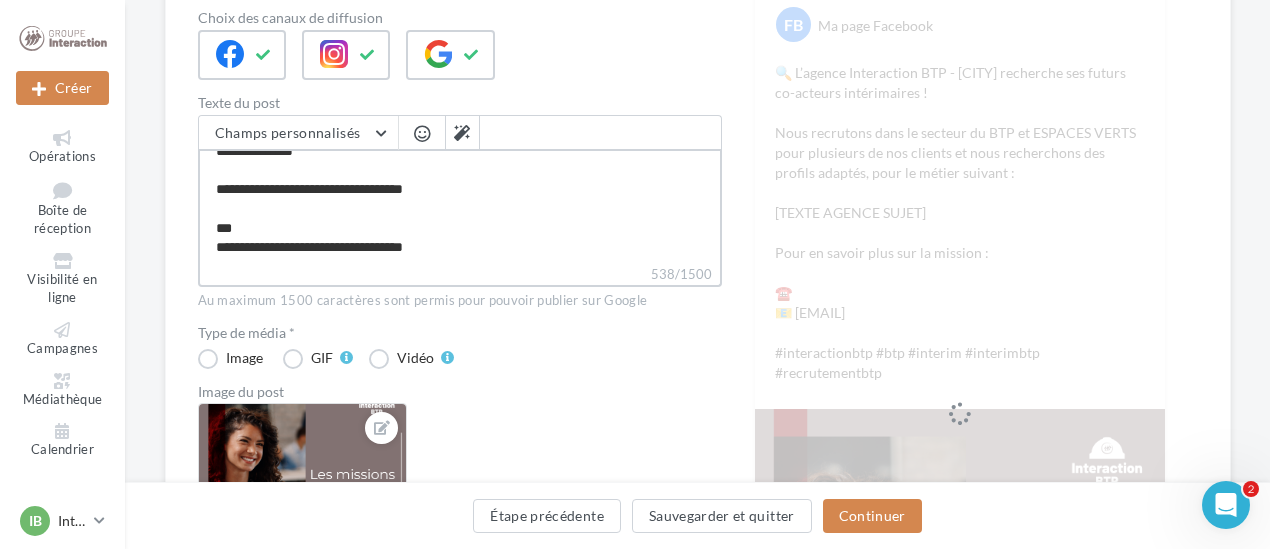scroll, scrollTop: 246, scrollLeft: 0, axis: vertical 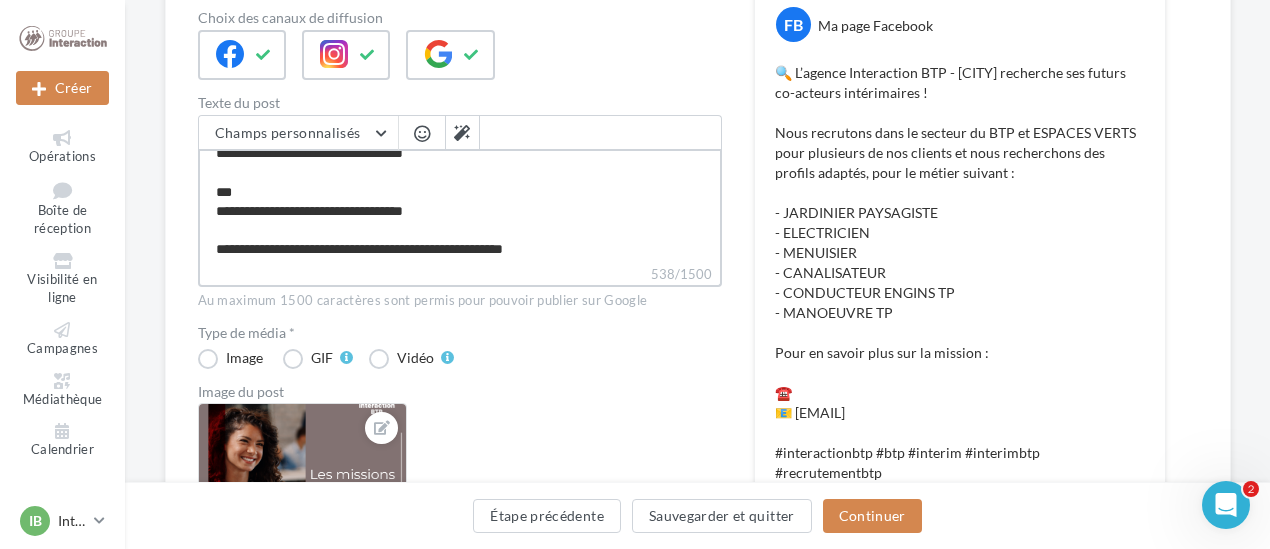 click on "**********" at bounding box center (460, 206) 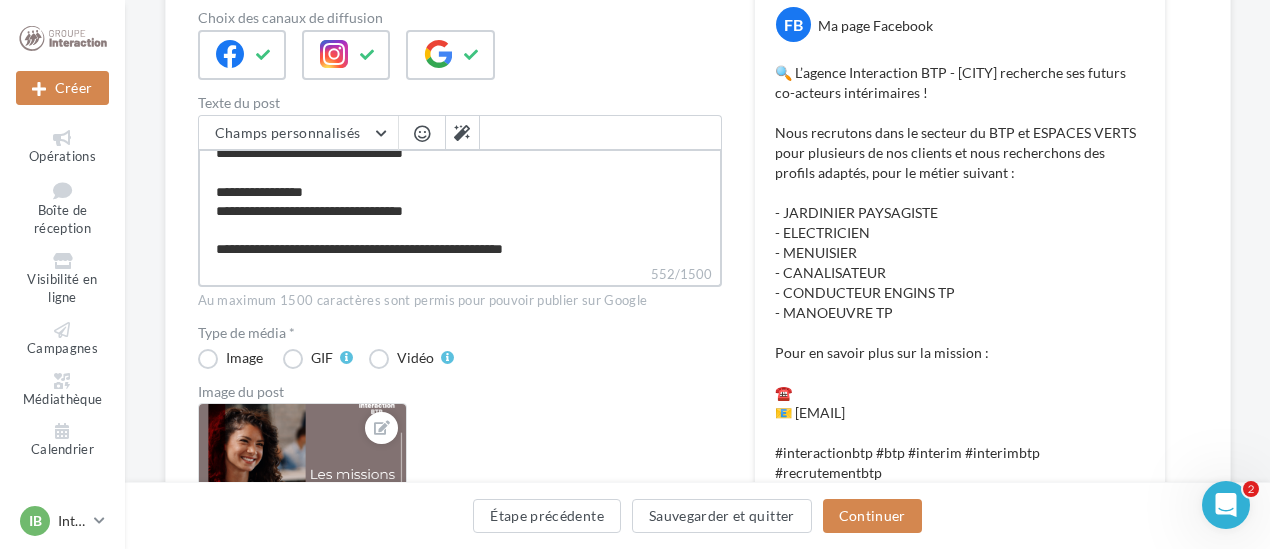 click on "**********" at bounding box center [460, 206] 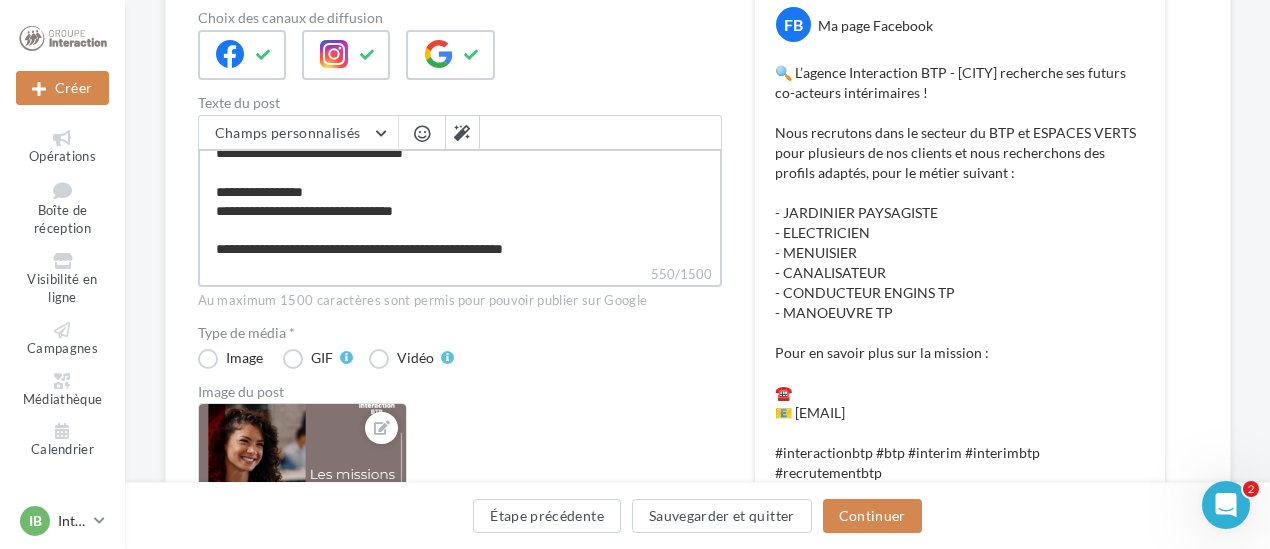 scroll, scrollTop: 268, scrollLeft: 0, axis: vertical 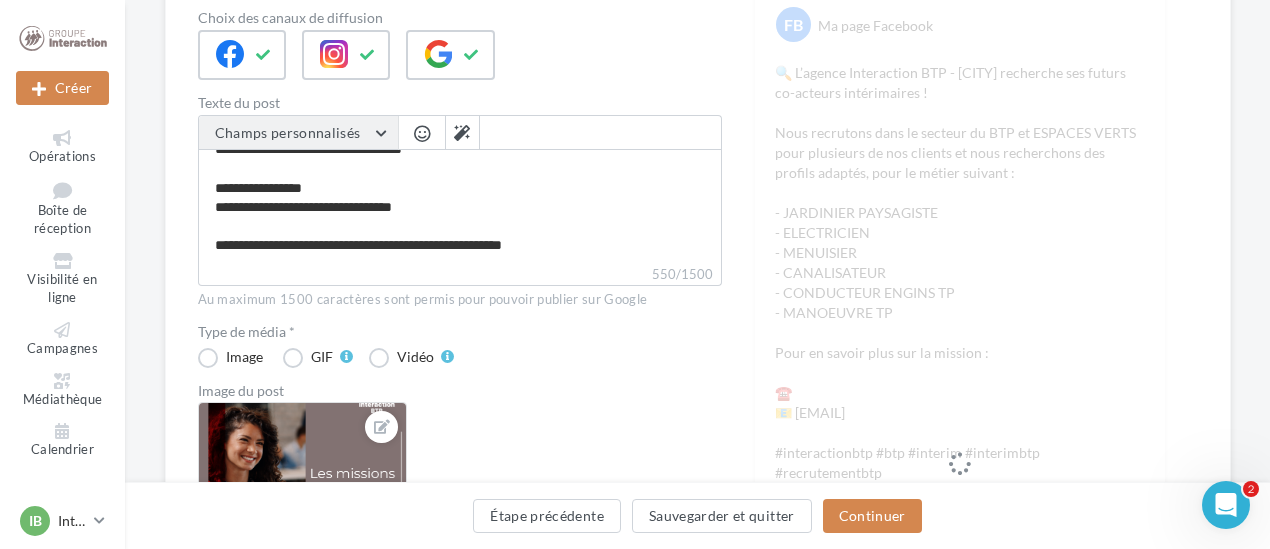click on "Champs personnalisés" at bounding box center [288, 132] 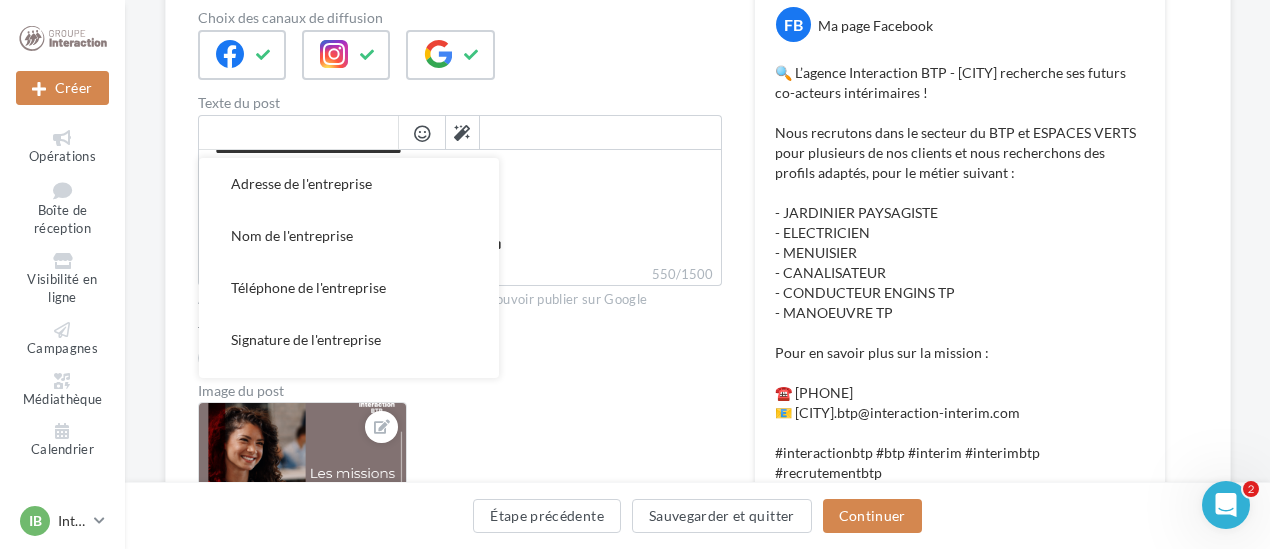 click at bounding box center (298, 133) 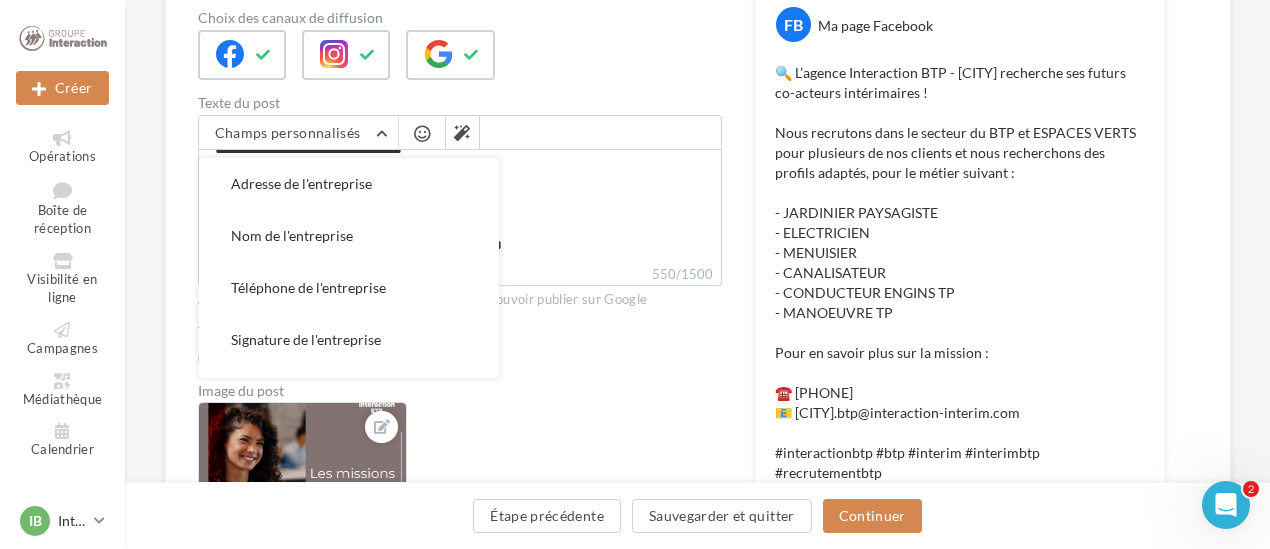 click at bounding box center [601, 132] 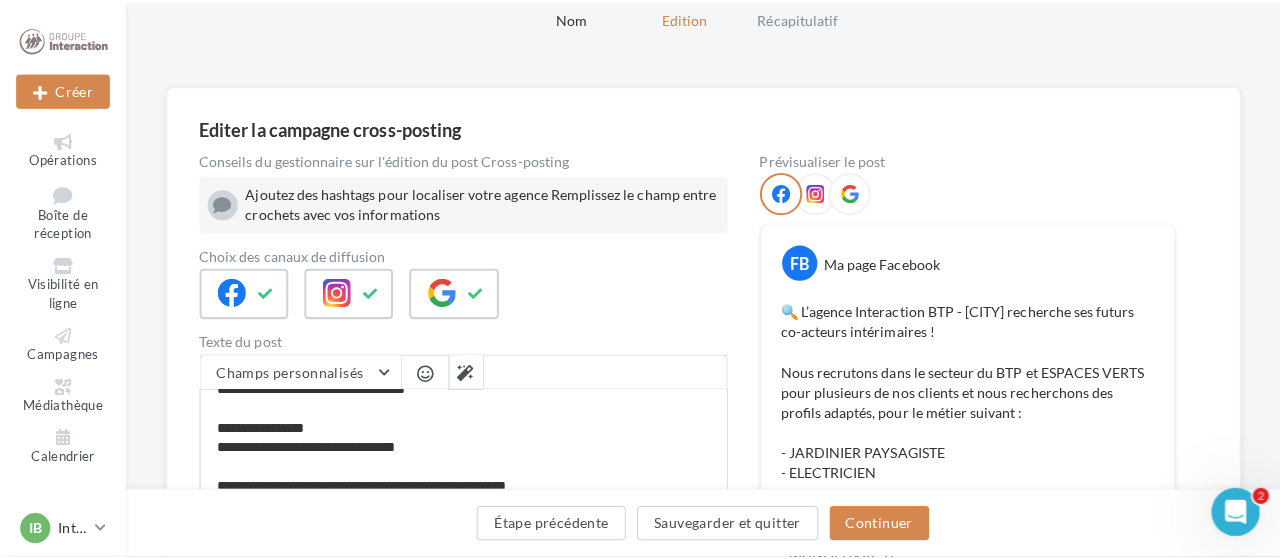 scroll, scrollTop: 82, scrollLeft: 0, axis: vertical 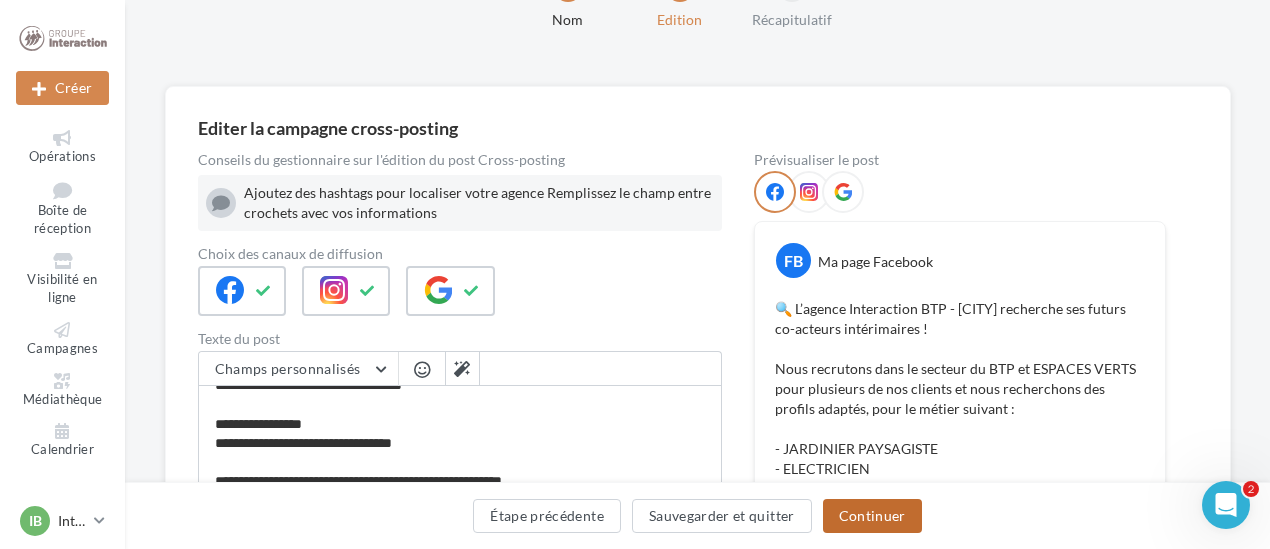 click on "Continuer" at bounding box center (872, 516) 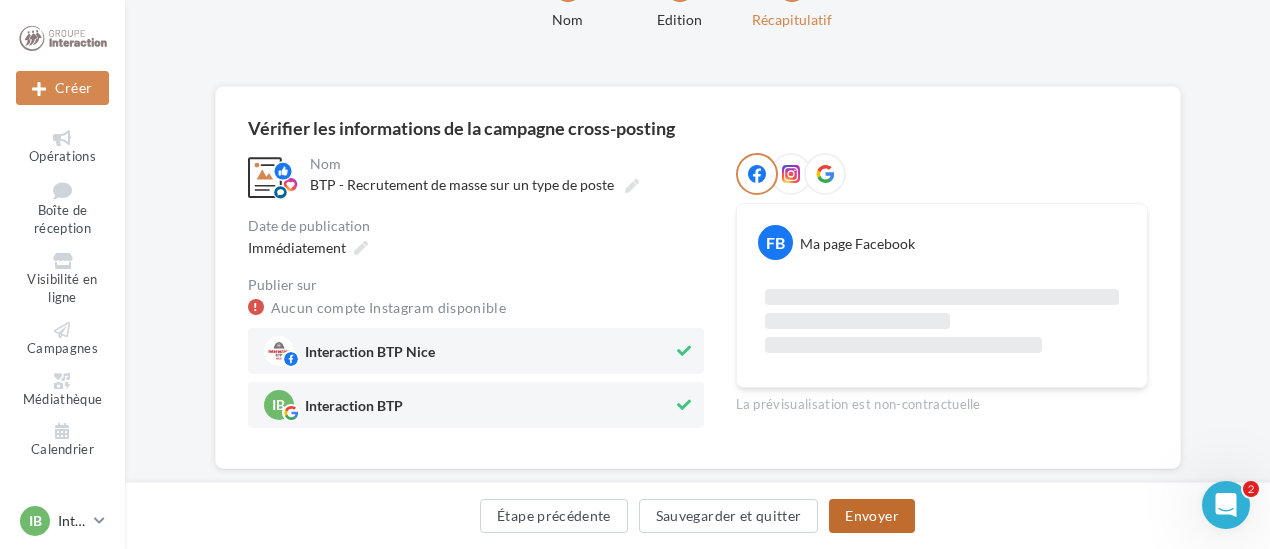 click on "Envoyer" at bounding box center (871, 516) 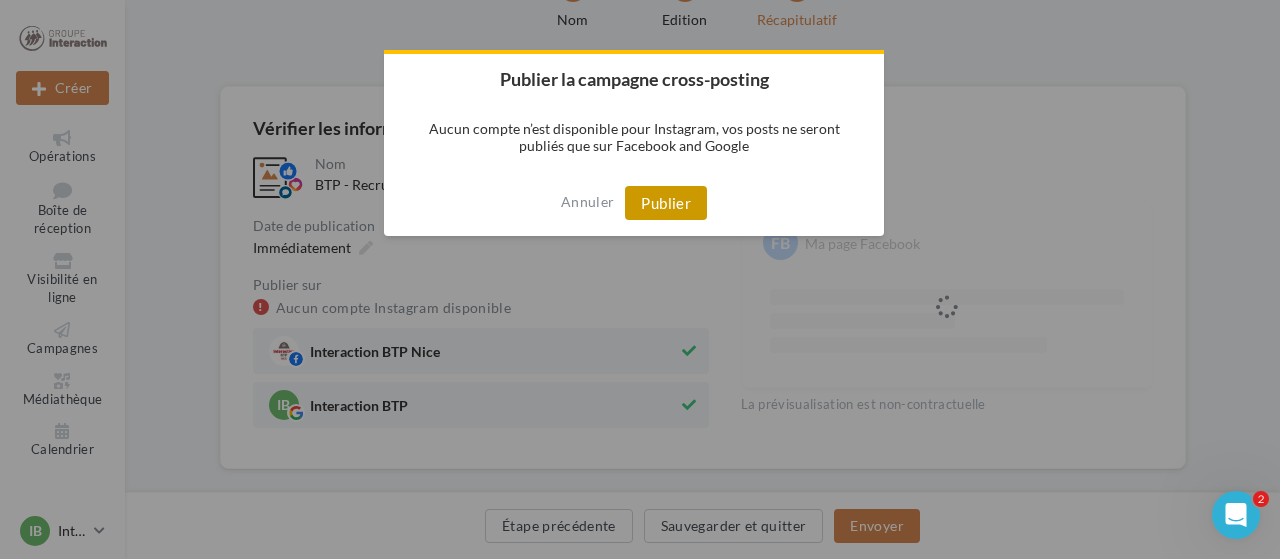 click on "Publier" at bounding box center (666, 203) 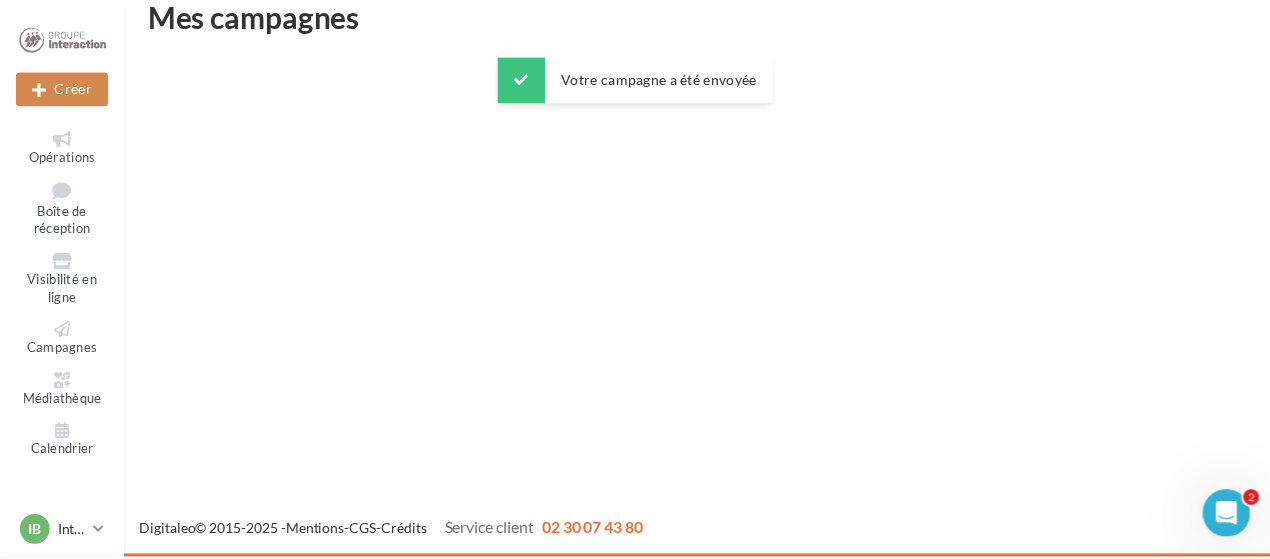 scroll, scrollTop: 32, scrollLeft: 0, axis: vertical 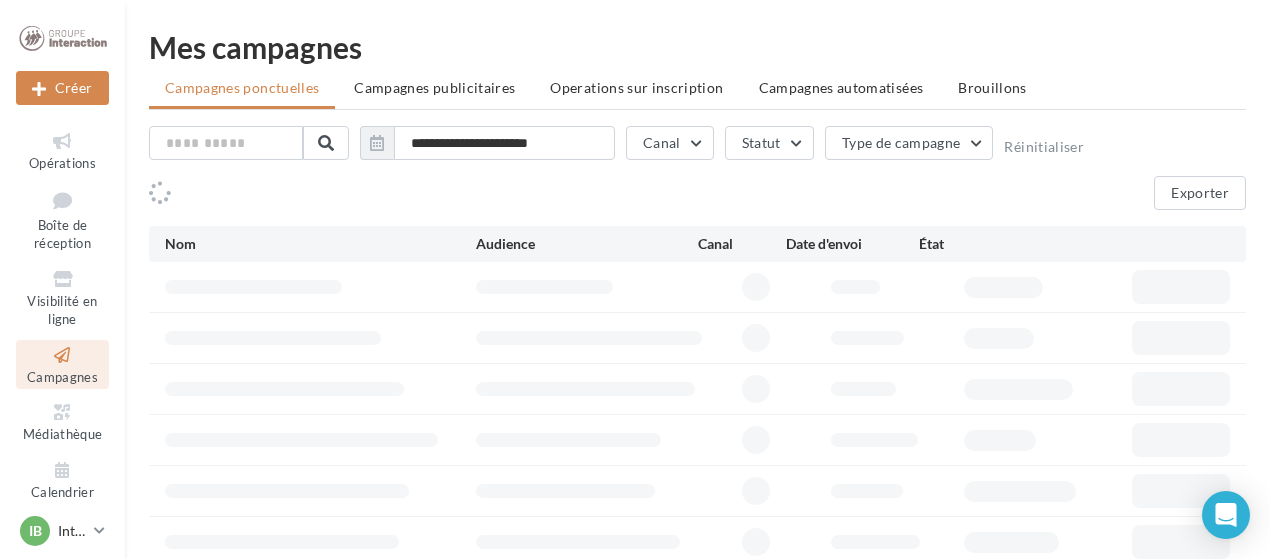 click on "Visibilité en ligne" at bounding box center [62, 310] 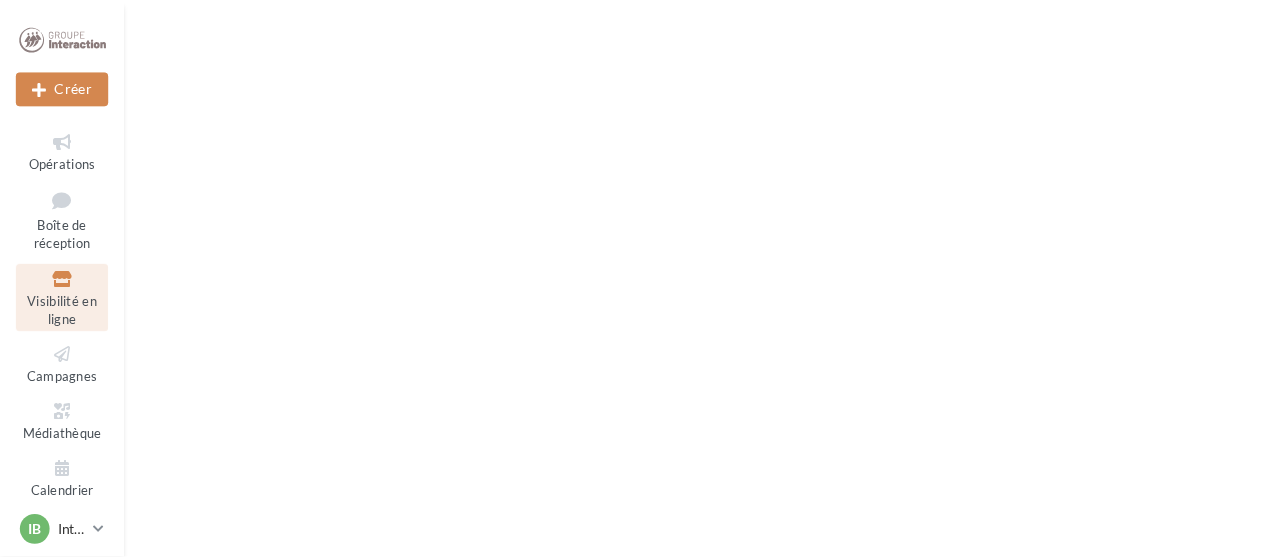 scroll, scrollTop: 0, scrollLeft: 0, axis: both 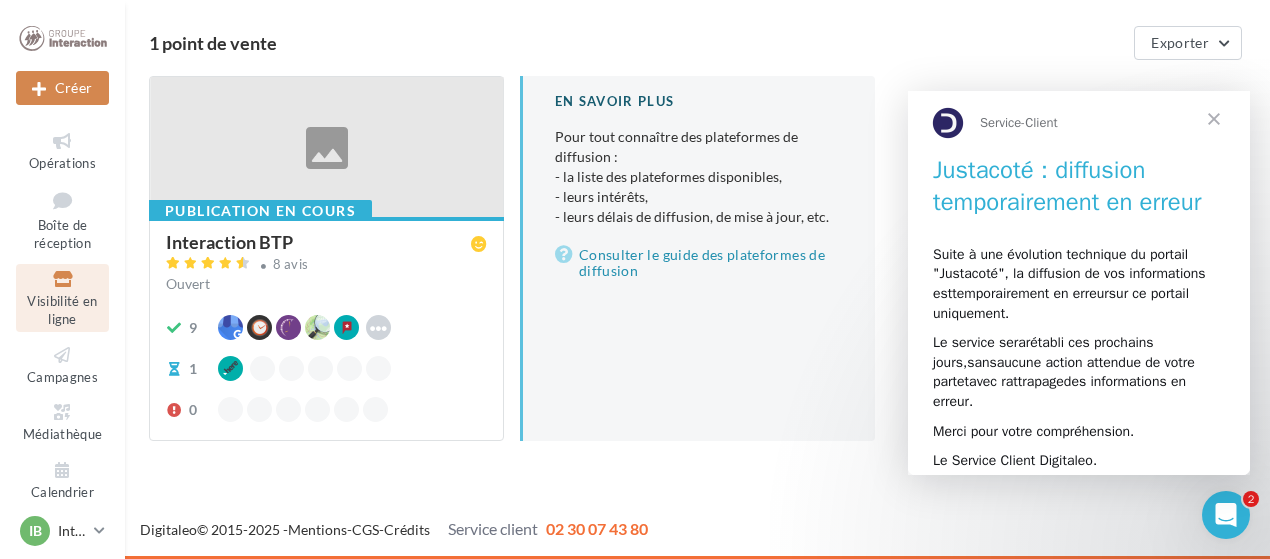 click at bounding box center (1214, 118) 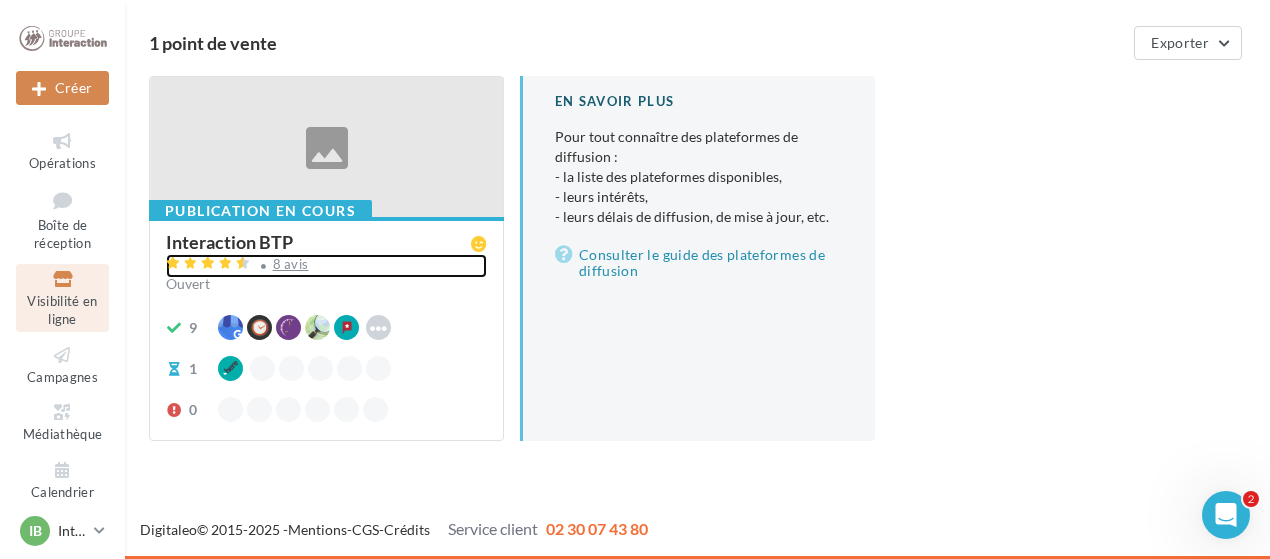 click on "8 avis" at bounding box center [291, 264] 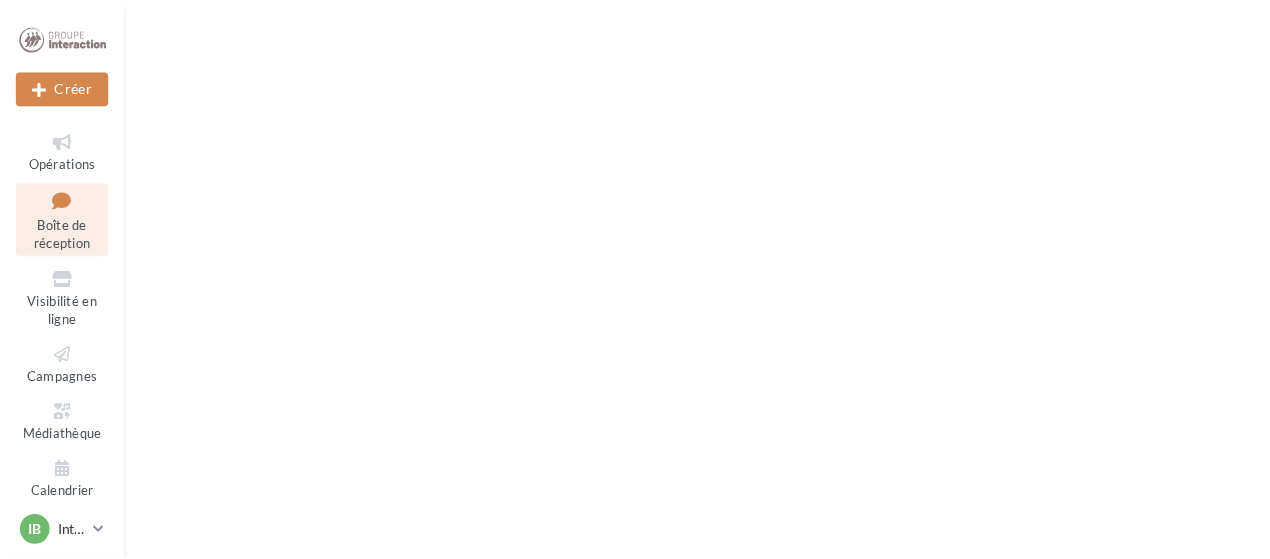 scroll, scrollTop: 0, scrollLeft: 0, axis: both 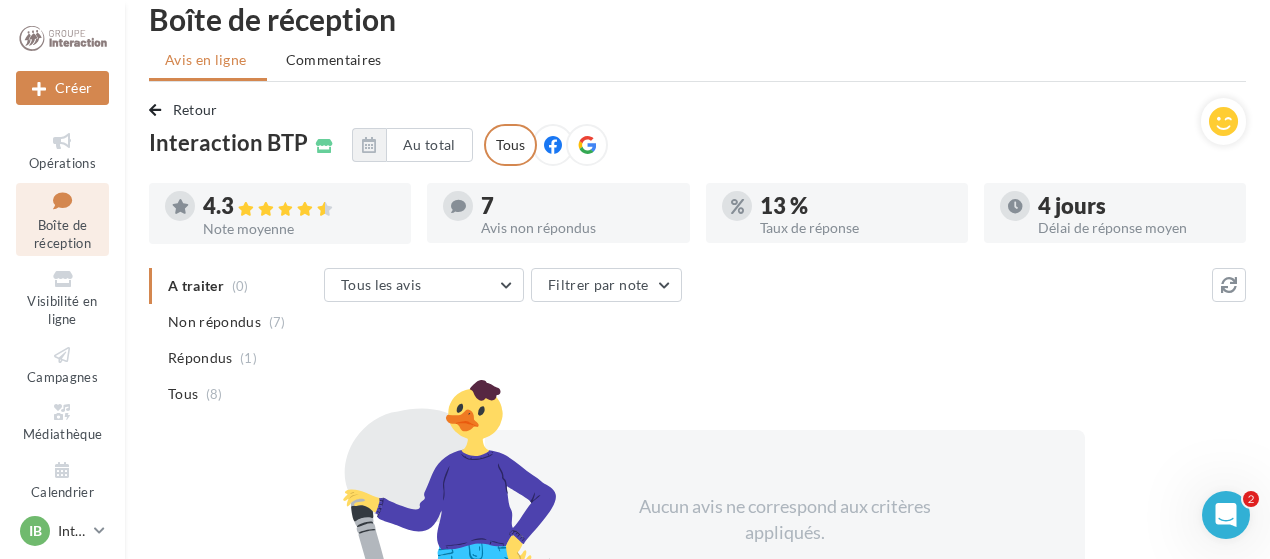 click on "Note moyenne" at bounding box center [299, 229] 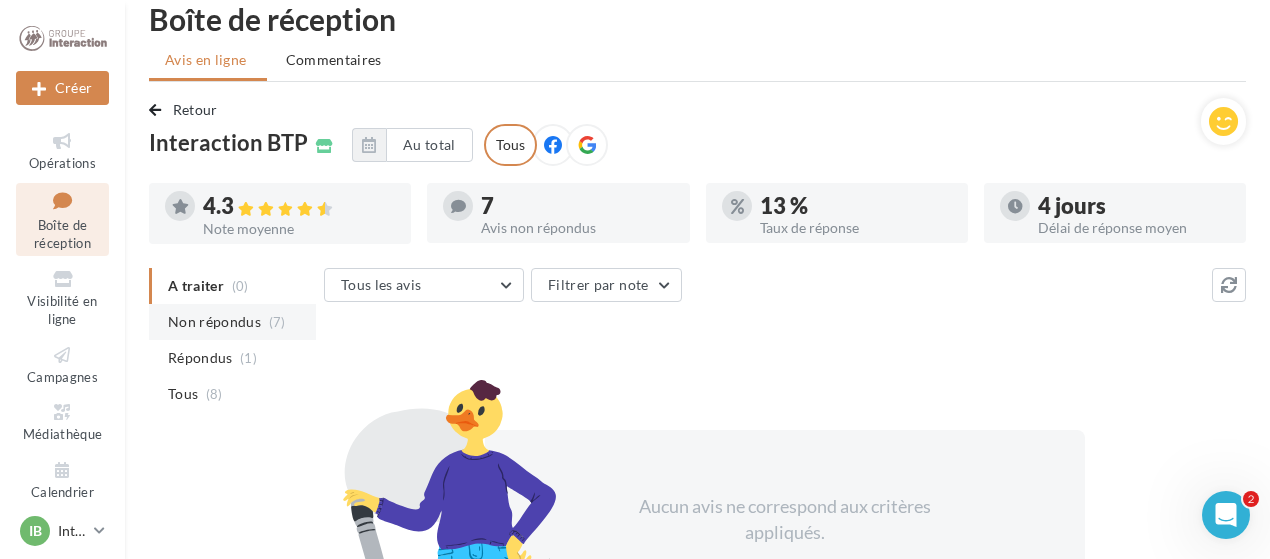 click on "Non répondus" at bounding box center (214, 322) 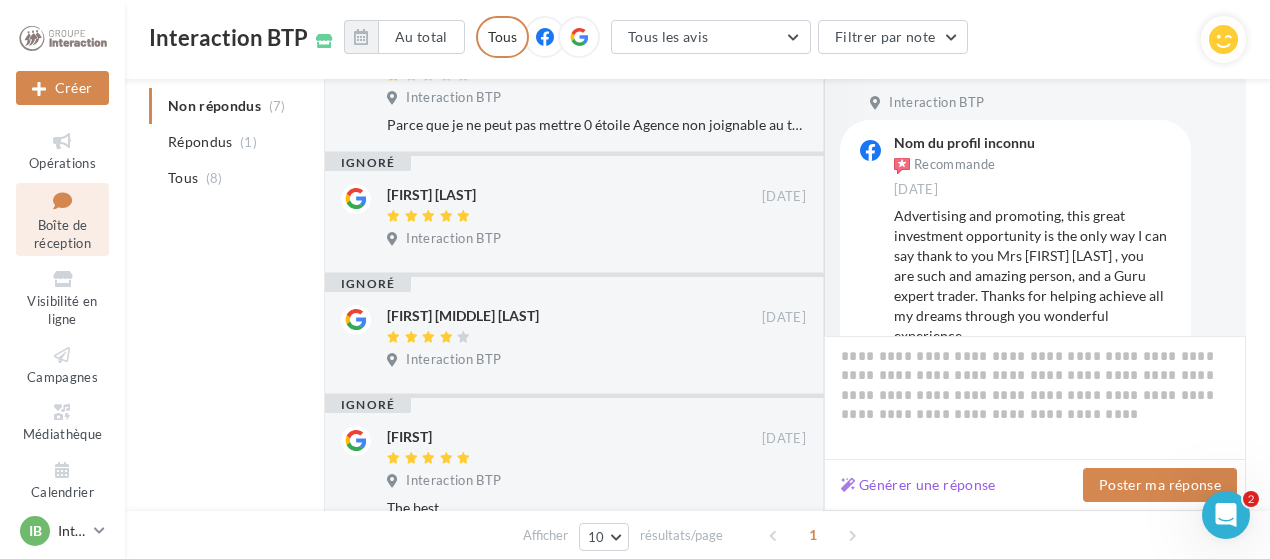 scroll, scrollTop: 467, scrollLeft: 0, axis: vertical 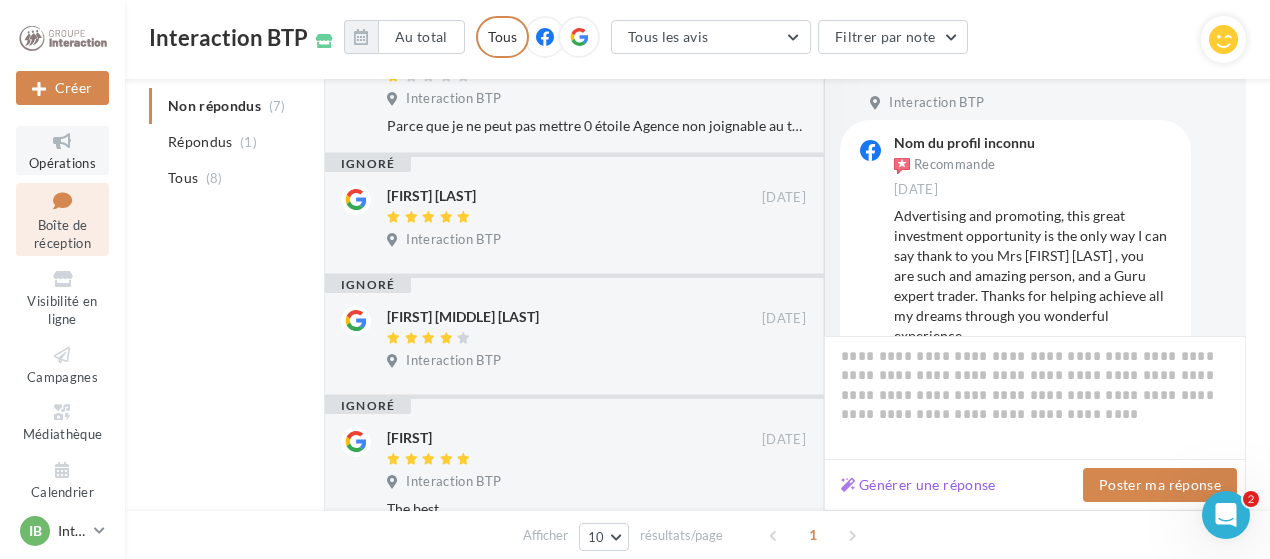 click at bounding box center (62, 141) 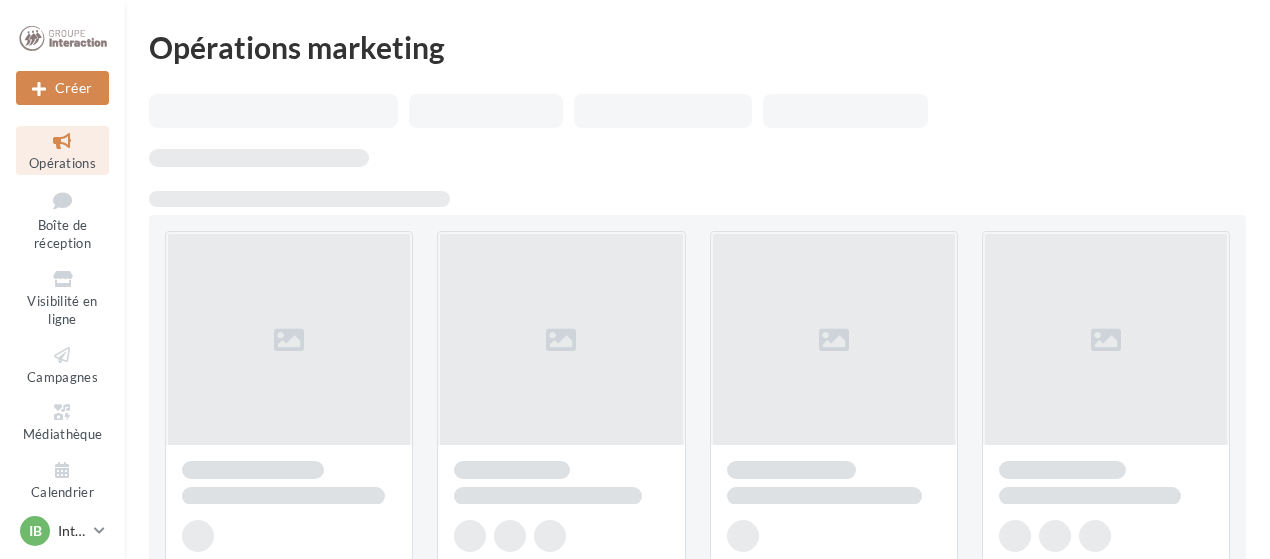 scroll, scrollTop: 0, scrollLeft: 0, axis: both 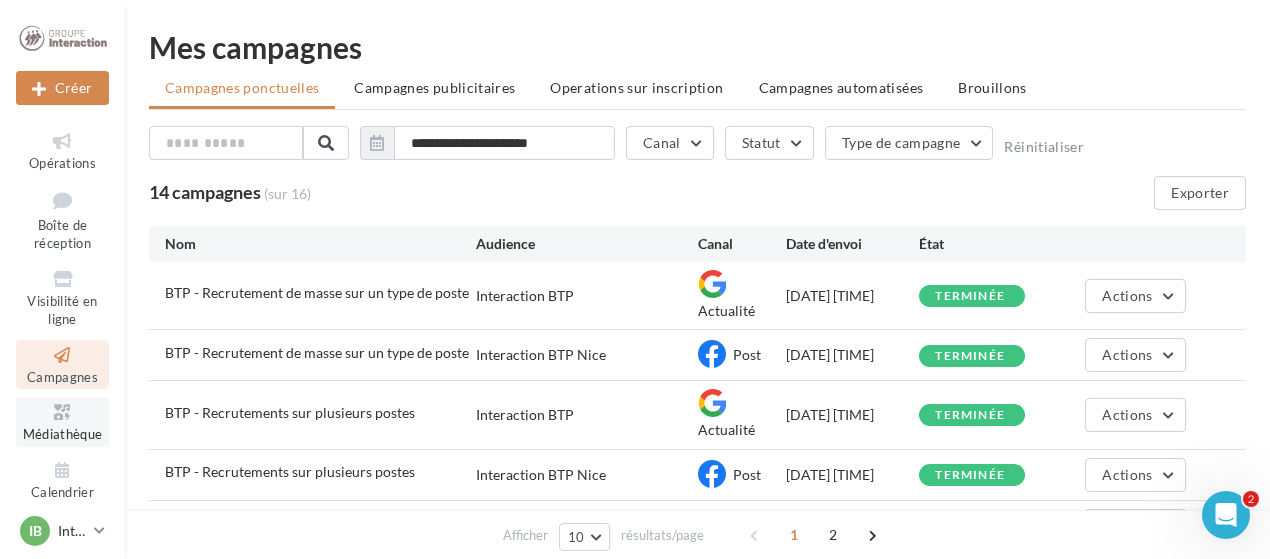 click on "Médiathèque" at bounding box center (62, 421) 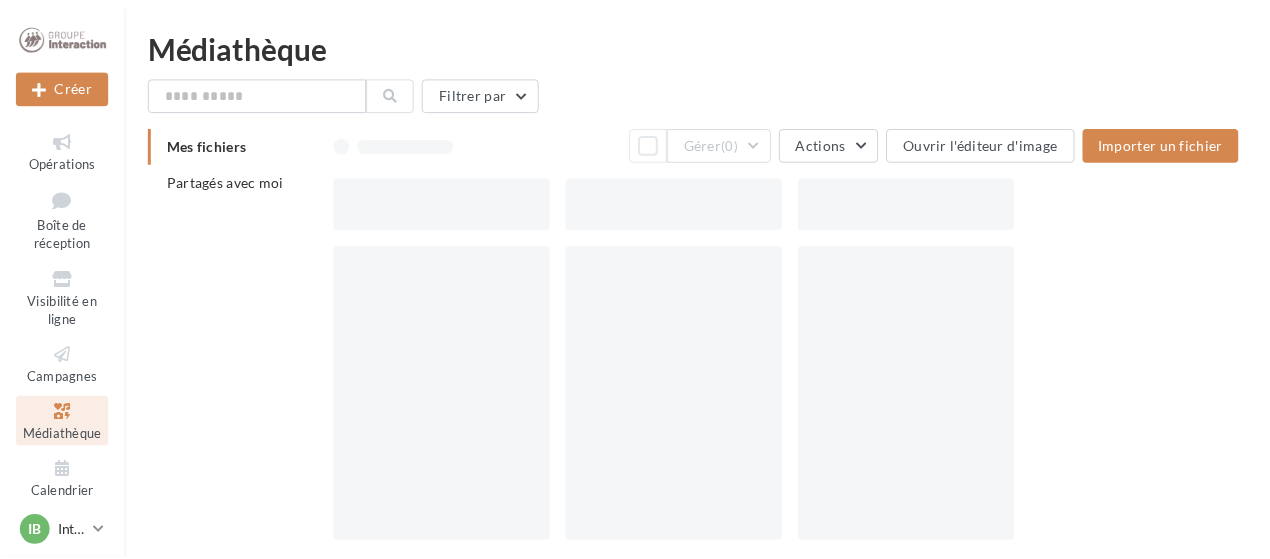 scroll, scrollTop: 0, scrollLeft: 0, axis: both 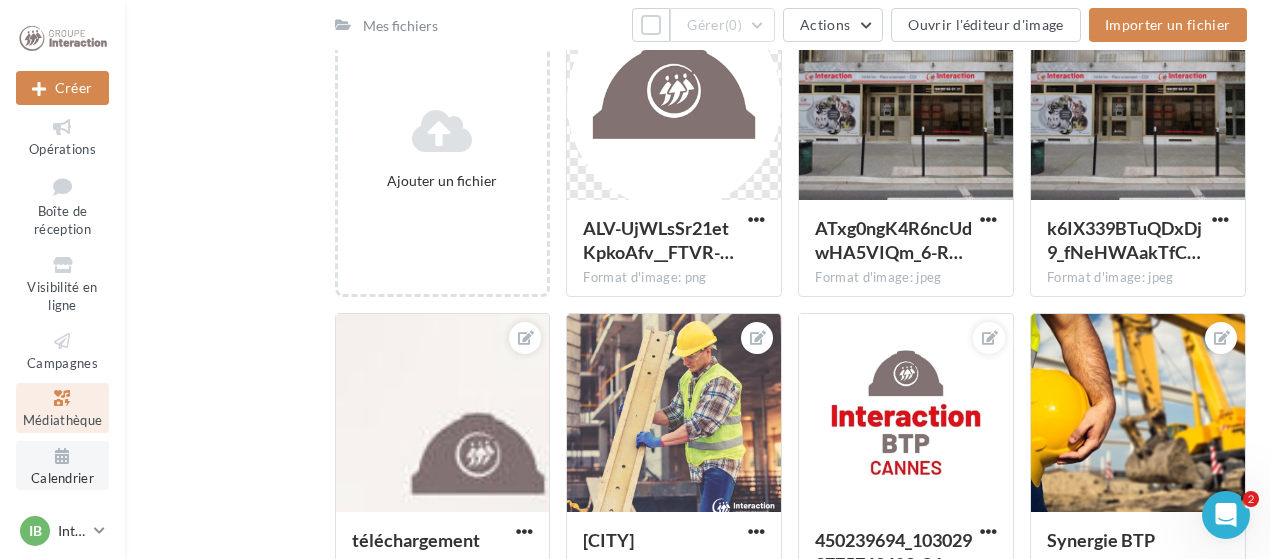 click at bounding box center (62, 456) 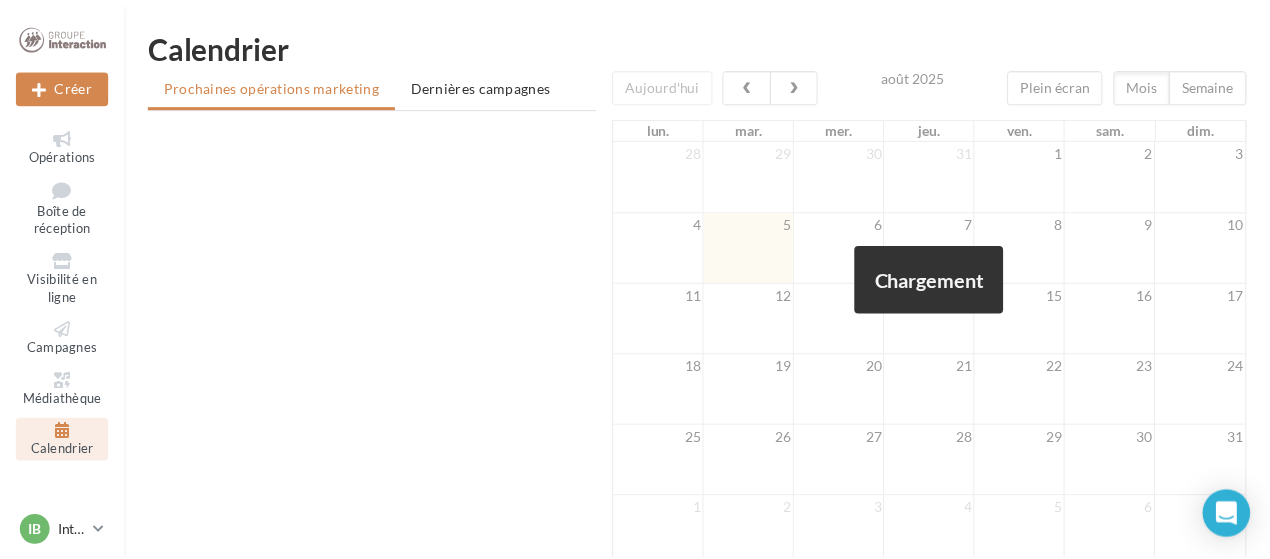 scroll, scrollTop: 0, scrollLeft: 0, axis: both 